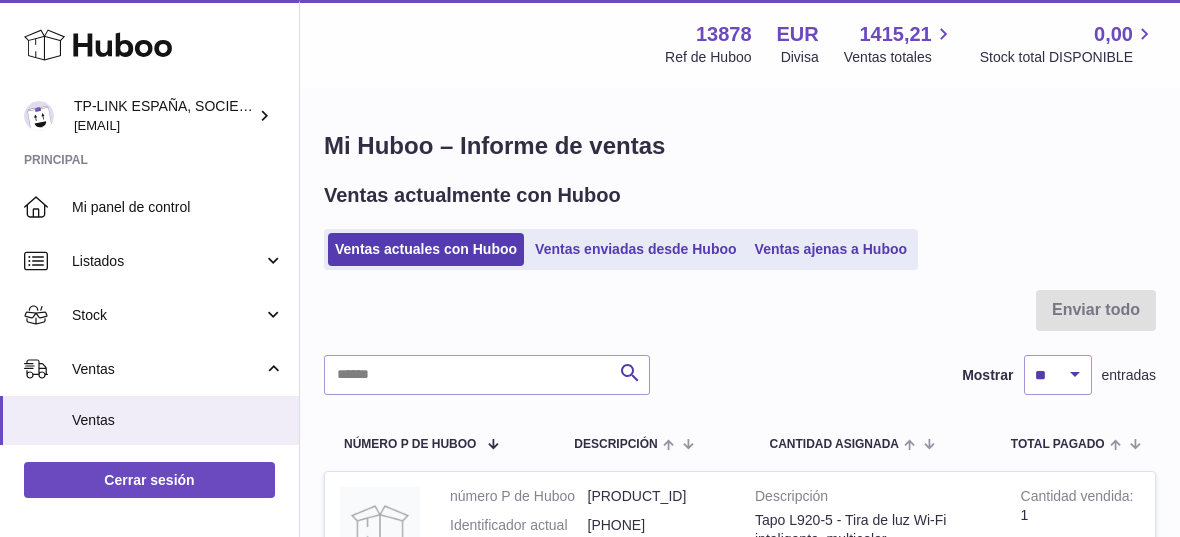 scroll, scrollTop: 777, scrollLeft: 0, axis: vertical 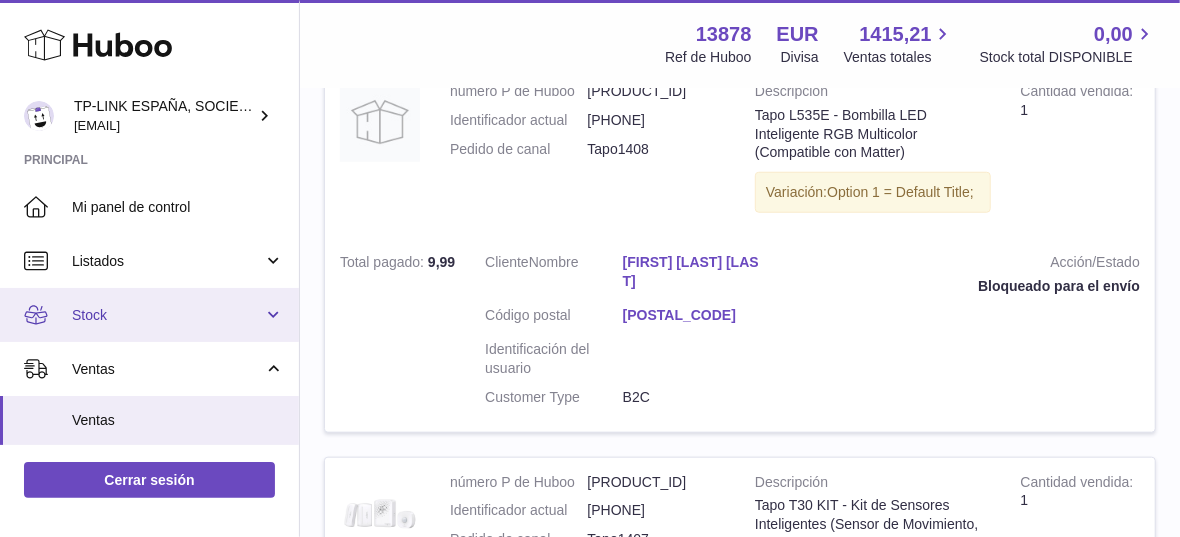 click on "Stock" at bounding box center [149, 315] 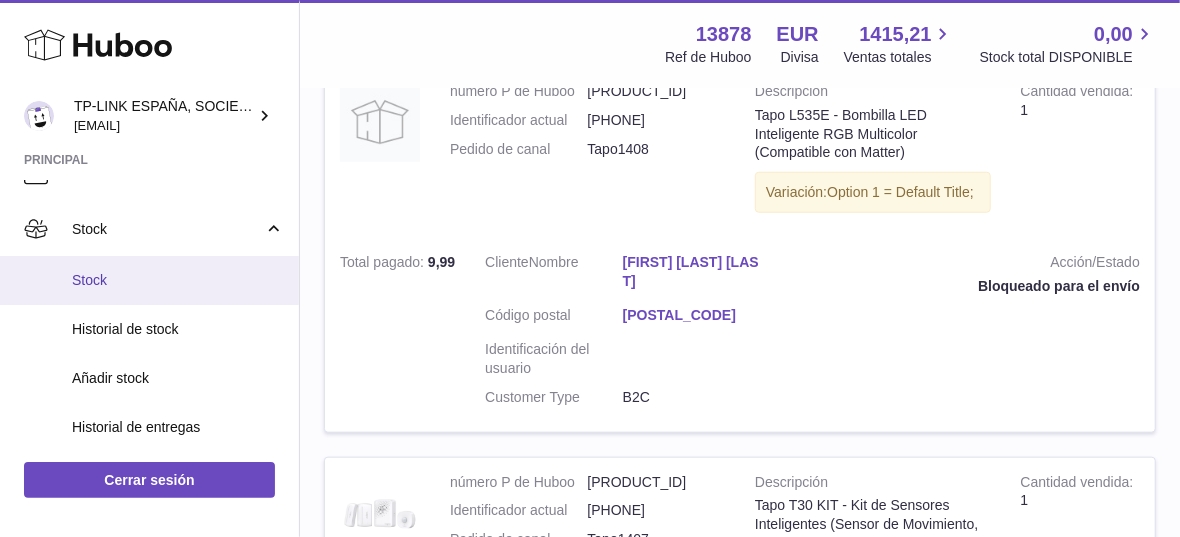 scroll, scrollTop: 111, scrollLeft: 0, axis: vertical 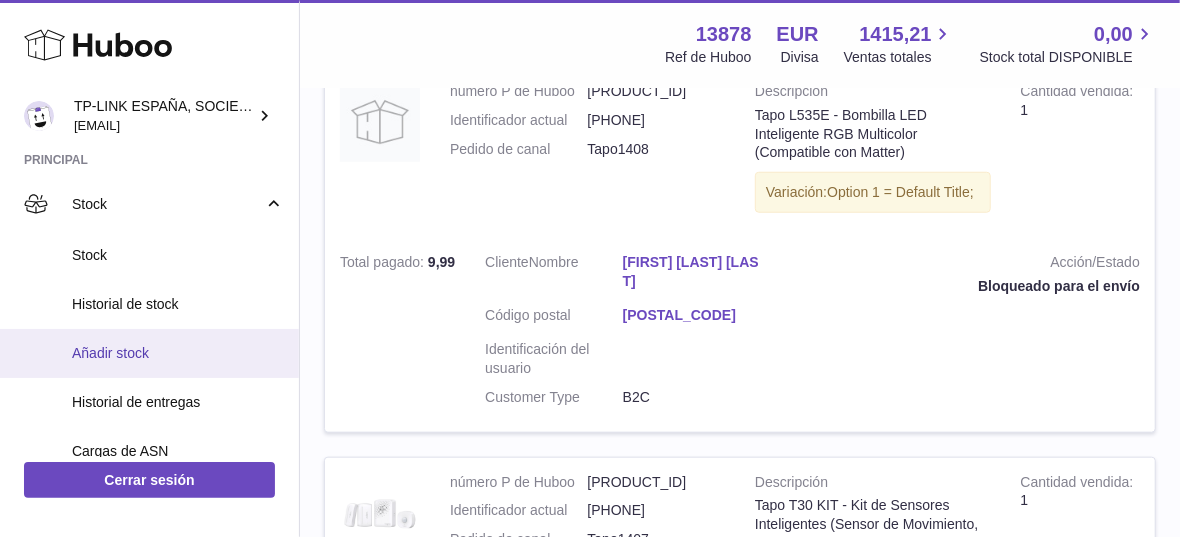 click on "Añadir stock" at bounding box center (178, 353) 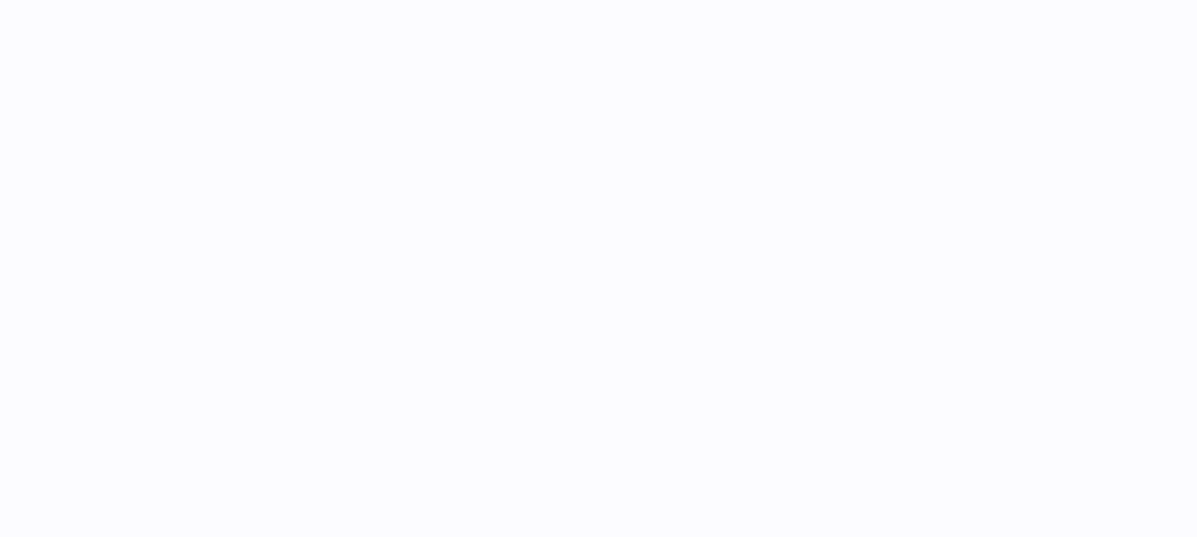 scroll, scrollTop: 0, scrollLeft: 0, axis: both 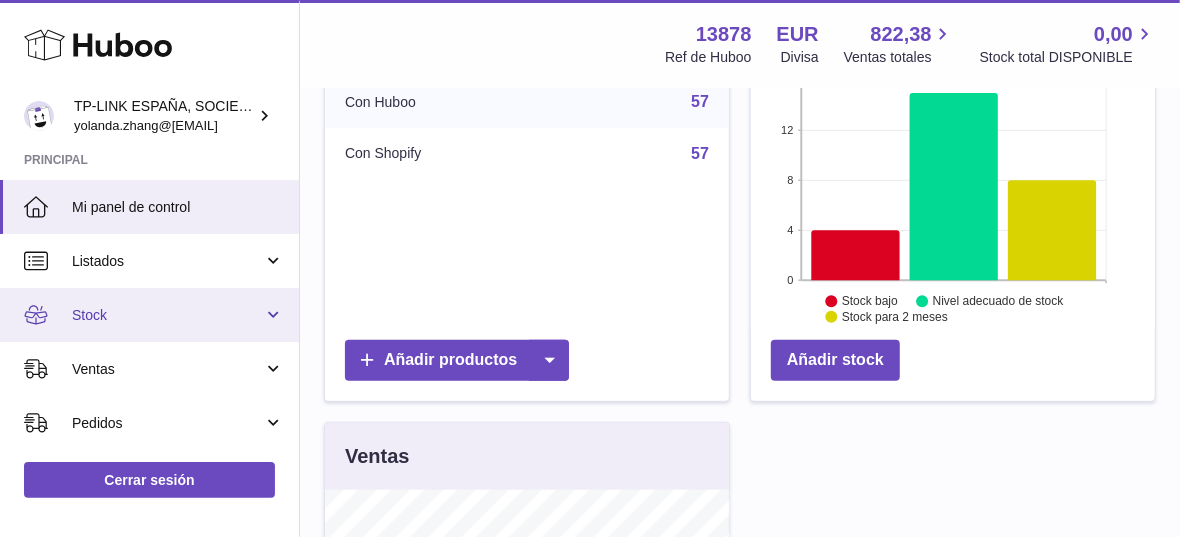 click on "Stock" at bounding box center [149, 315] 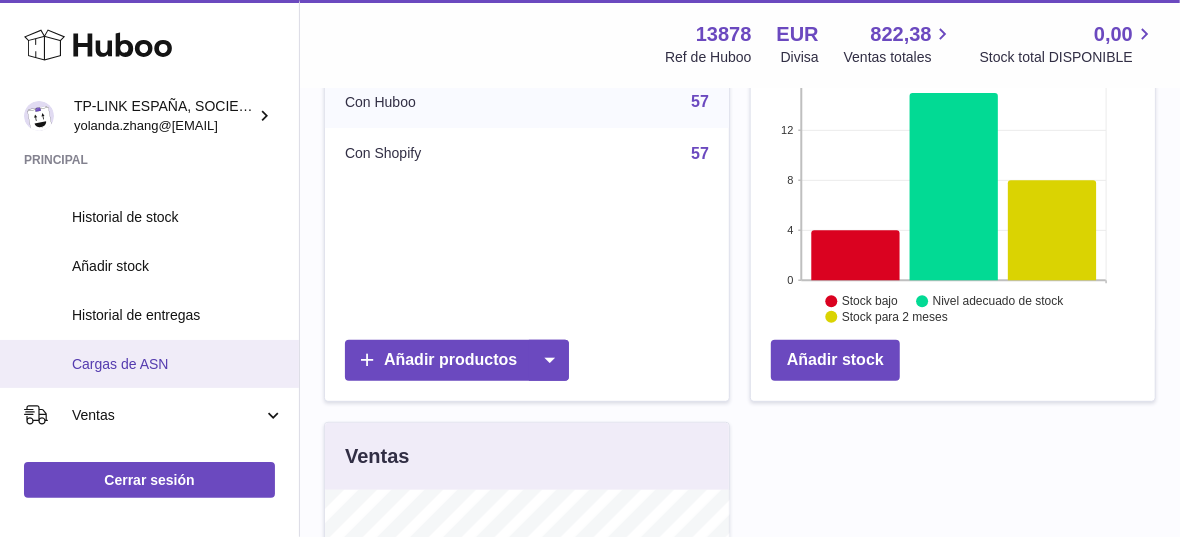 scroll, scrollTop: 222, scrollLeft: 0, axis: vertical 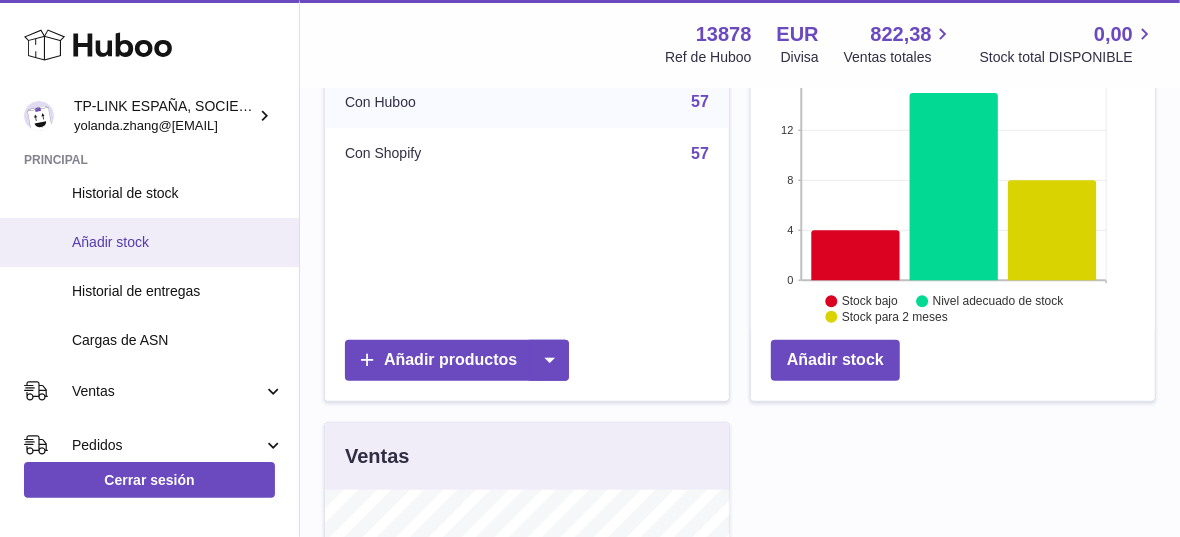 click on "Añadir stock" at bounding box center (178, 242) 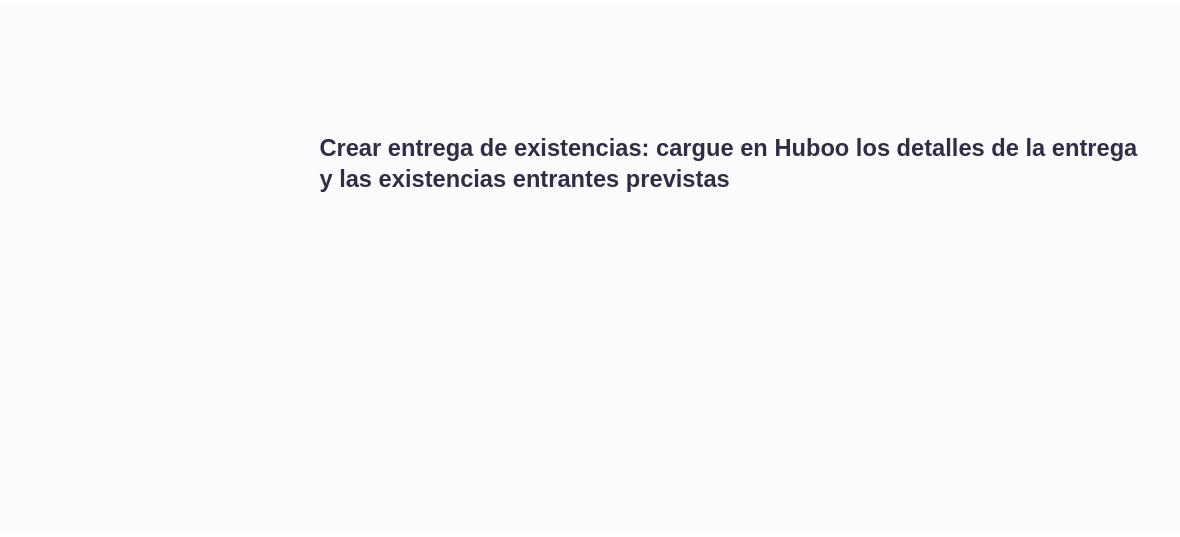 scroll, scrollTop: 0, scrollLeft: 0, axis: both 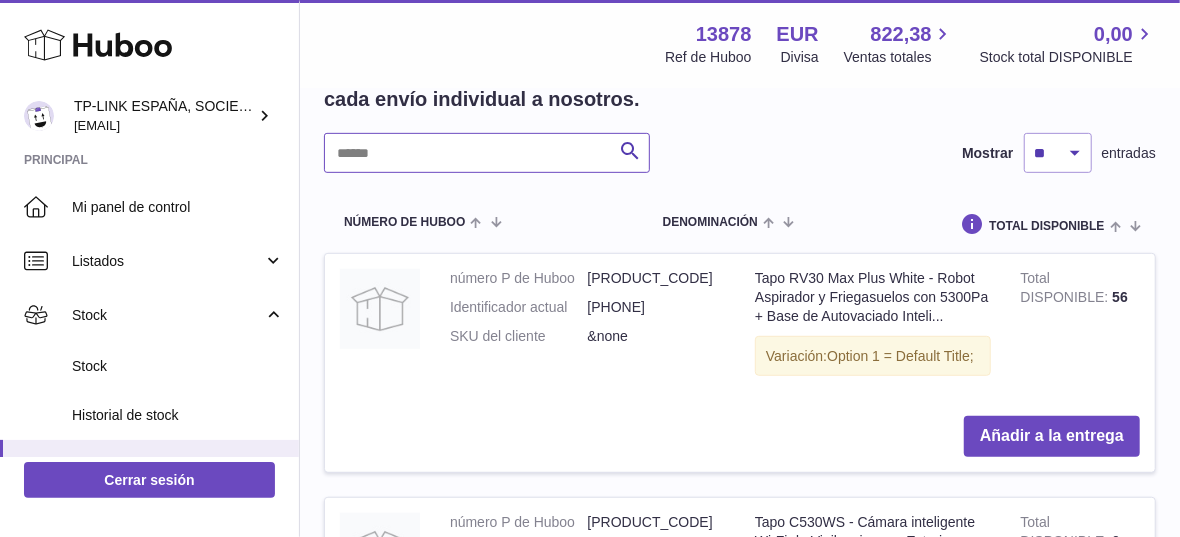 click at bounding box center (487, 153) 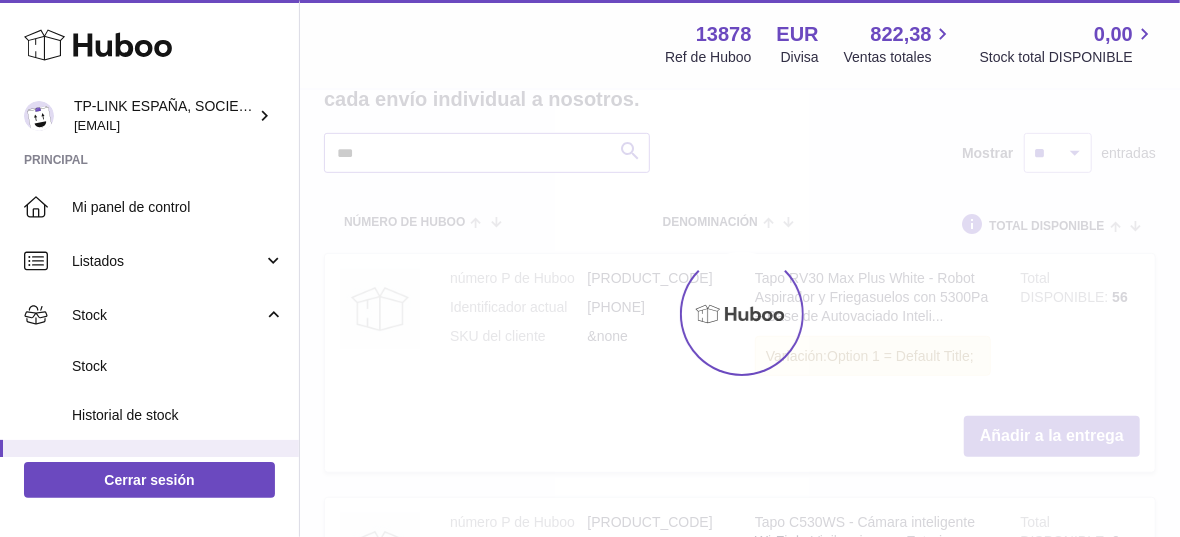scroll, scrollTop: 363, scrollLeft: 0, axis: vertical 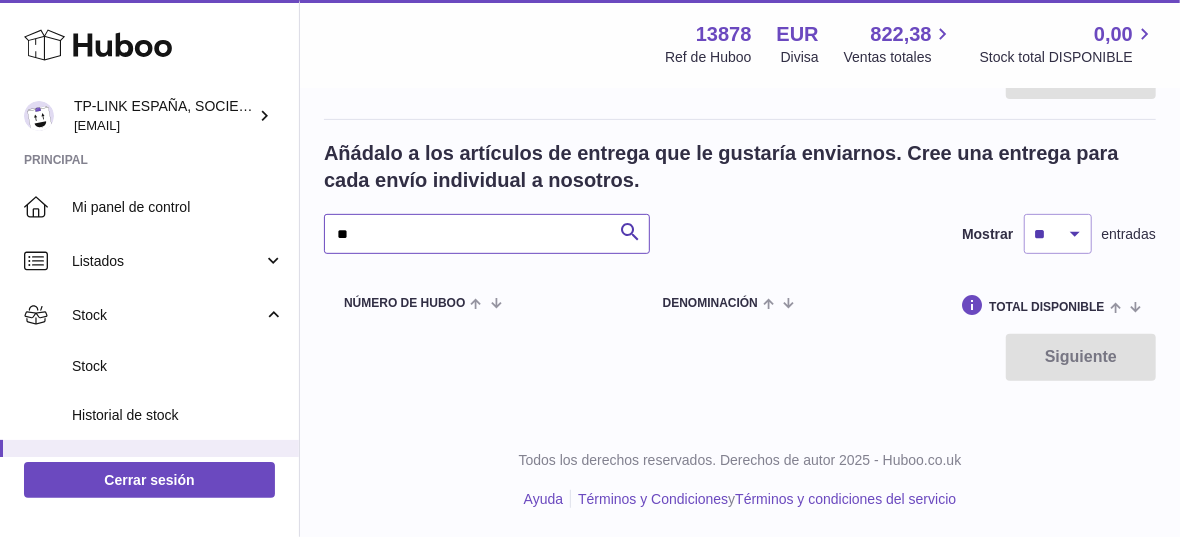 type on "*" 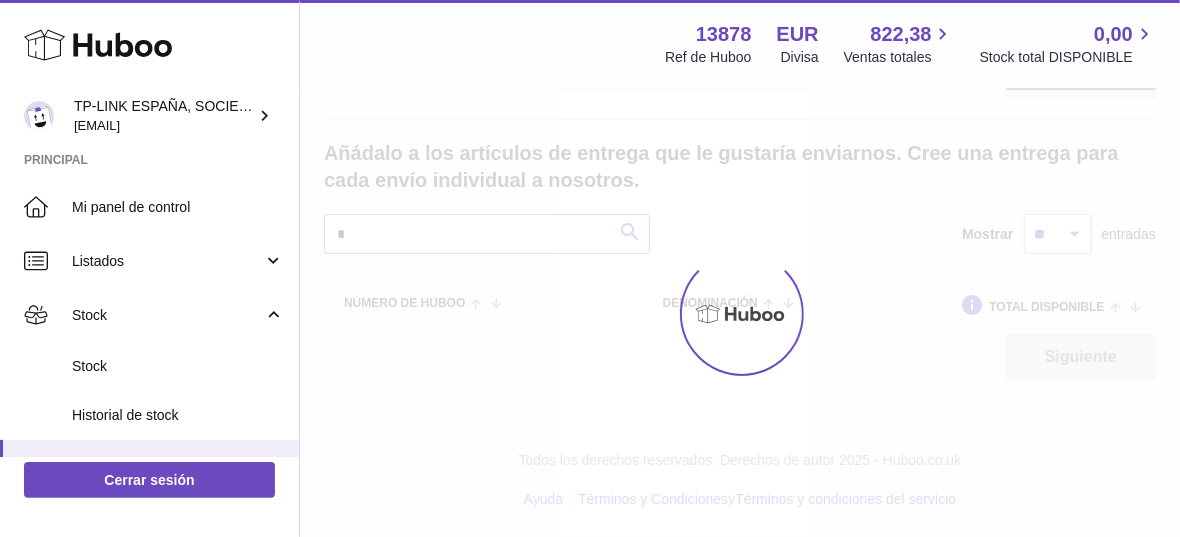scroll, scrollTop: 444, scrollLeft: 0, axis: vertical 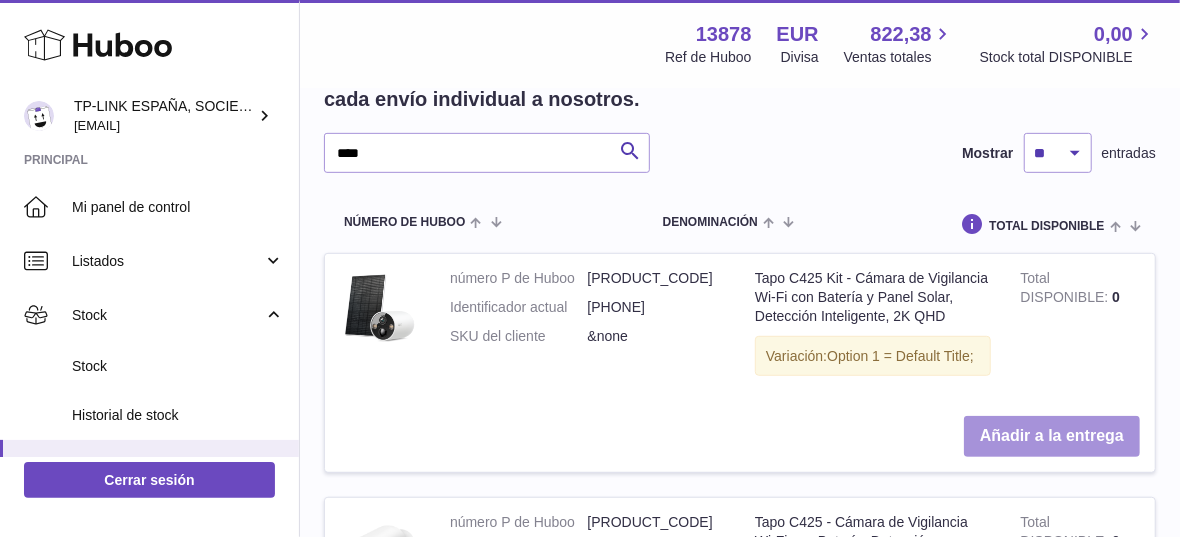 click on "Añadir a la entrega" at bounding box center [1052, 436] 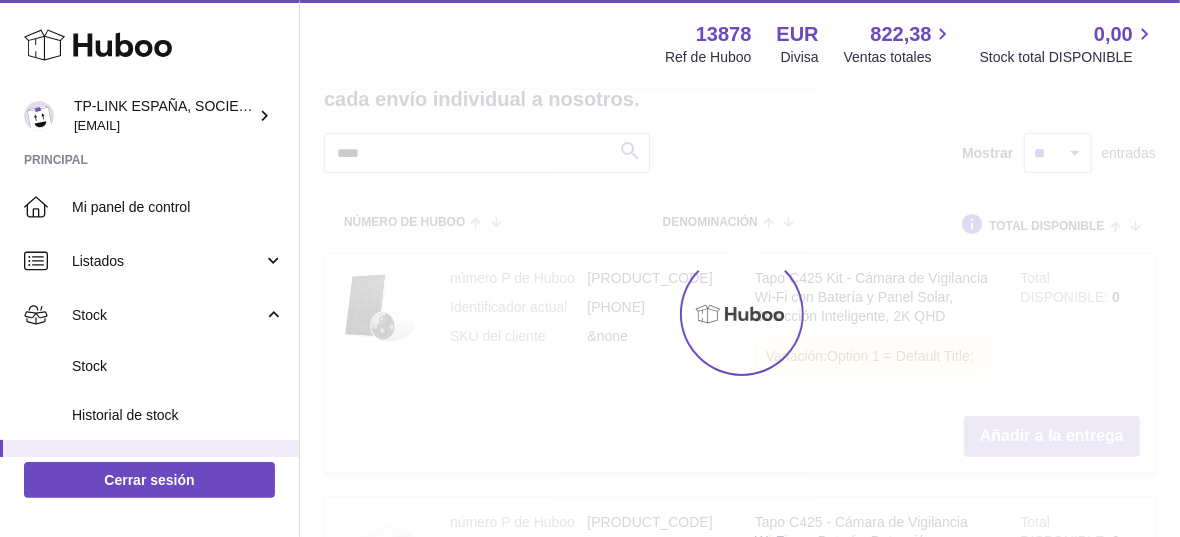 scroll, scrollTop: 721, scrollLeft: 0, axis: vertical 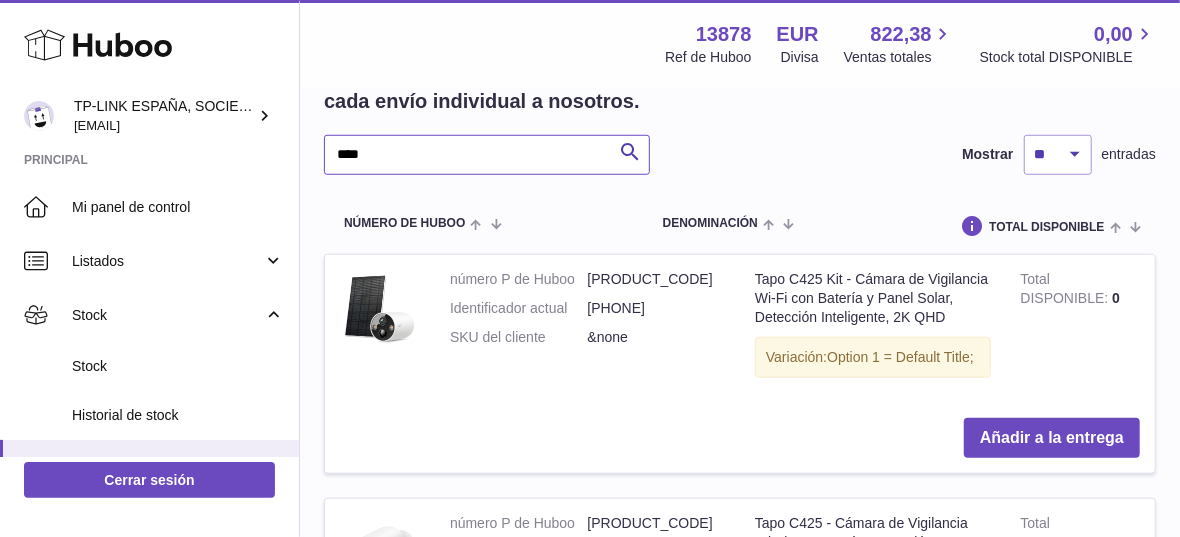click on "****" at bounding box center (487, 155) 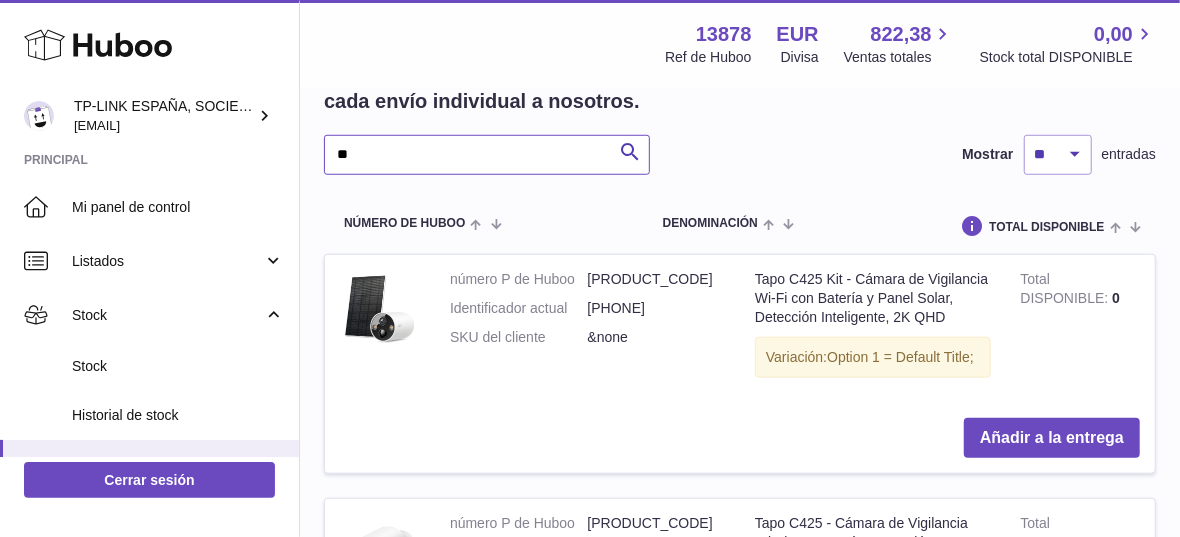 type on "*" 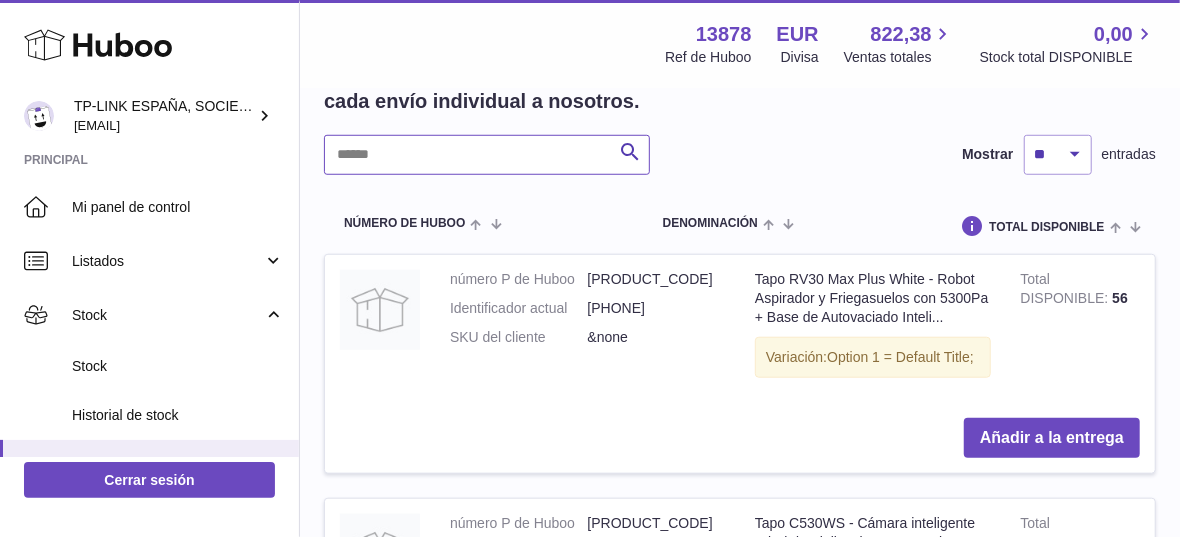 click at bounding box center (487, 155) 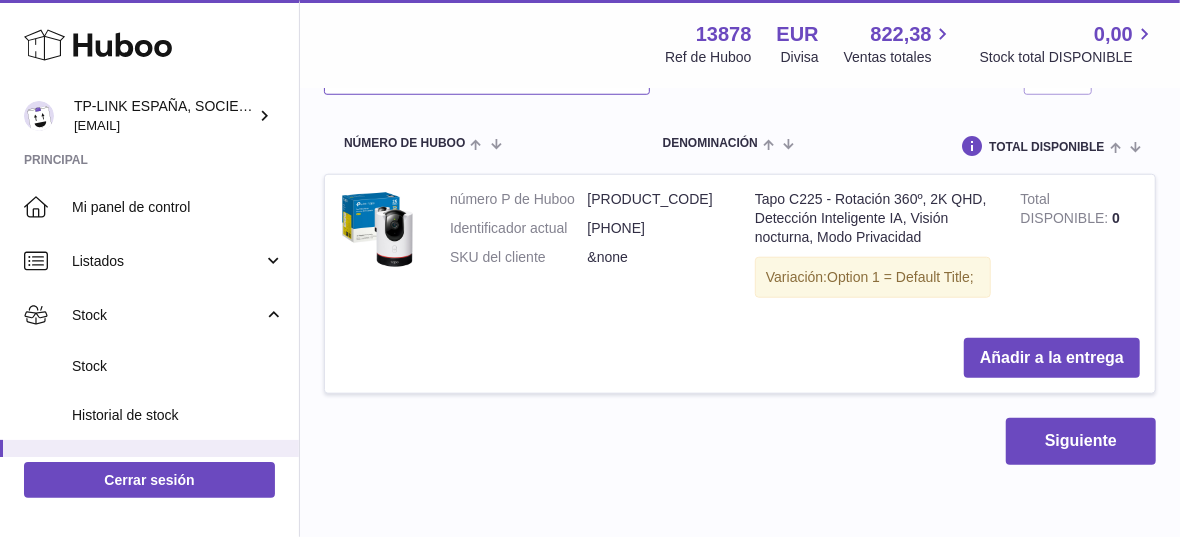 scroll, scrollTop: 832, scrollLeft: 0, axis: vertical 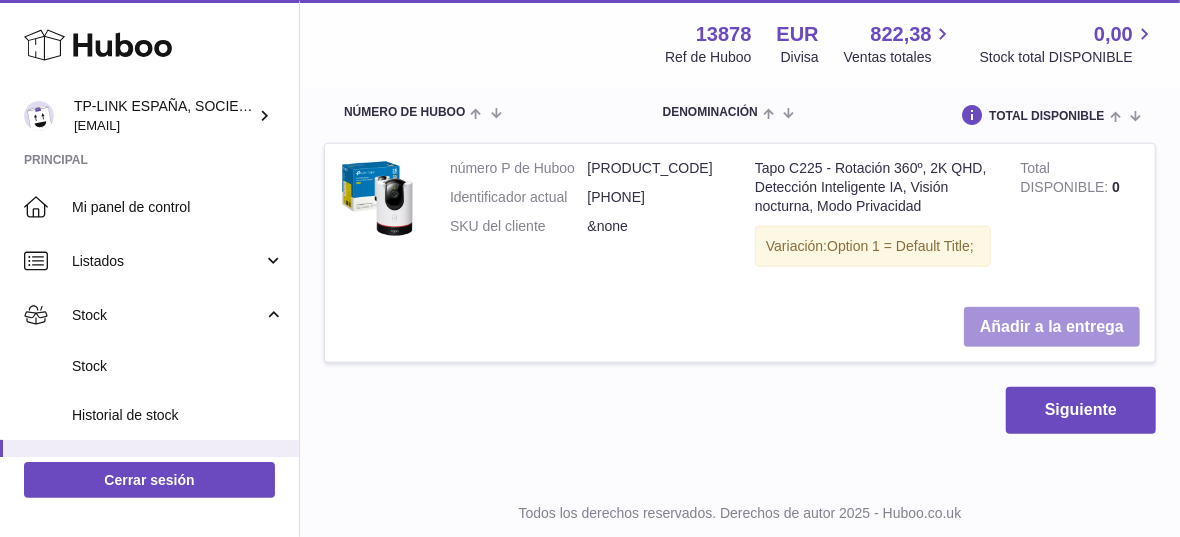 click on "Añadir a la entrega" at bounding box center [1052, 327] 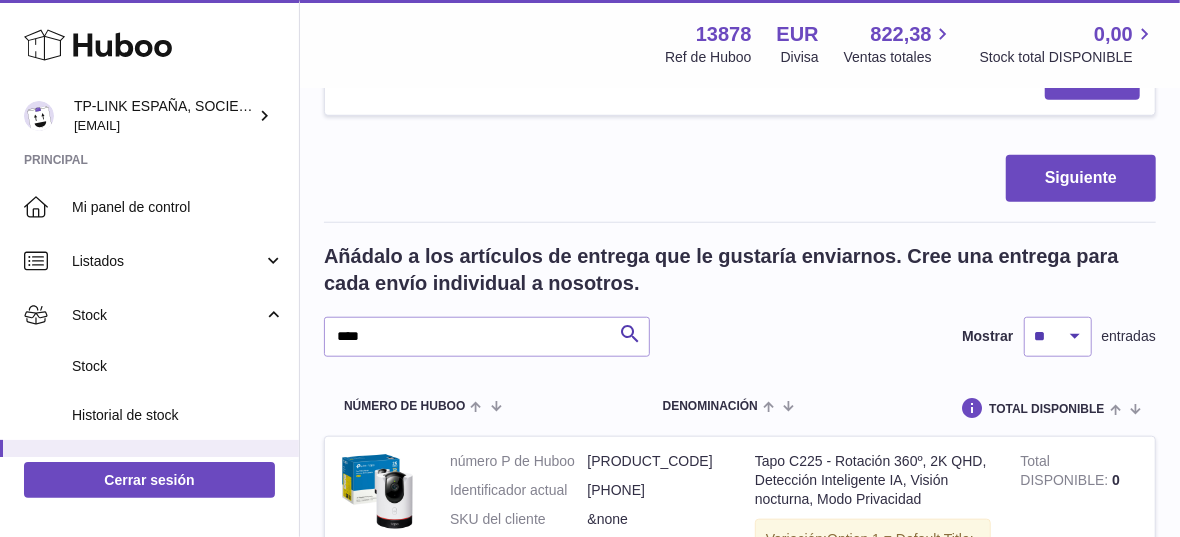scroll, scrollTop: 741, scrollLeft: 0, axis: vertical 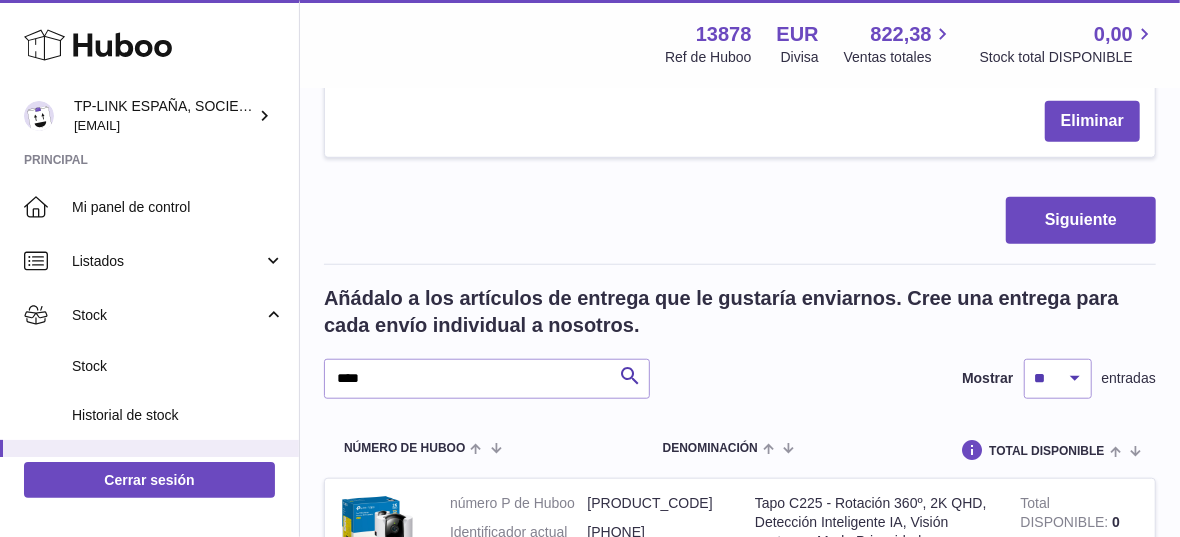 click on "Crear entrega de existencias: cargue en Huboo los detalles de la entrega y las existencias entrantes previstas
Carga de CSV
Artículos en entrega       Buscar
Mostrar
** ** ** ***
entradas
Número de Huboo       Denominación       Cantidad
Acción
número P de Huboo   P-1018746   Identificador actual   8885020625684   SKU del cliente   &none
Tapo C425 Kit - Cámara de Vigilancia Wi-Fi con Batería y Panel Solar, Detección Inteligente, 2K QHD
Variación:
Option 1 = Default Title;
*
Eliminar
número P de Huboo   P-1018724   Identificador actual   4897098688090   SKU del cliente   &none
Tapo C225 - Rotación 360º, 2K QHD, Detección Inteligente IA, Visión nocturna, Modo Privacidad
*               ****" at bounding box center [740, 79] 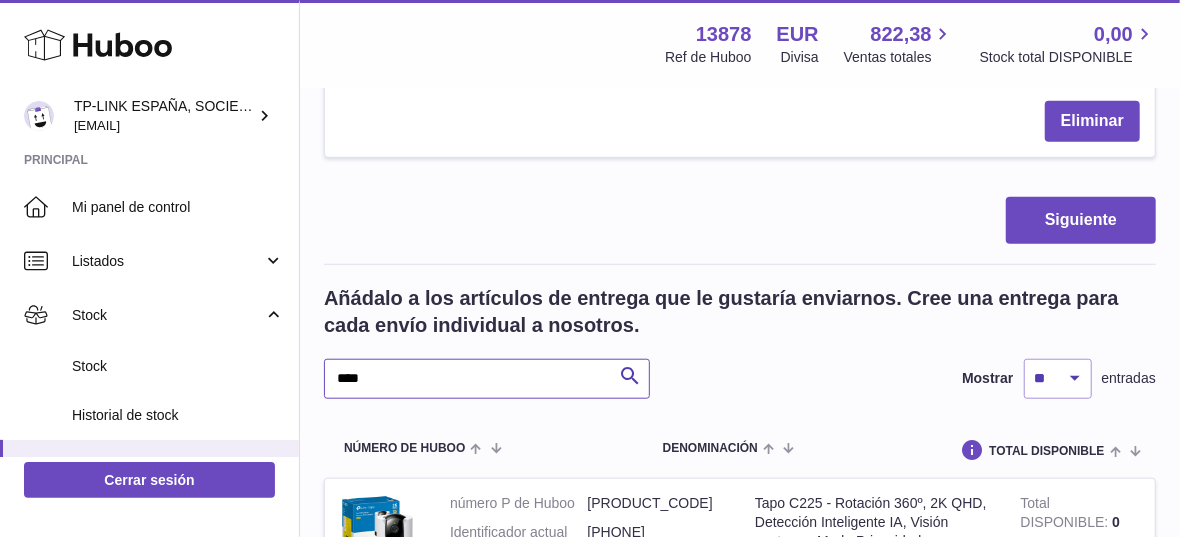 click on "****" at bounding box center (487, 379) 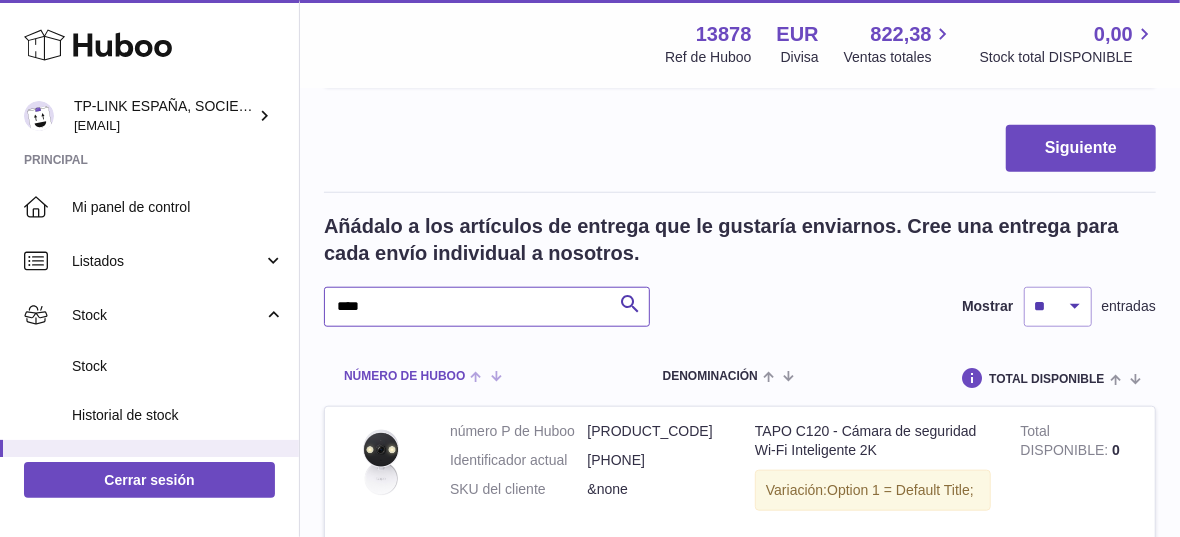 scroll, scrollTop: 963, scrollLeft: 0, axis: vertical 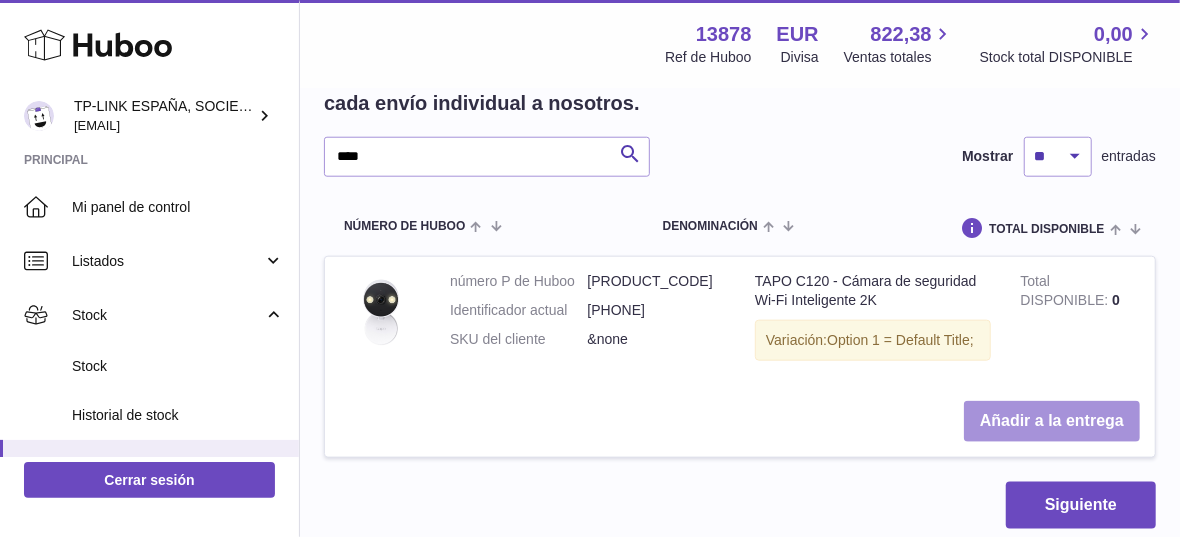 click on "Añadir a la entrega" at bounding box center [1052, 421] 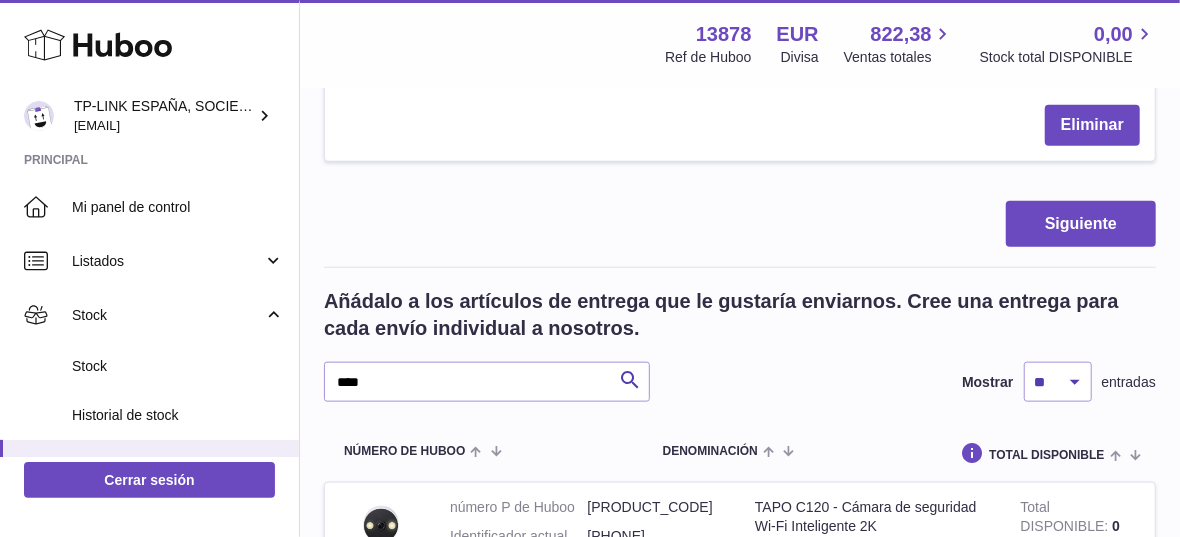 scroll, scrollTop: 1187, scrollLeft: 0, axis: vertical 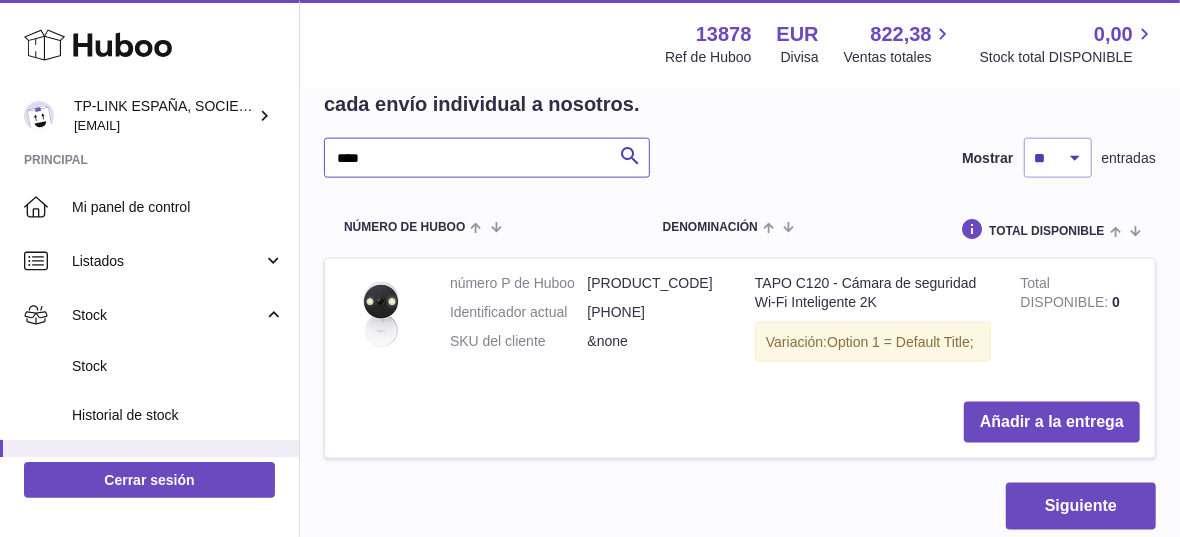 click on "****" at bounding box center [487, 158] 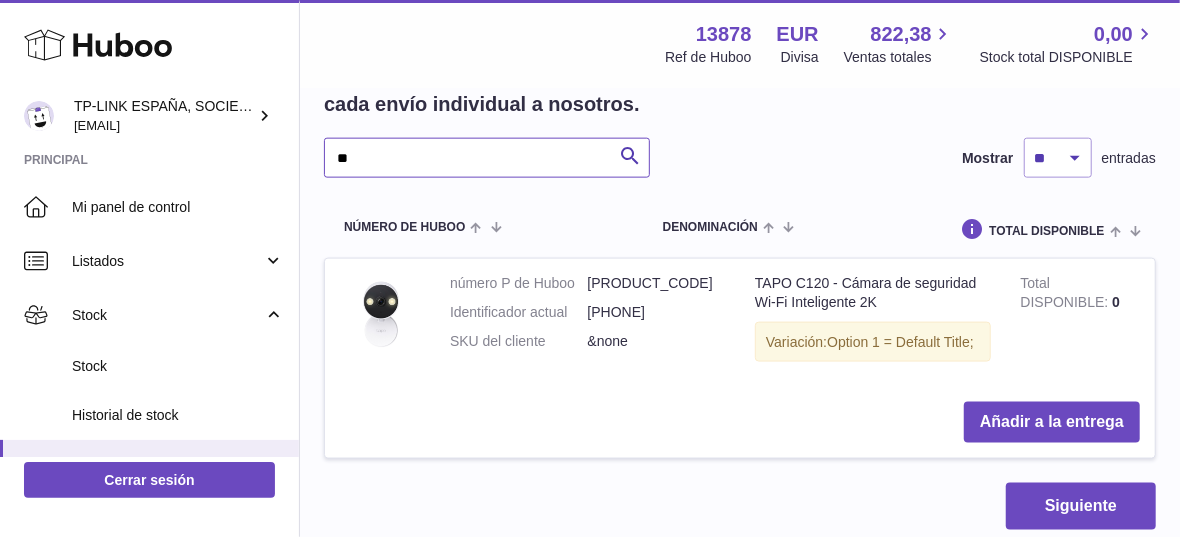 type on "*" 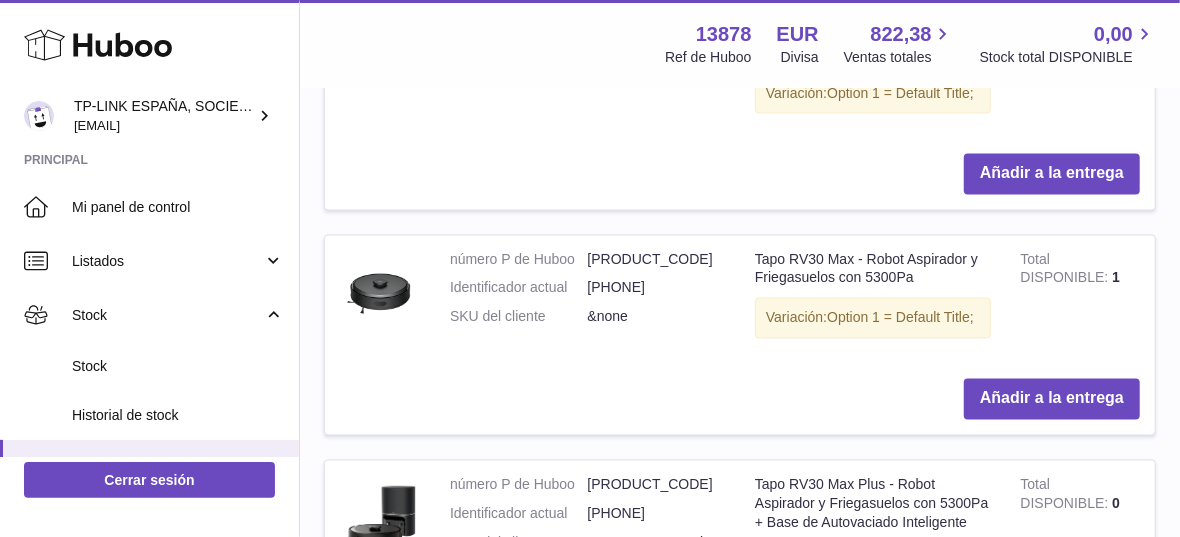 scroll, scrollTop: 1743, scrollLeft: 0, axis: vertical 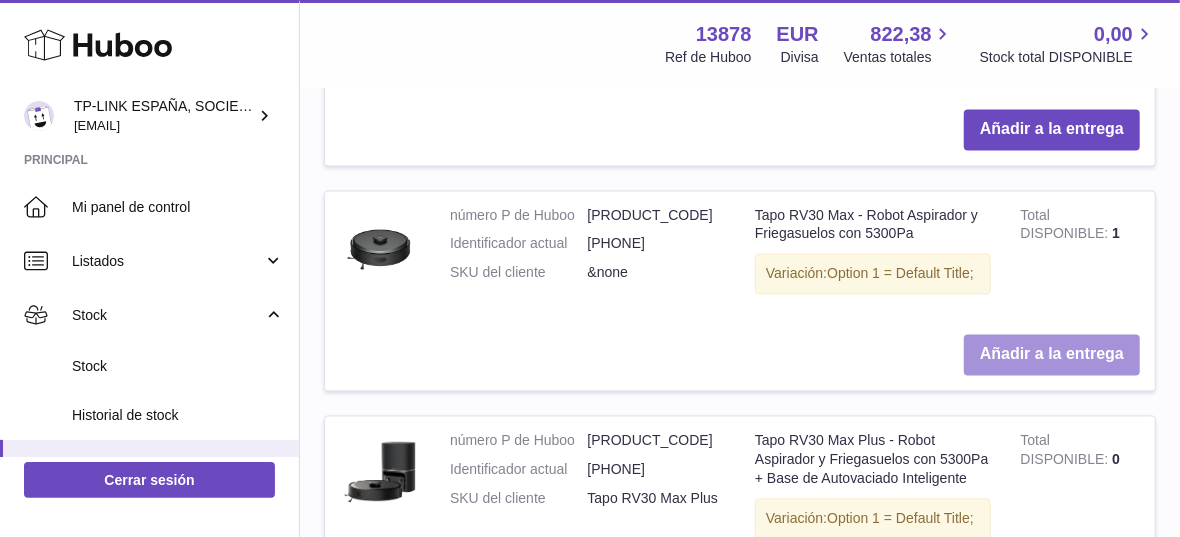 type on "********" 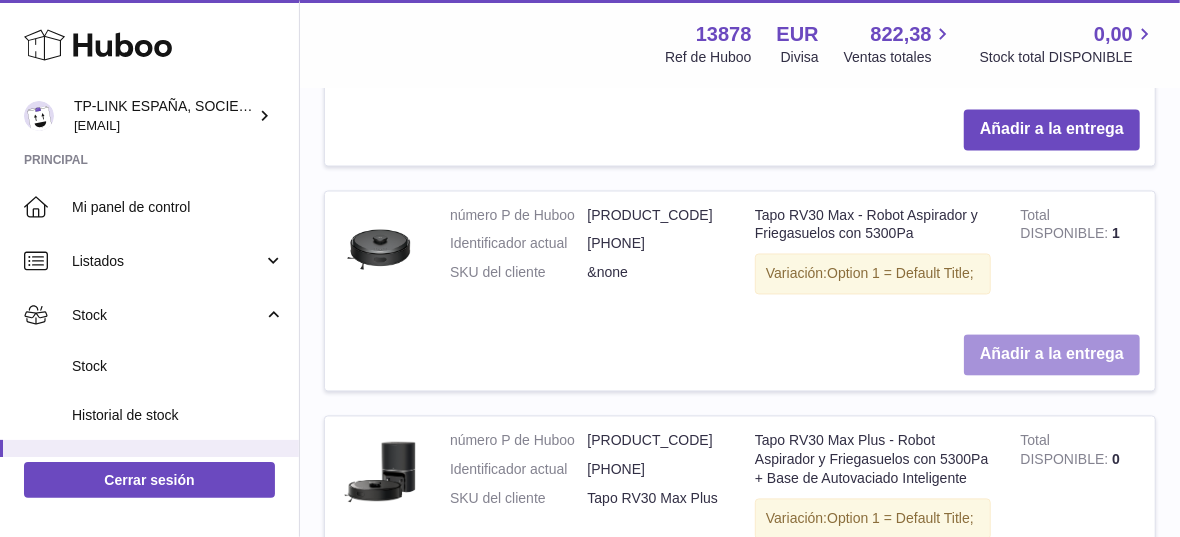 click on "Añadir a la entrega" at bounding box center (1052, 355) 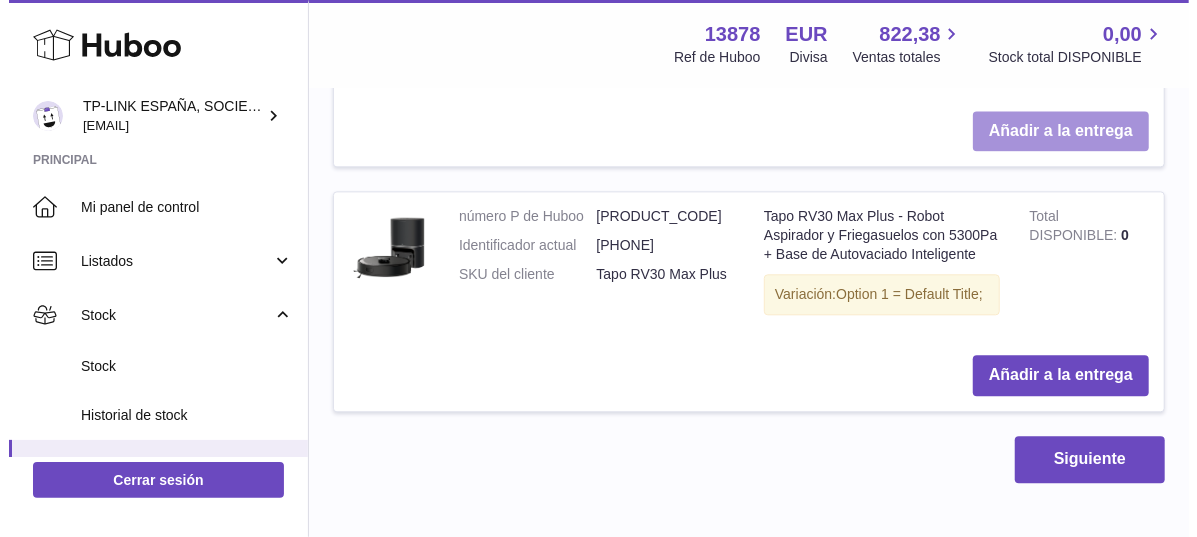 scroll, scrollTop: 2283, scrollLeft: 0, axis: vertical 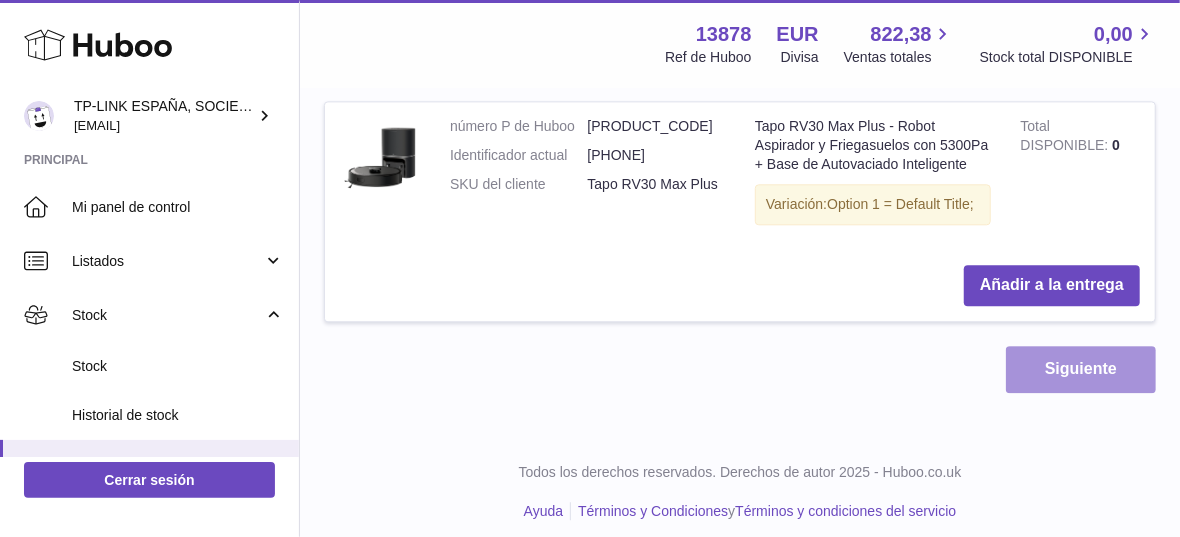 click on "Siguiente" at bounding box center [1081, 369] 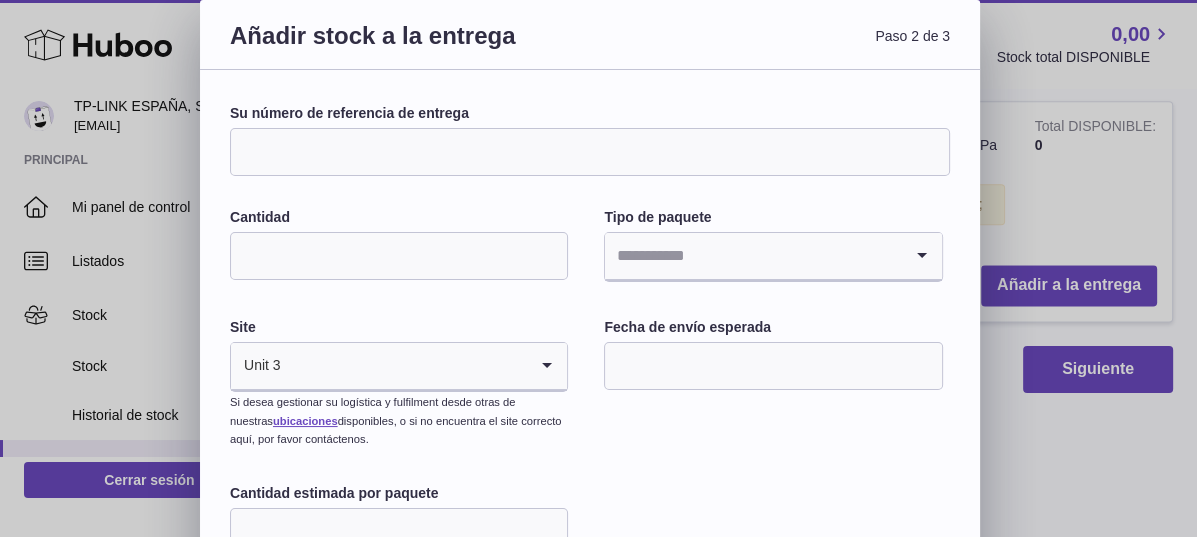 click on "Su número de referencia de entrega" at bounding box center [590, 152] 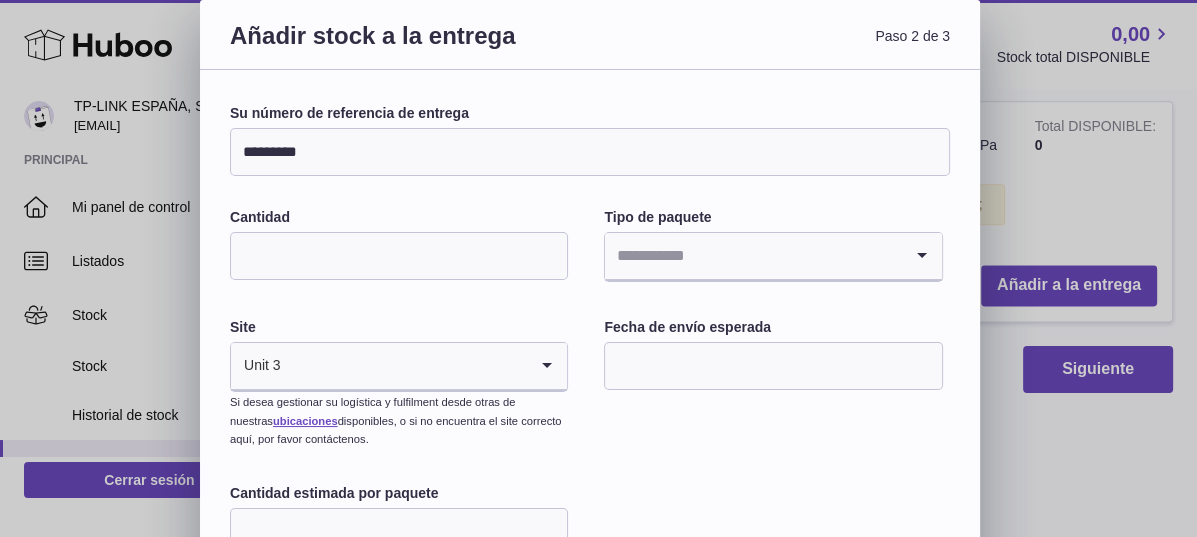 type on "*********" 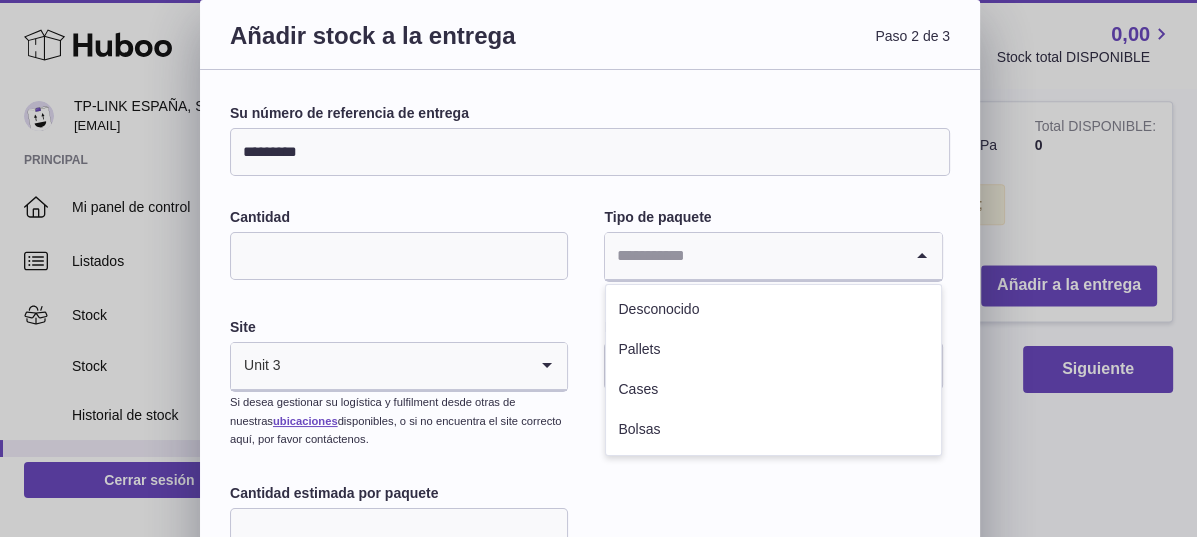 click at bounding box center [753, 256] 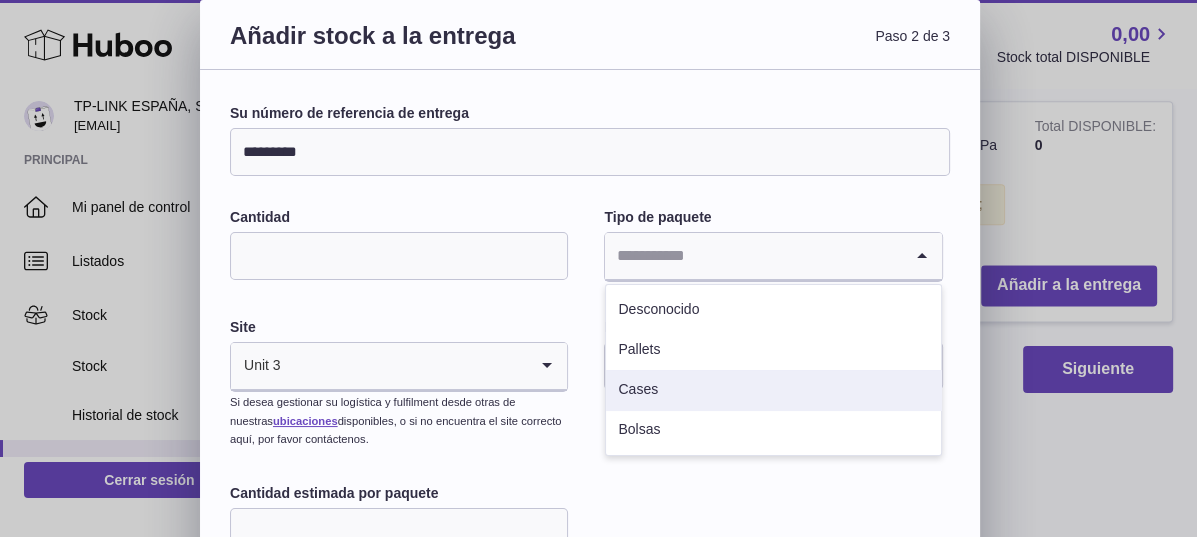 click on "Cases" at bounding box center (773, 390) 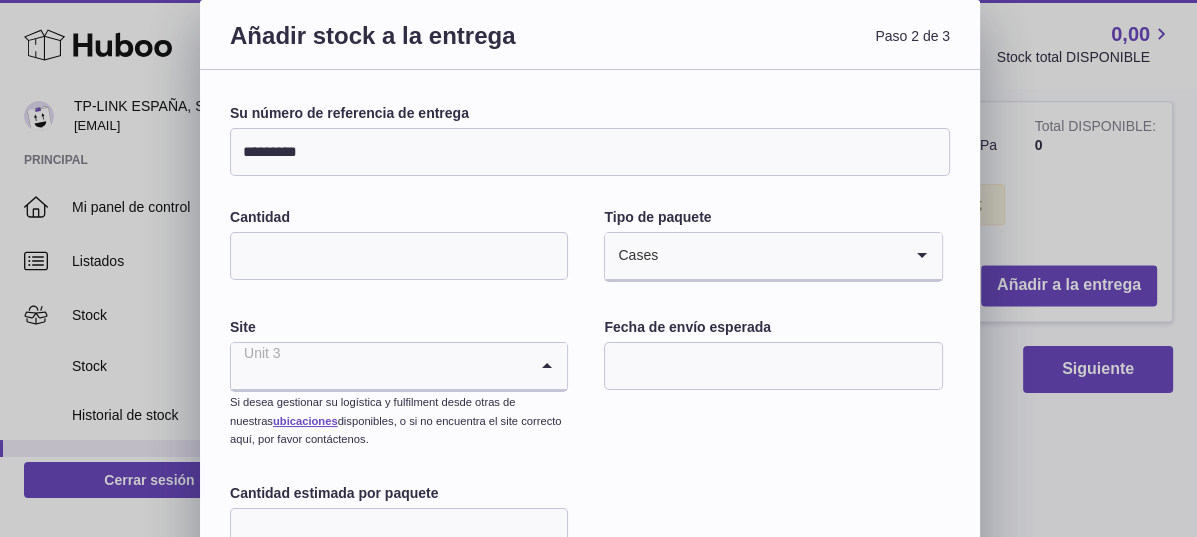 click 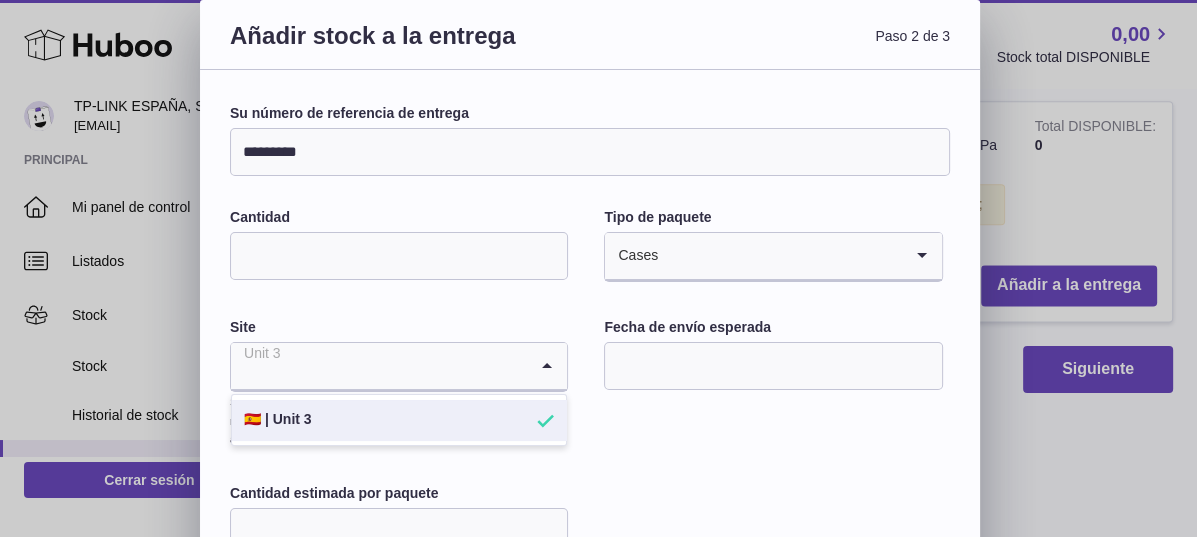 click on "Su número de referencia de entrega
*********
Cantidad
***
Tipo de paquete
Cases
Loading...
Site
Unit 3
Loading...
🇪🇸 | Unit 3
Si desea gestionar su logística y fulfilment desde otras de nuestras  ubicaciones  disponibles, o si no  encuentra el site correcto aquí, por favor contáctenos.
Fecha de envío esperada
Cantidad estimada por paquete
Estoy de acuerdo con el Huboo
Requisitos mínimos de envío" at bounding box center [590, 356] 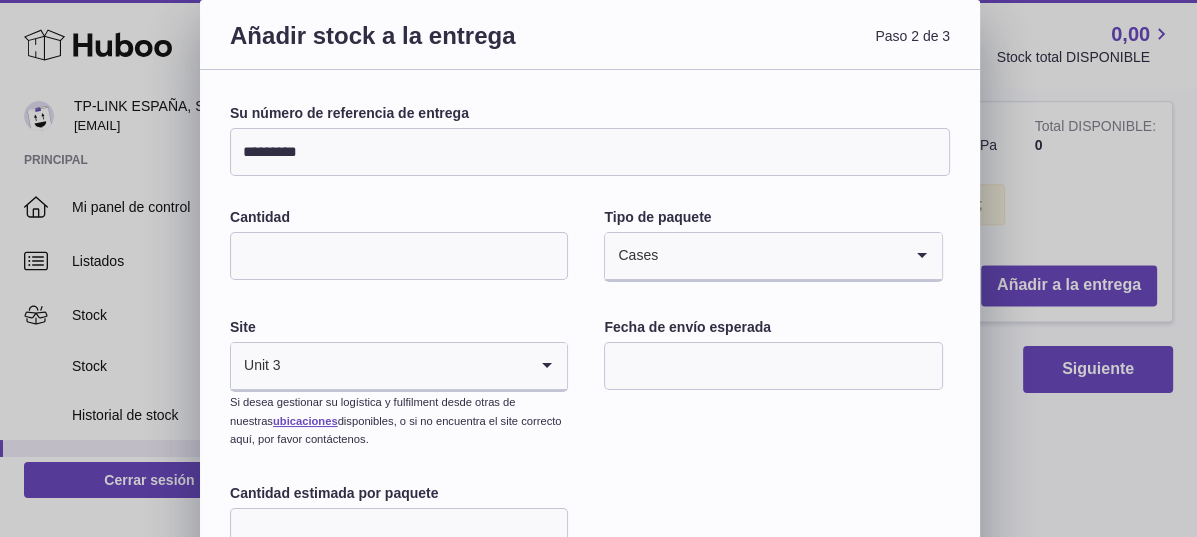 click at bounding box center [773, 366] 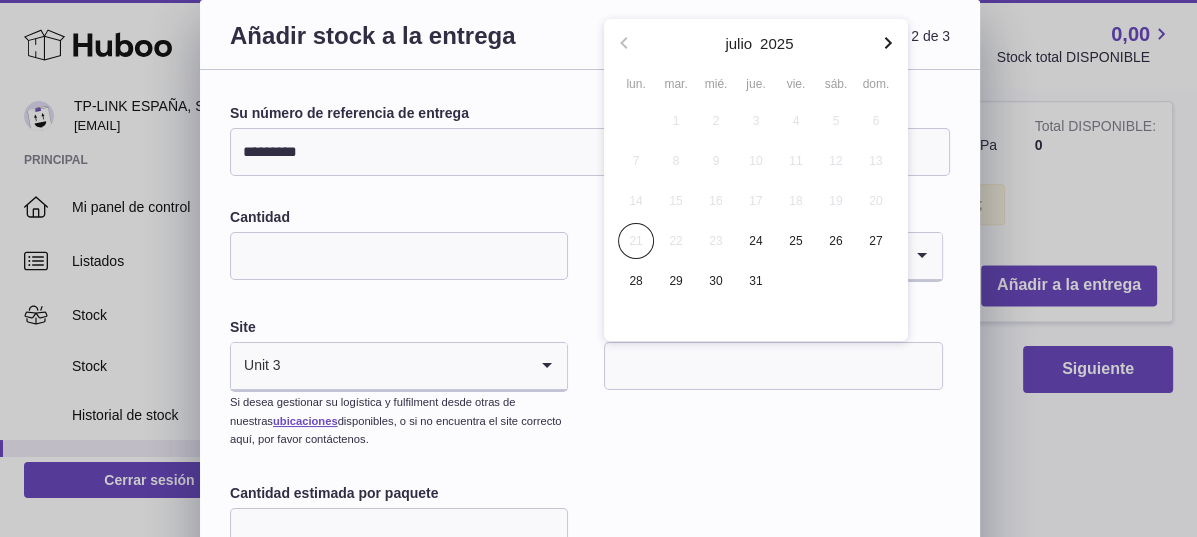 click 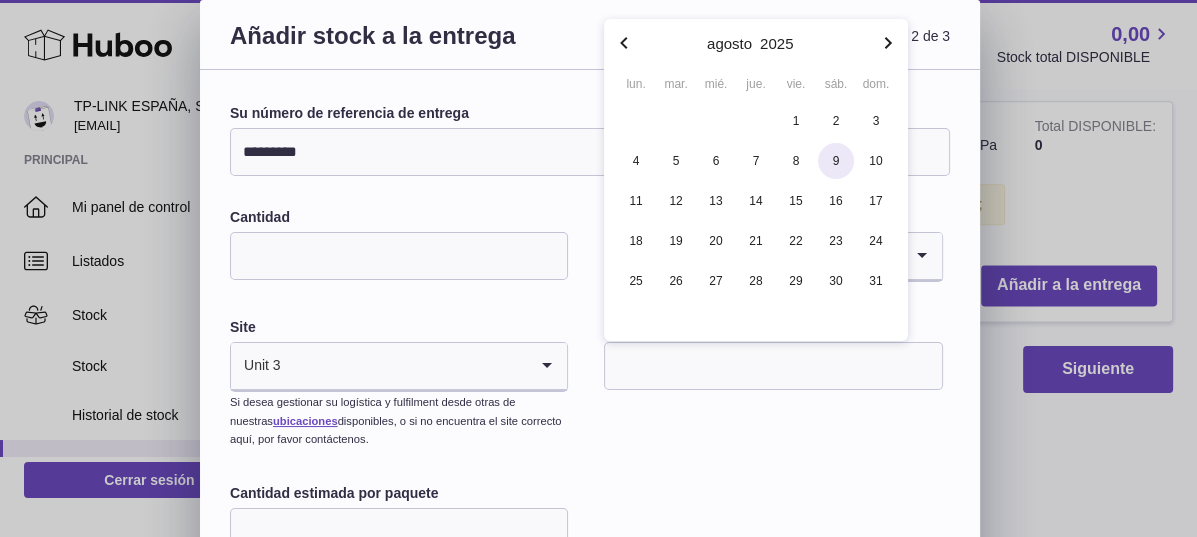click on "9" at bounding box center [836, 161] 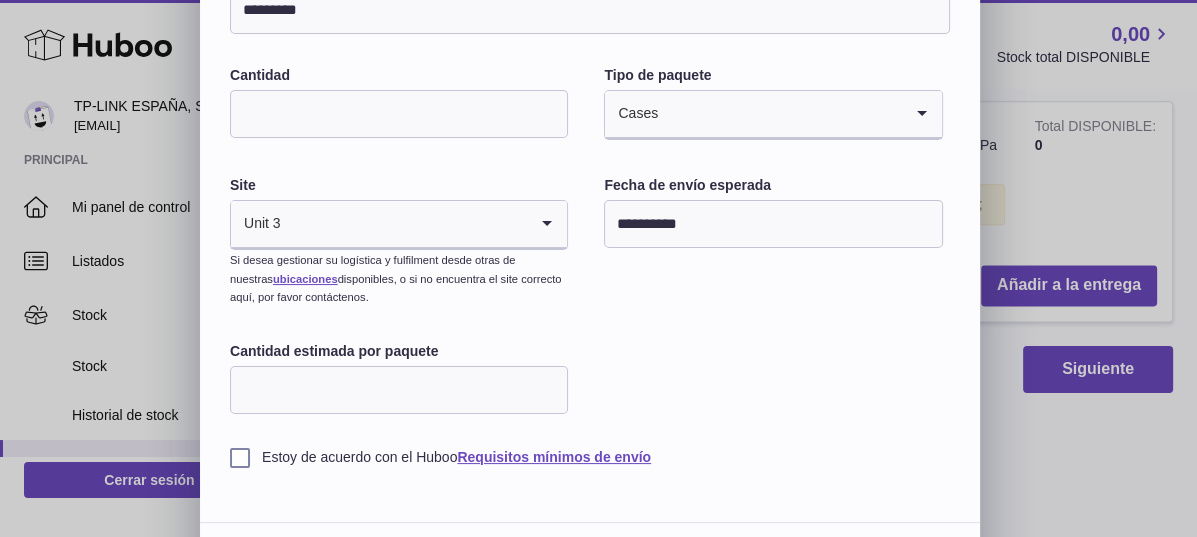 scroll, scrollTop: 193, scrollLeft: 0, axis: vertical 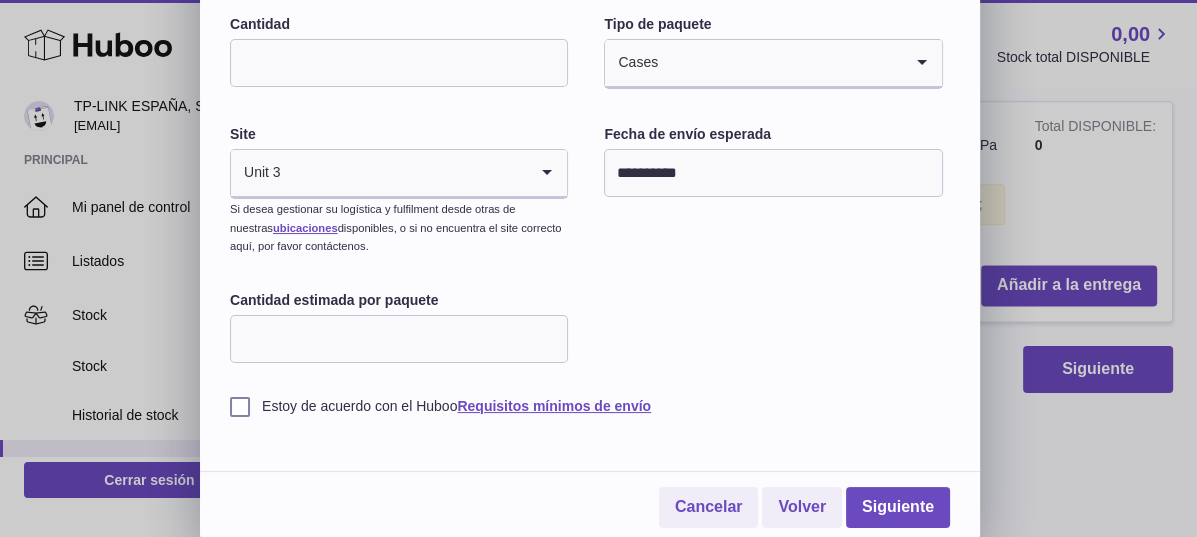 click on "Cantidad estimada por paquete" at bounding box center (399, 339) 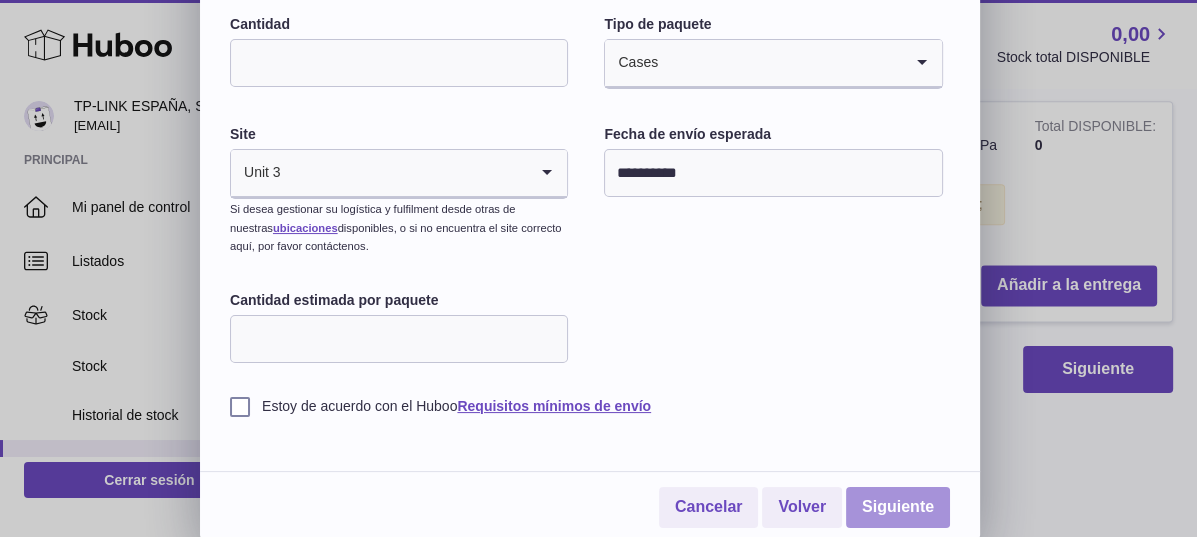 click on "Siguiente" at bounding box center (898, 507) 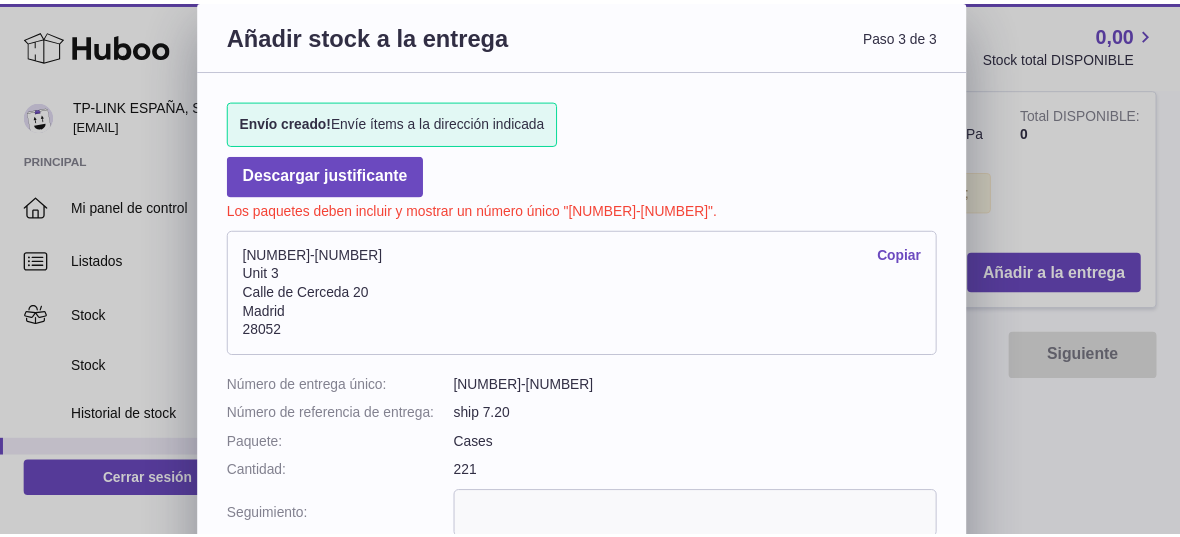 scroll, scrollTop: 1316, scrollLeft: 0, axis: vertical 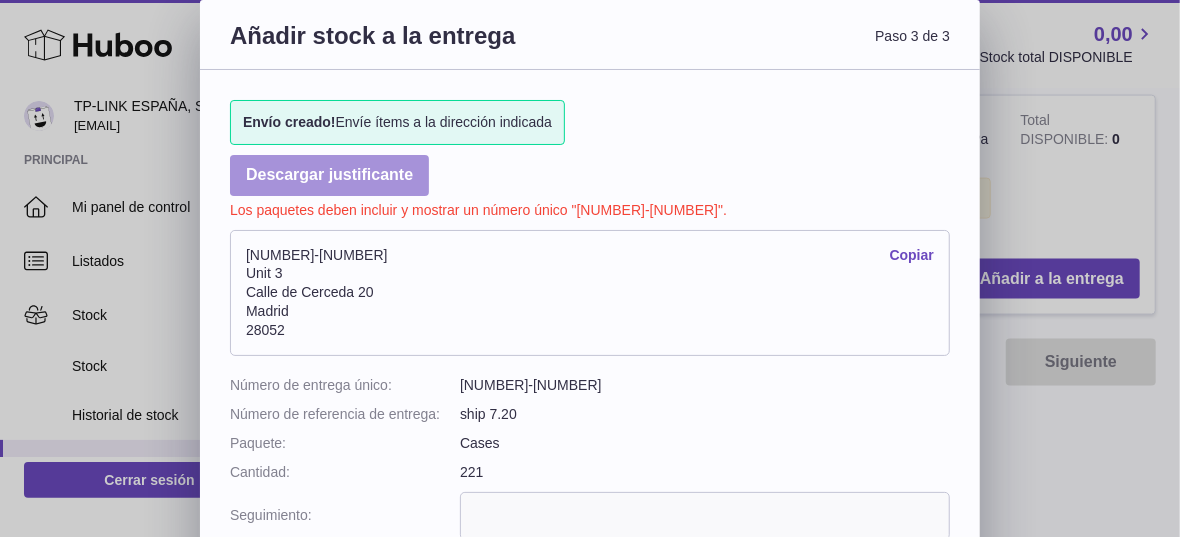 click on "Descargar justificante" at bounding box center [329, 175] 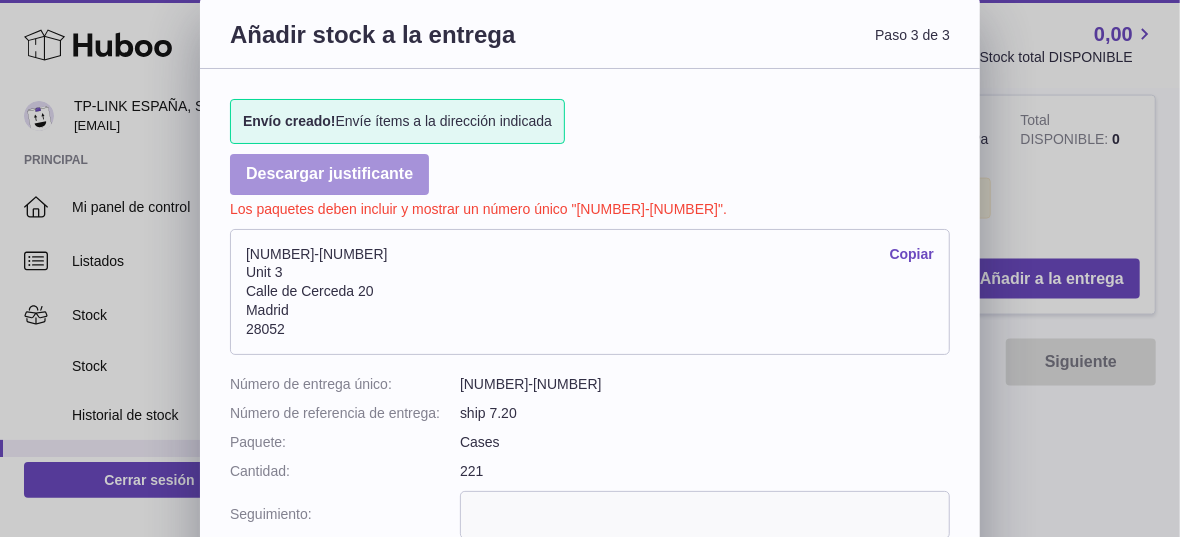 scroll, scrollTop: 0, scrollLeft: 0, axis: both 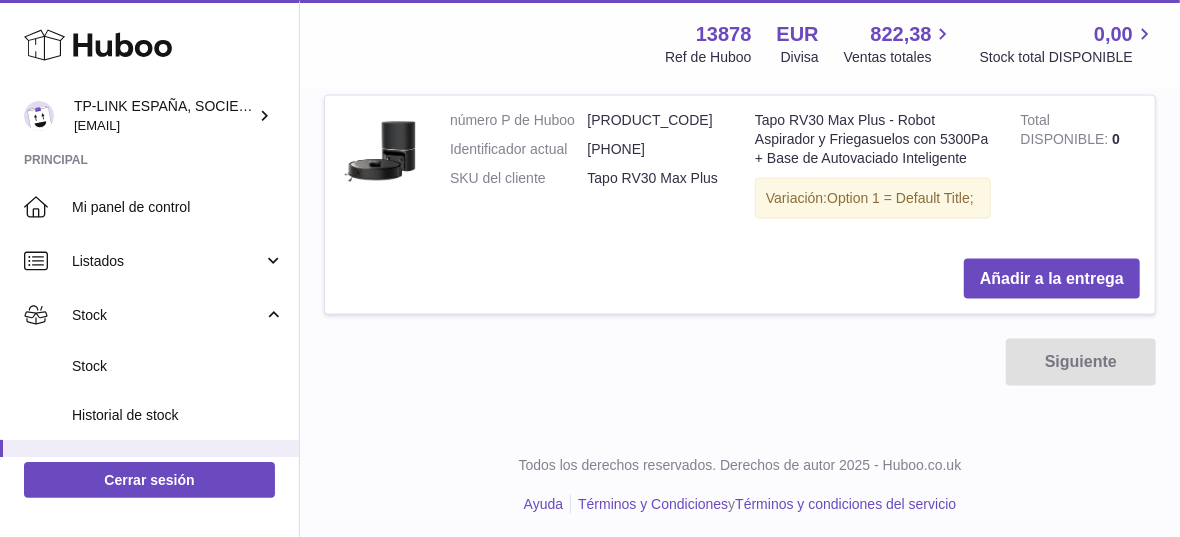click at bounding box center [590, 268] 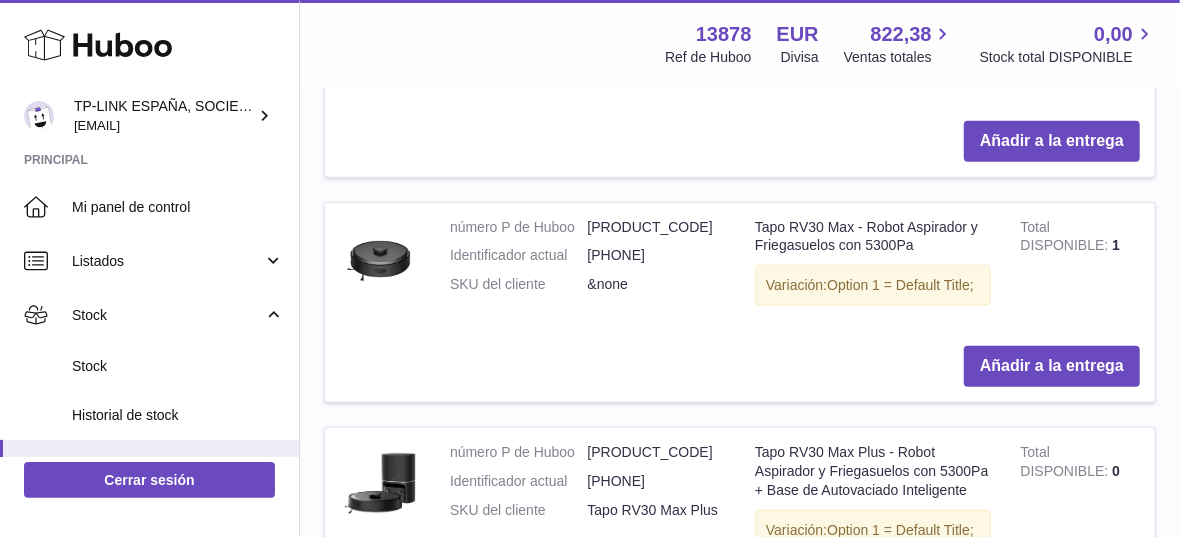 scroll, scrollTop: 1316, scrollLeft: 0, axis: vertical 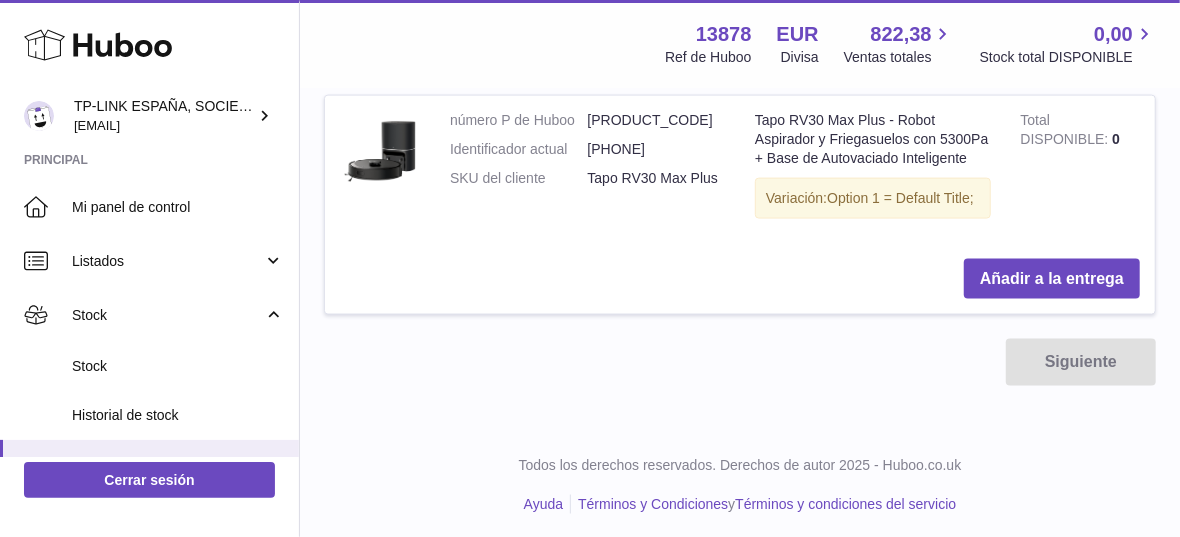 click on "Siguiente" at bounding box center [740, 362] 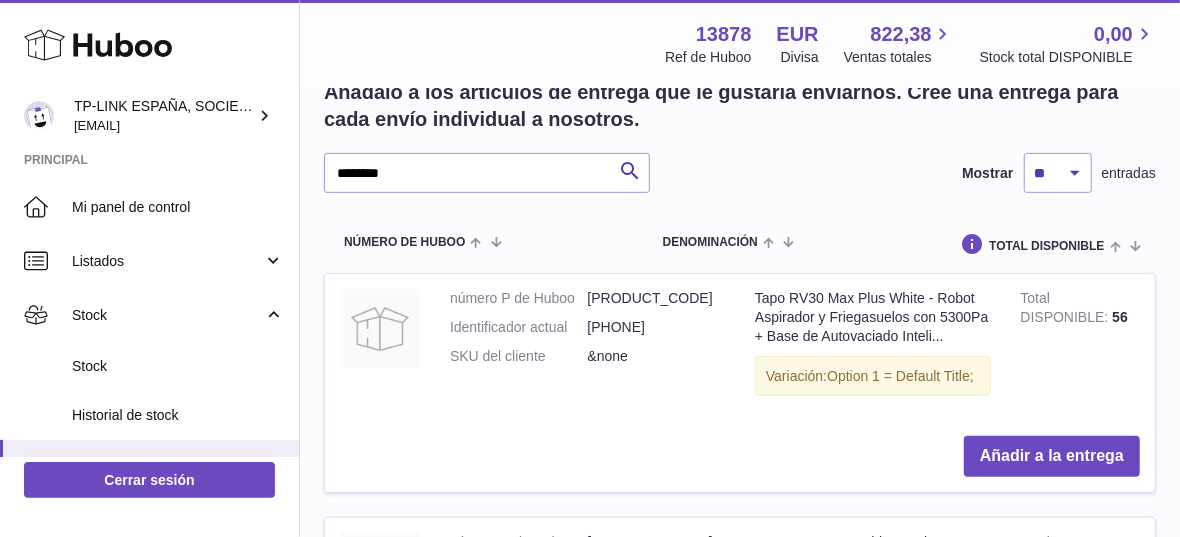 scroll, scrollTop: 427, scrollLeft: 0, axis: vertical 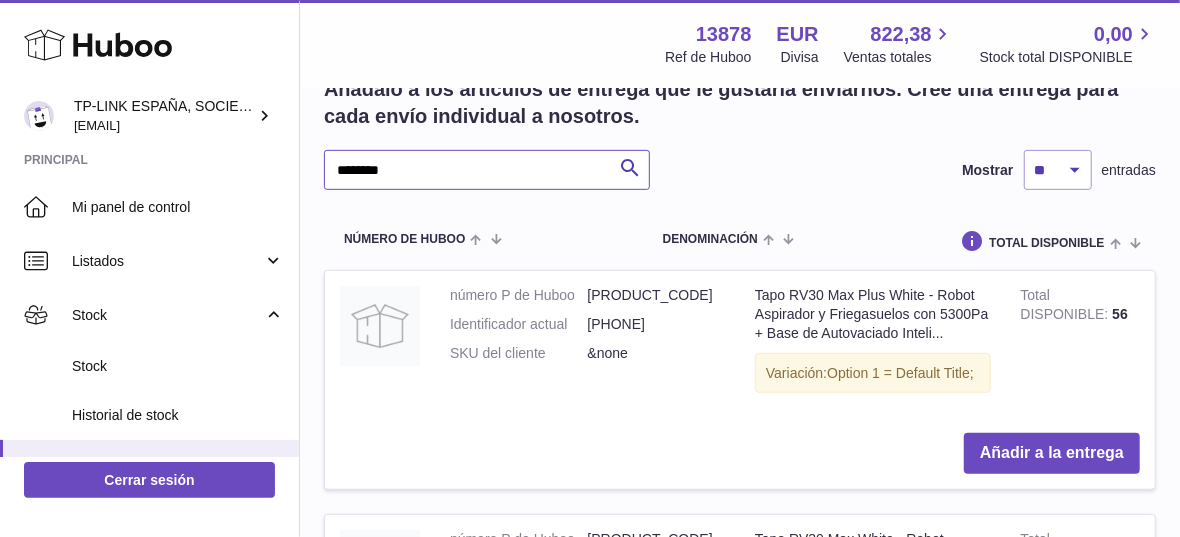 click on "********" at bounding box center (487, 170) 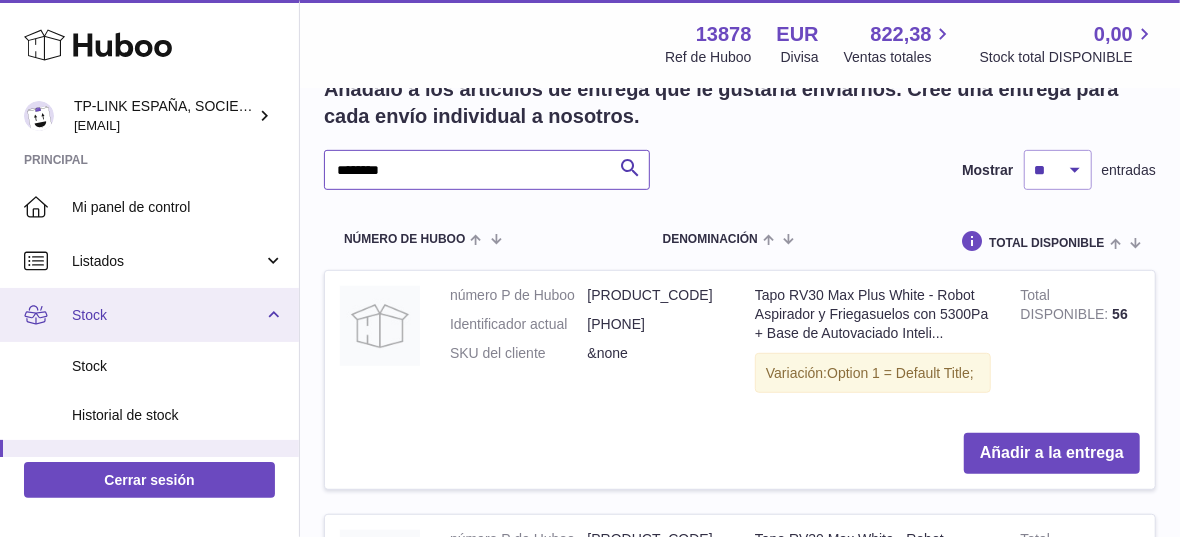 scroll, scrollTop: 111, scrollLeft: 0, axis: vertical 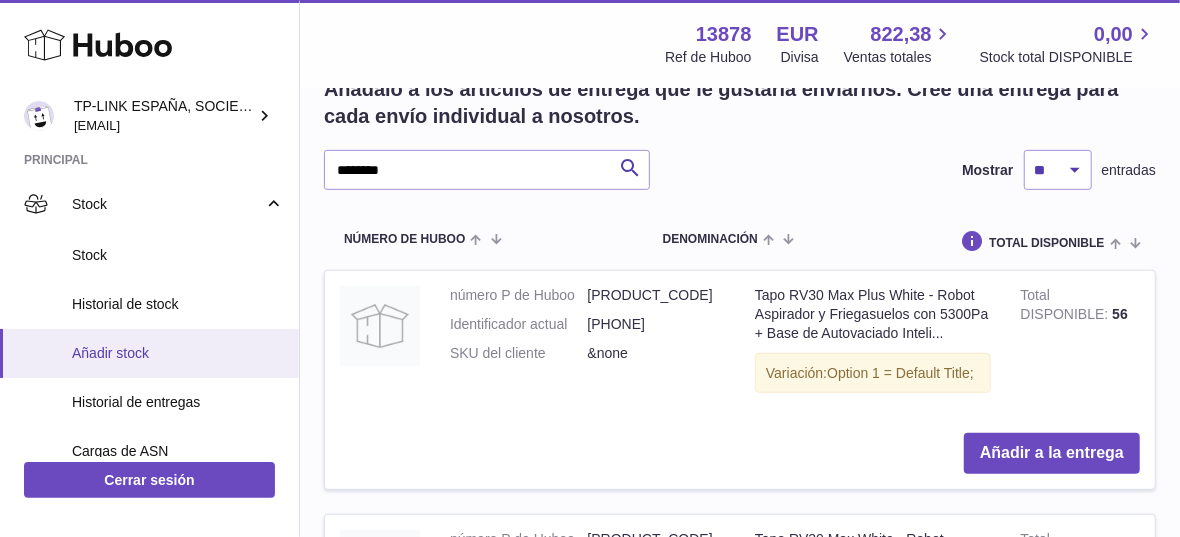 click on "Añadir stock" at bounding box center [178, 353] 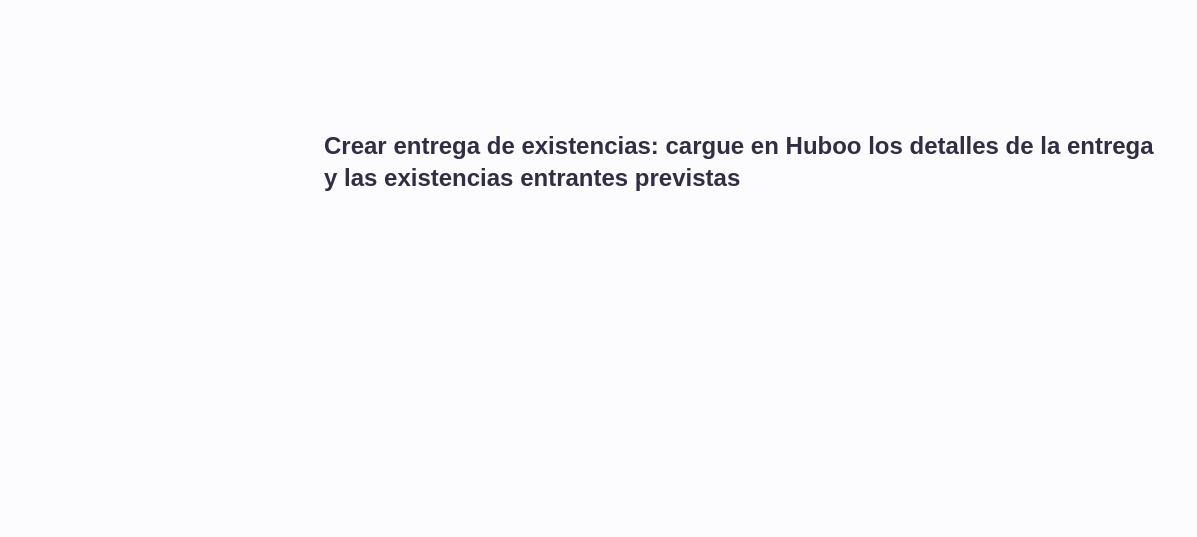 scroll, scrollTop: 0, scrollLeft: 0, axis: both 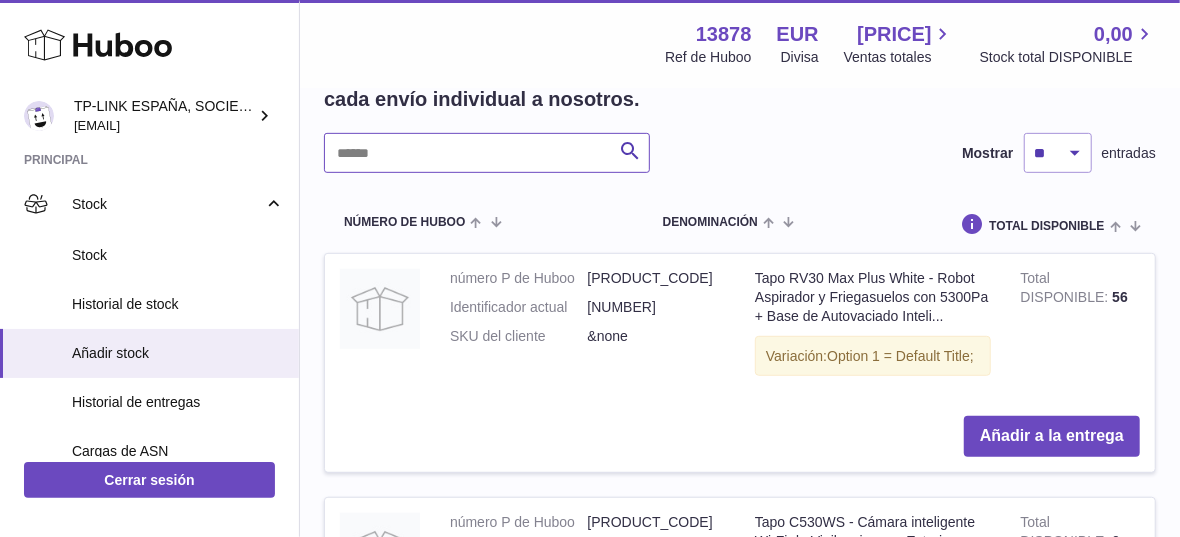 click at bounding box center (487, 153) 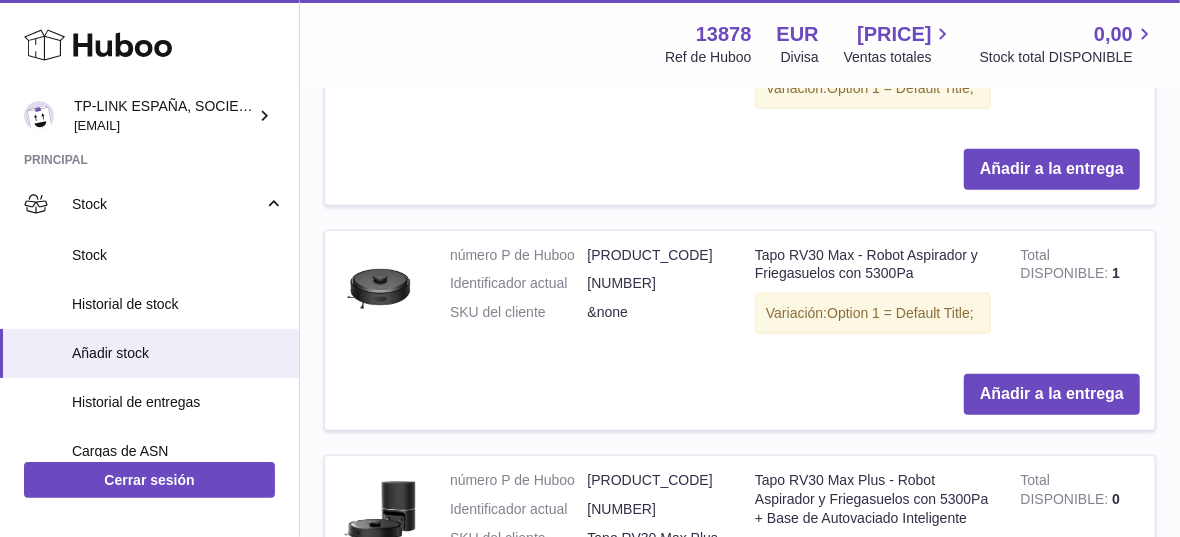 scroll, scrollTop: 1000, scrollLeft: 0, axis: vertical 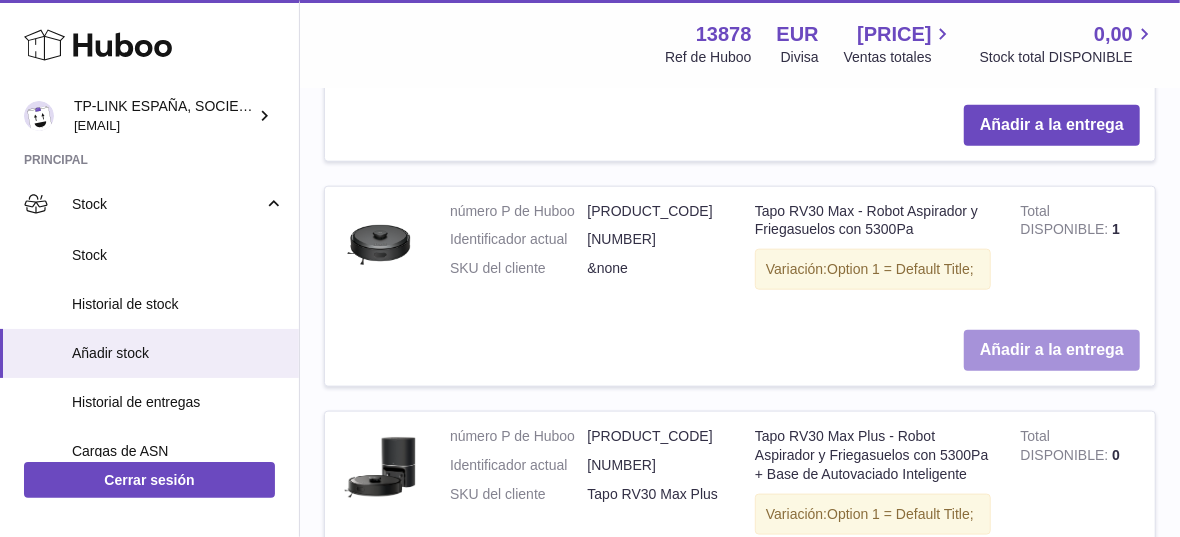 type on "********" 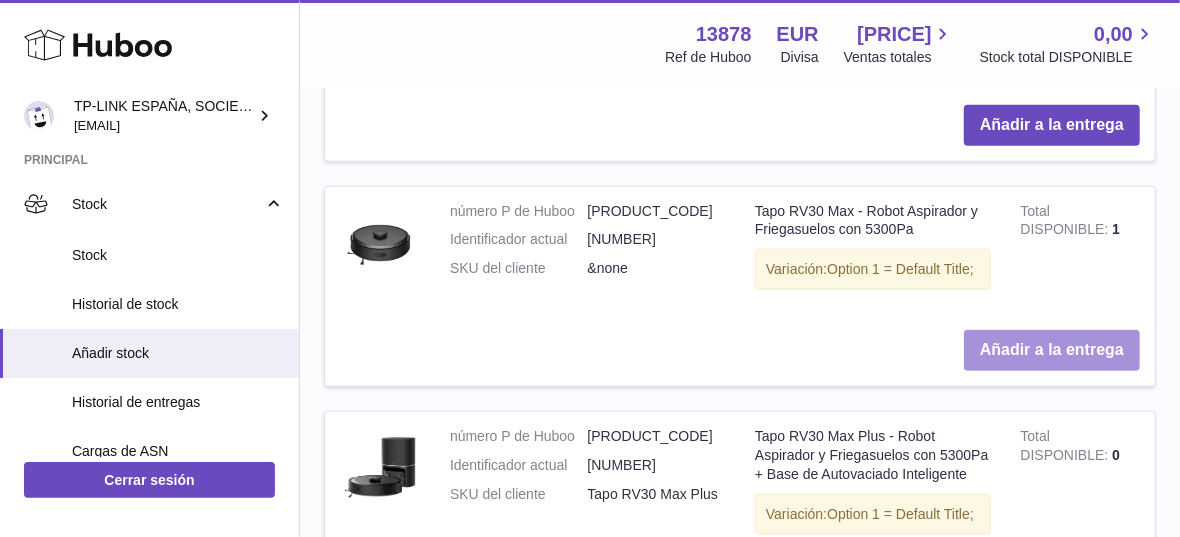 click on "Añadir a la entrega" at bounding box center [1052, 350] 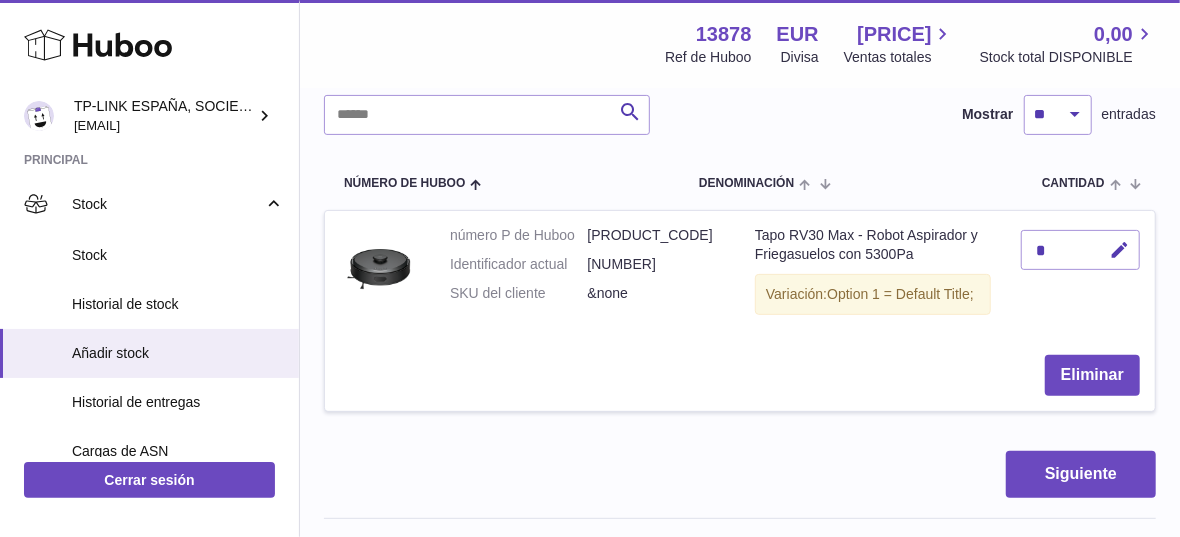 scroll, scrollTop: 240, scrollLeft: 0, axis: vertical 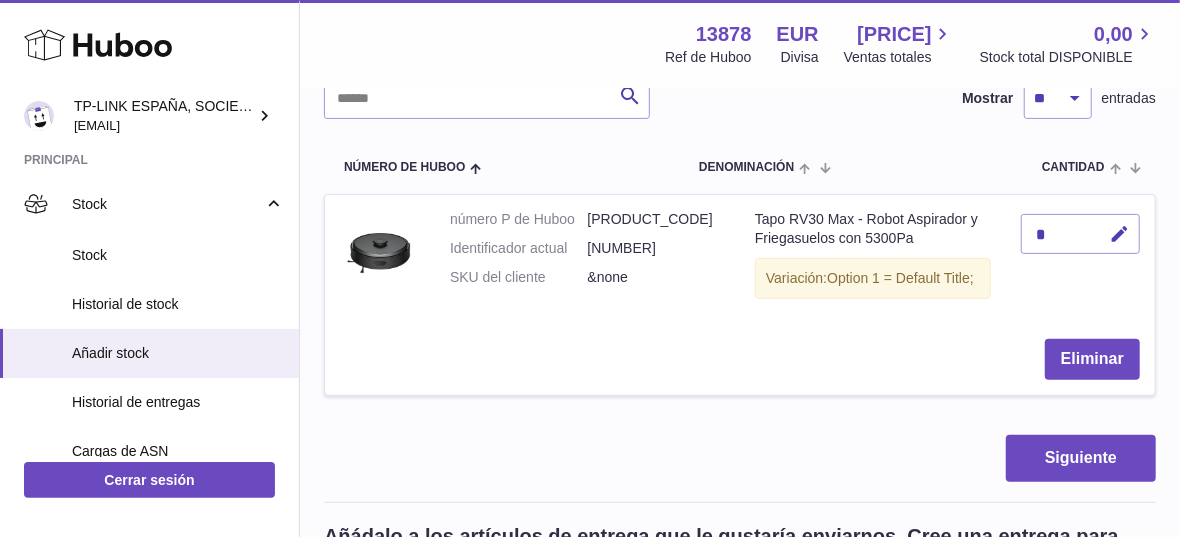 click on "Crear entrega de existencias: cargue en Huboo los detalles de la entrega y las existencias entrantes previstas
Carga de CSV
Artículos en entrega       Buscar
Mostrar
** ** ** ***
entradas
Número de Huboo       Denominación       Cantidad
Acción
número P de Huboo   P-1040890   Identificador actual   8885020625165   SKU del cliente   &none
Tapo RV30 Max - Robot Aspirador y Friegasuelos con 5300Pa
Variación:
Option 1 = Default Title;
*
Eliminar
Siguiente
Añádalo a los artículos de entrega que le gustaría enviarnos. Cree una entrega para cada envío individual a nosotros.   ********     Buscar
Mostrar
** ** ** ***
entradas
Número de Huboo" at bounding box center (740, 805) 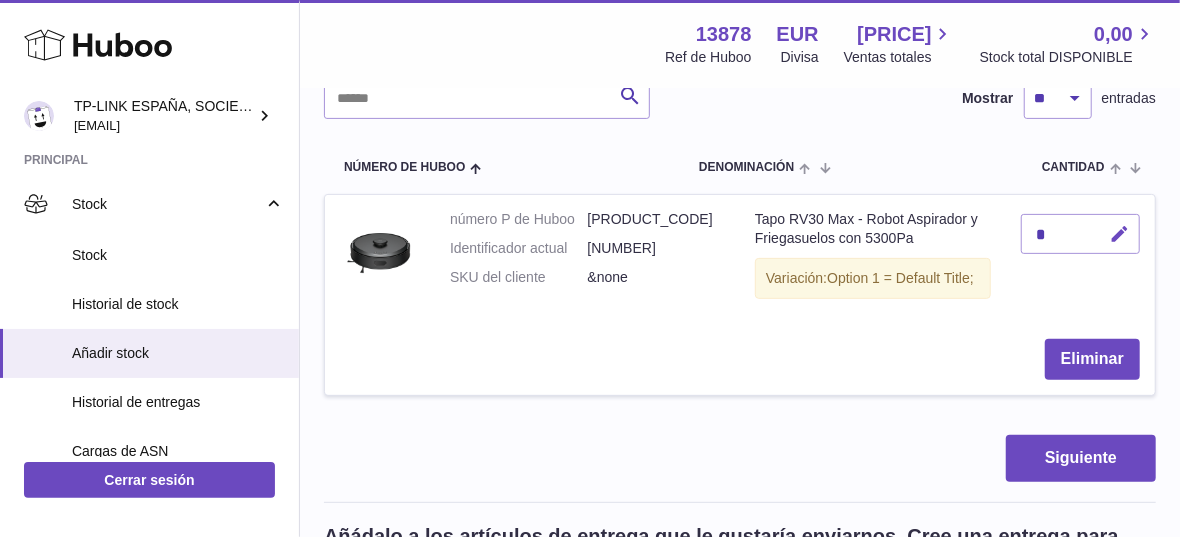 click at bounding box center [1119, 234] 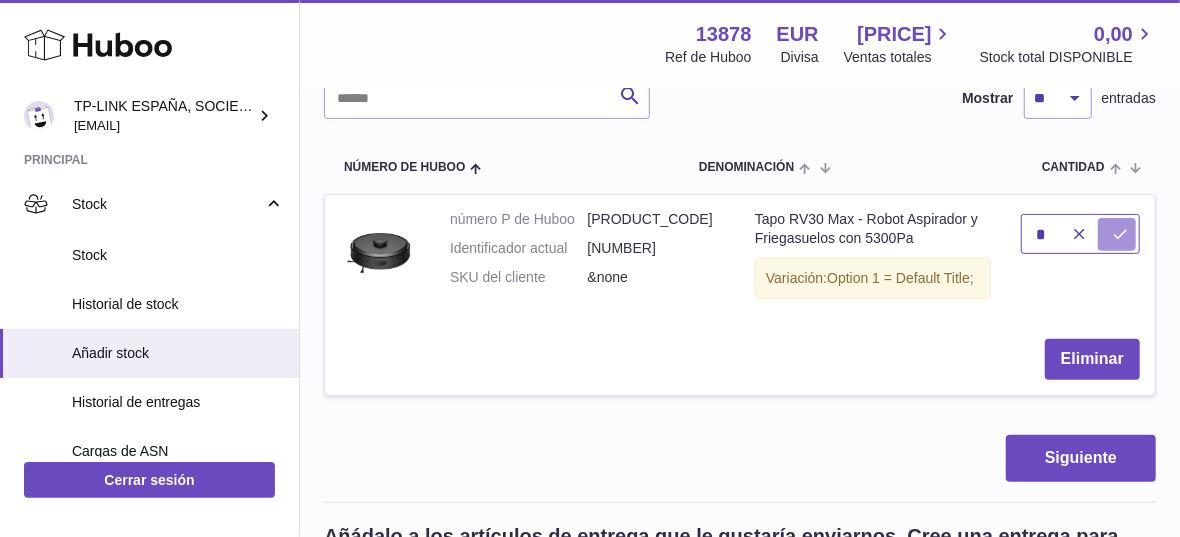 type on "*" 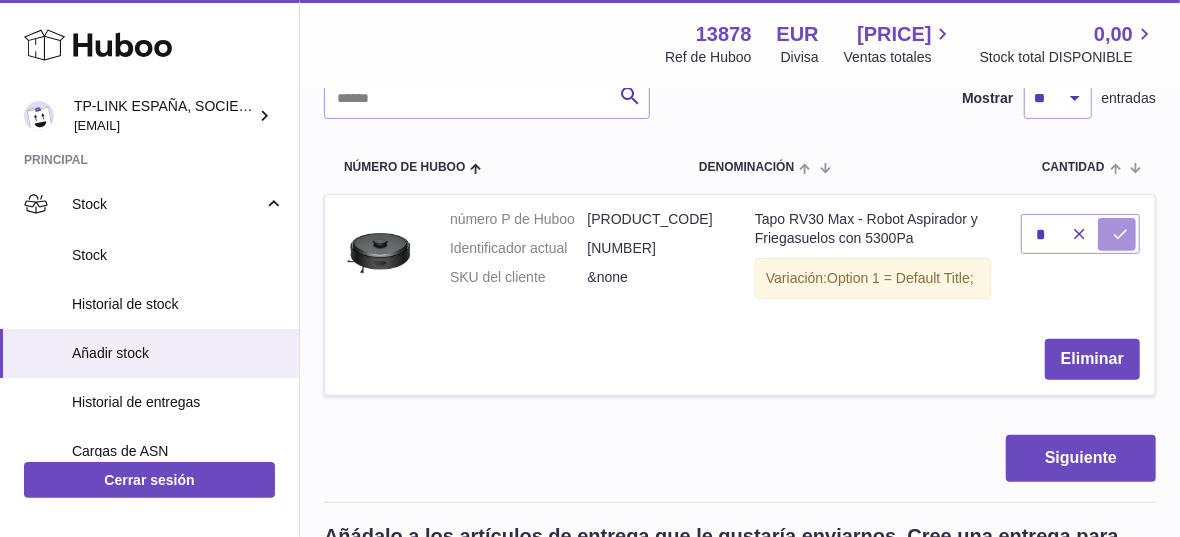 click at bounding box center [1120, 234] 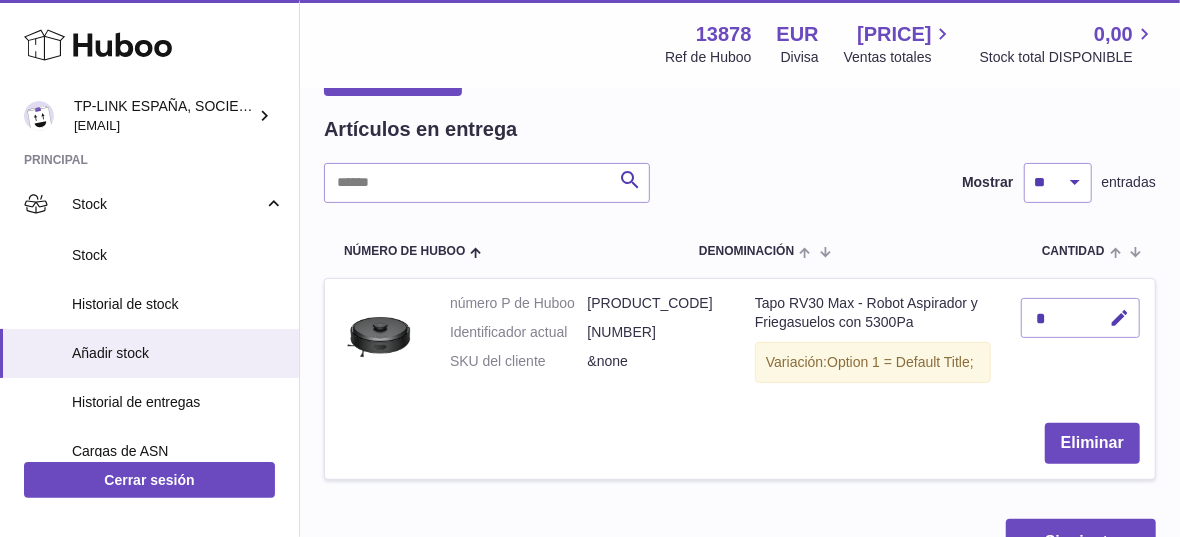 scroll, scrollTop: 18, scrollLeft: 0, axis: vertical 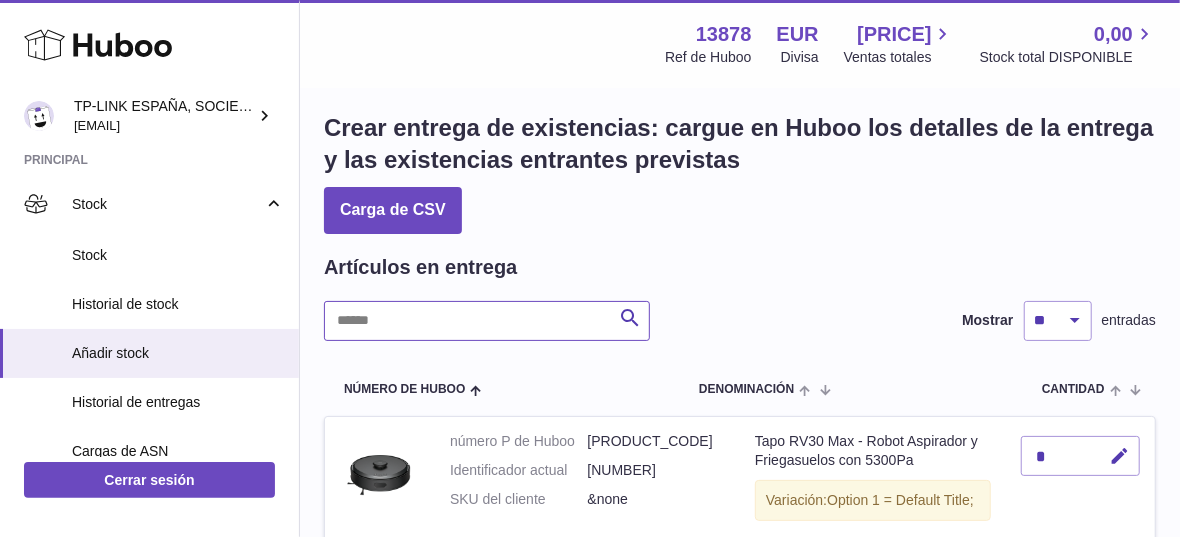 click at bounding box center (487, 321) 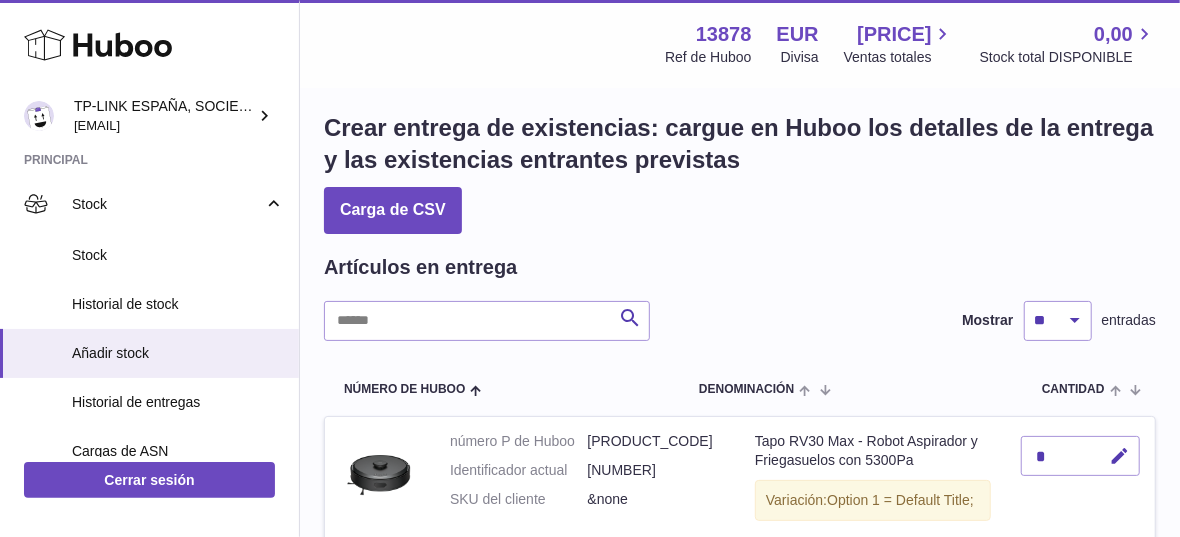 click on "Artículos en entrega" at bounding box center [740, 267] 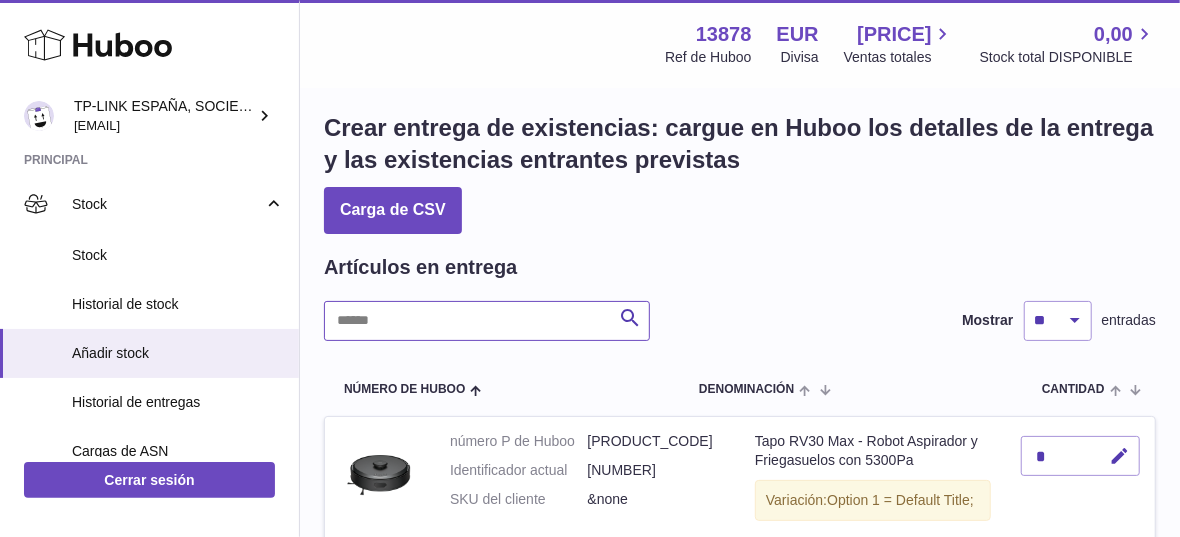 click at bounding box center (487, 321) 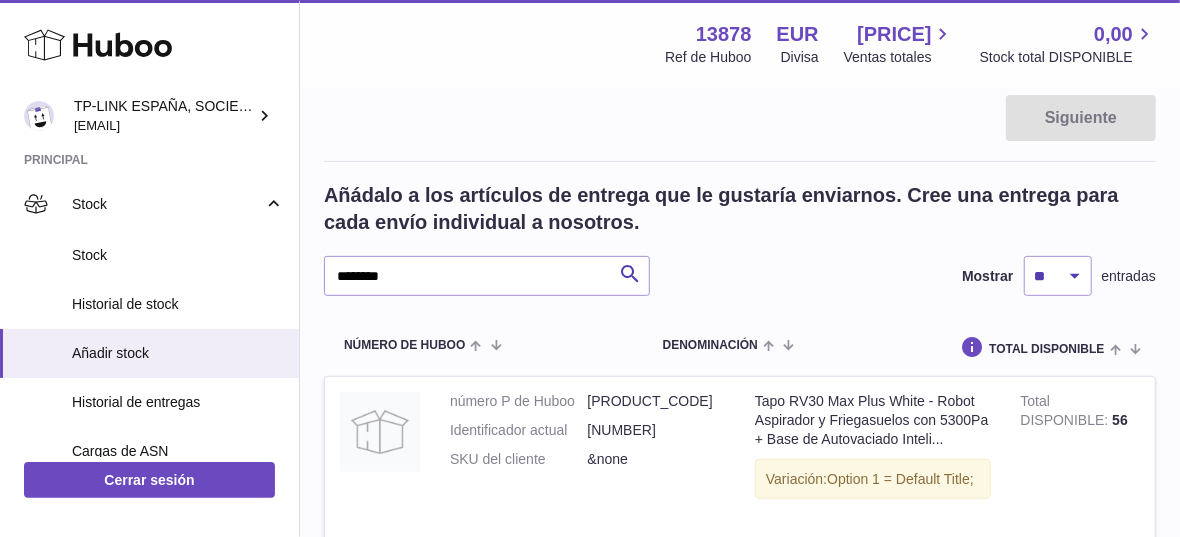 scroll, scrollTop: 316, scrollLeft: 0, axis: vertical 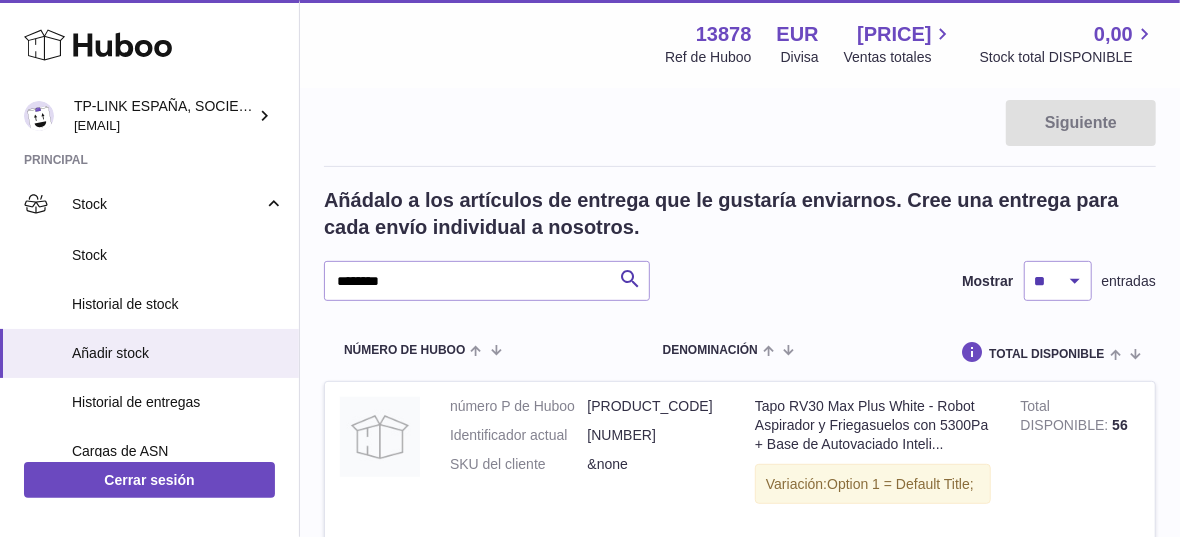 type on "****" 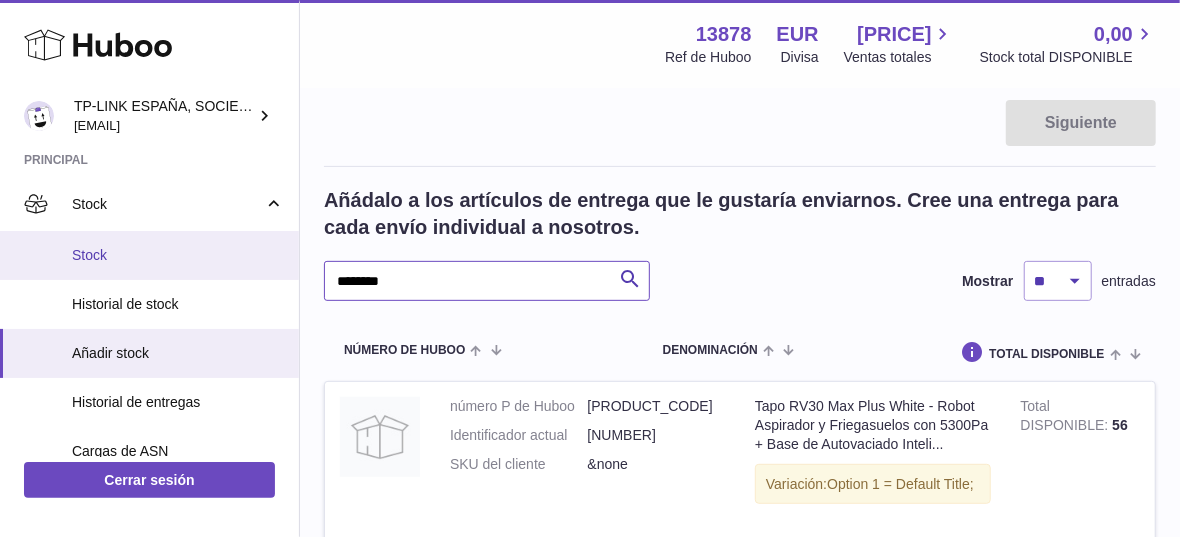 drag, startPoint x: 412, startPoint y: 280, endPoint x: 259, endPoint y: 276, distance: 153.05228 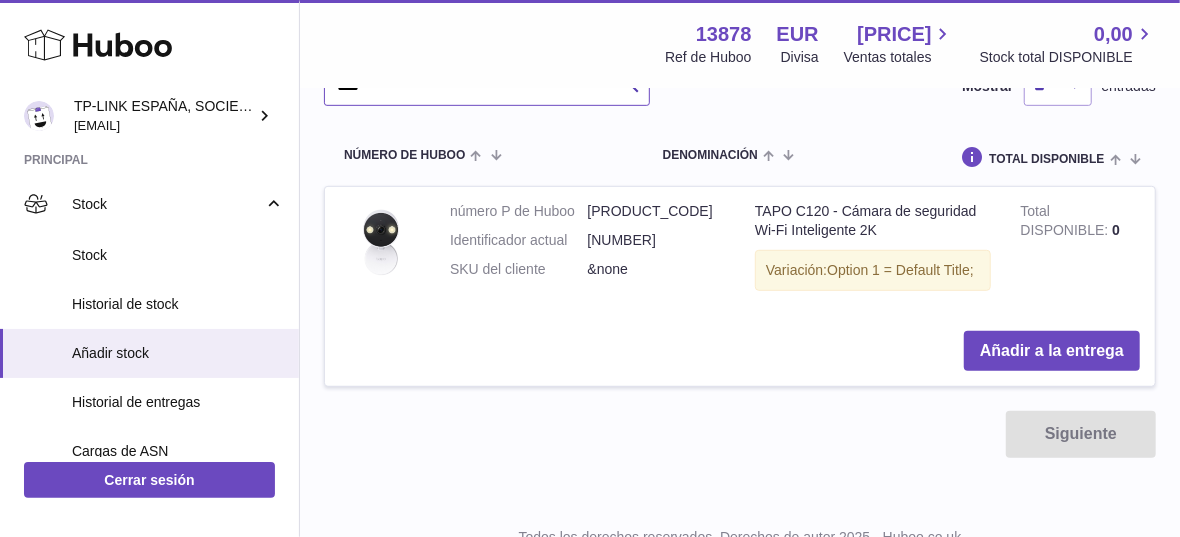 scroll, scrollTop: 538, scrollLeft: 0, axis: vertical 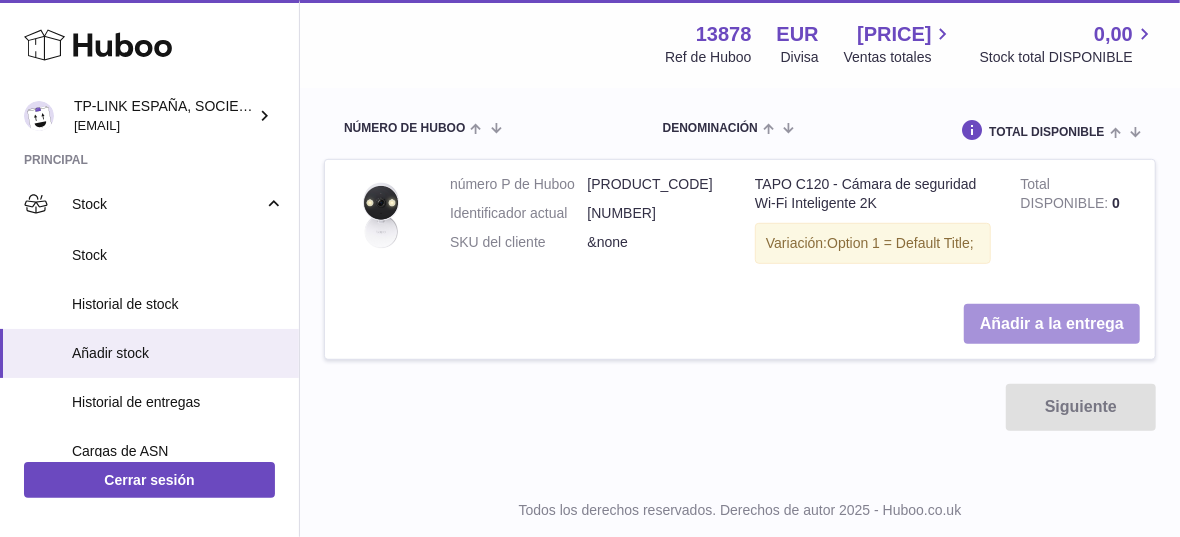 type on "****" 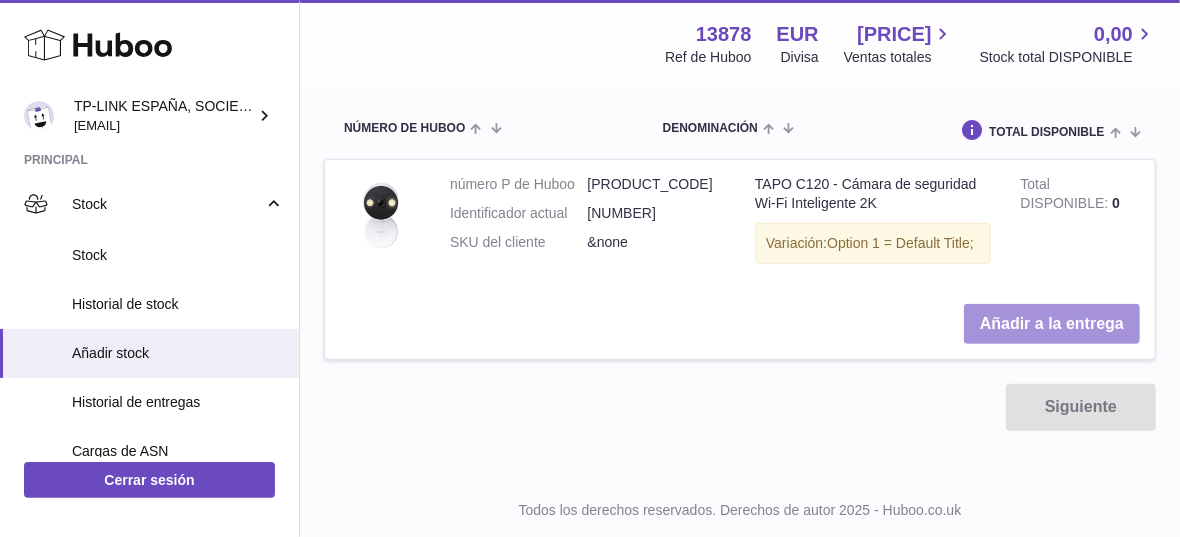 click on "Añadir a la entrega" at bounding box center [1052, 324] 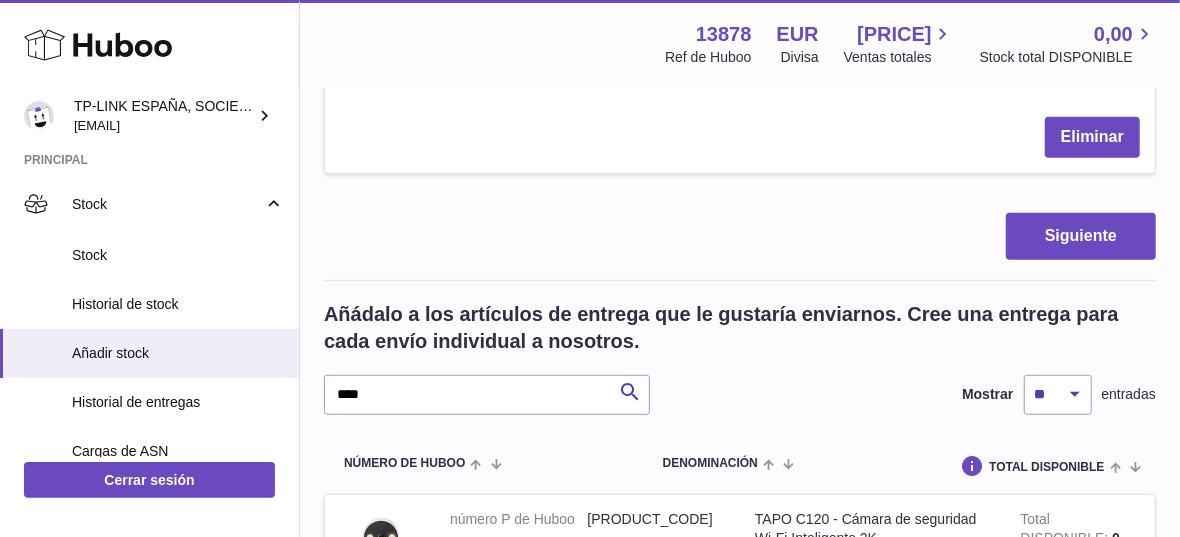 scroll, scrollTop: 240, scrollLeft: 0, axis: vertical 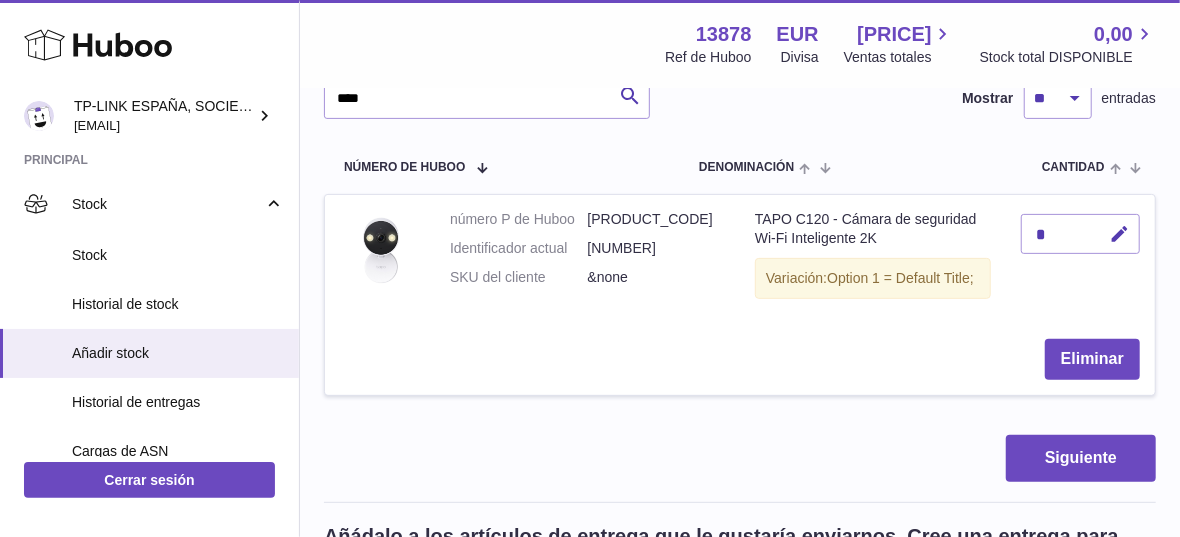 click on "*" at bounding box center [1080, 234] 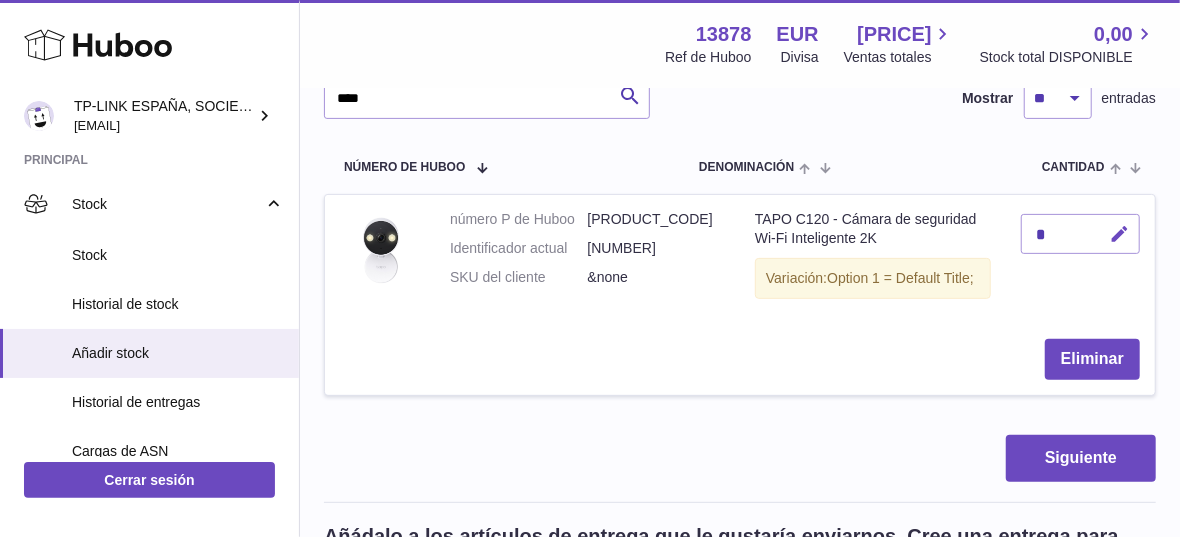 click at bounding box center [1119, 234] 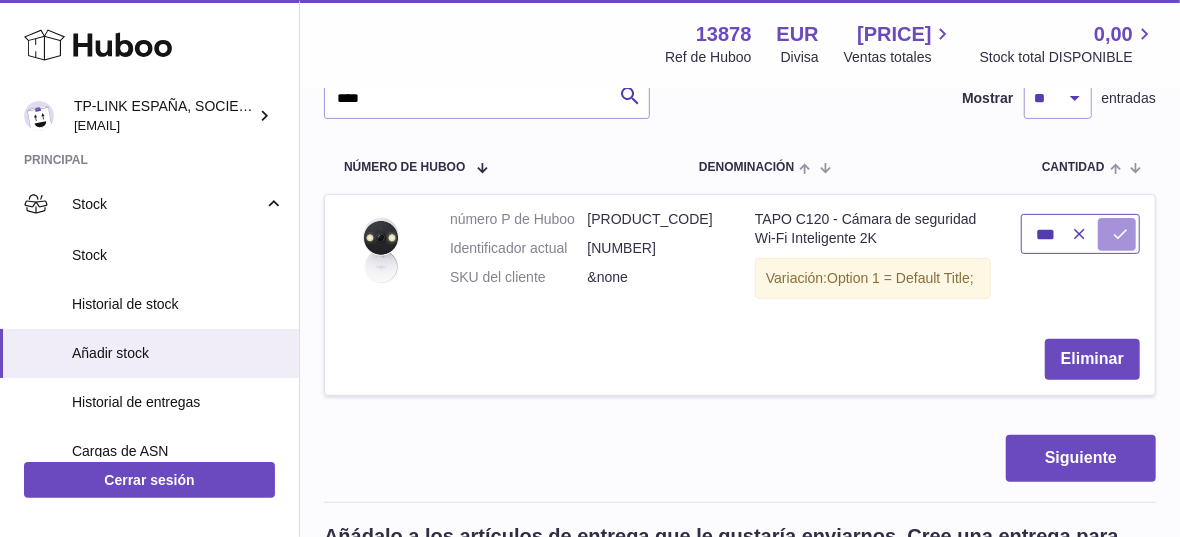 type on "***" 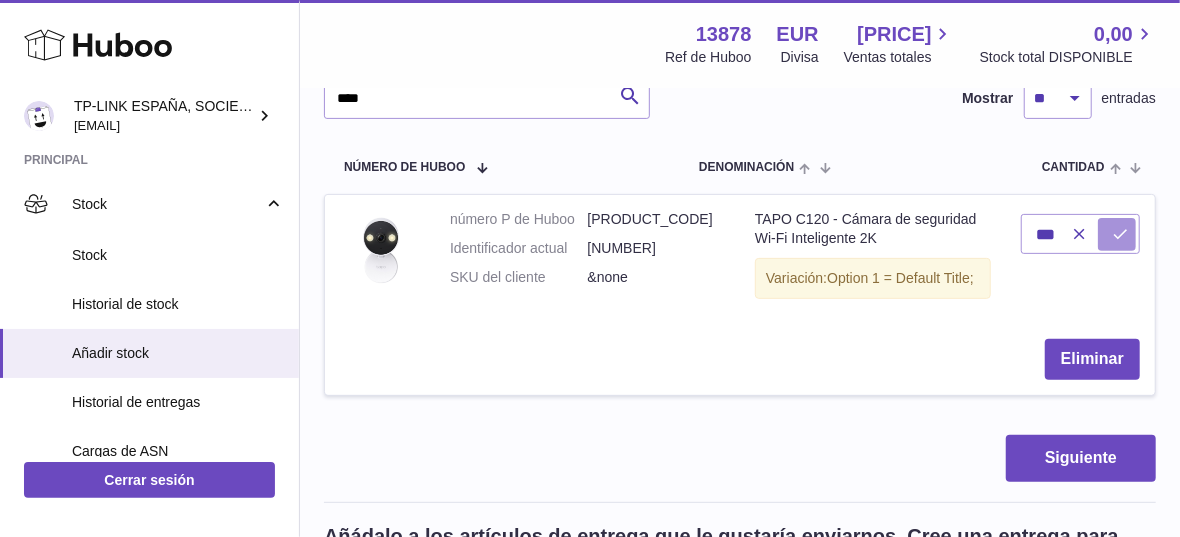 drag, startPoint x: 1120, startPoint y: 231, endPoint x: 1104, endPoint y: 290, distance: 61.13101 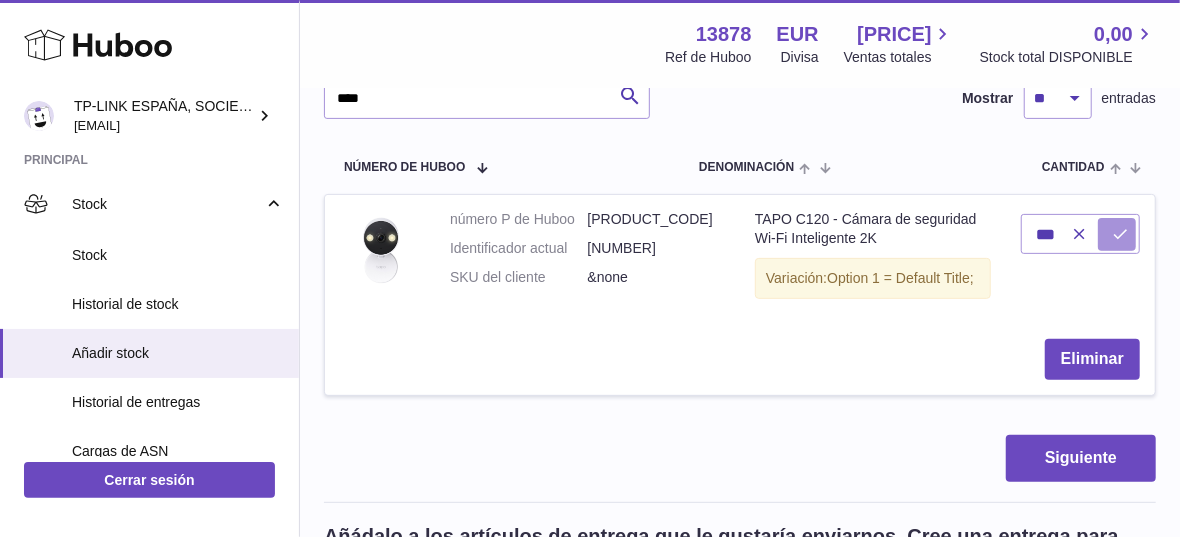 click at bounding box center (1120, 234) 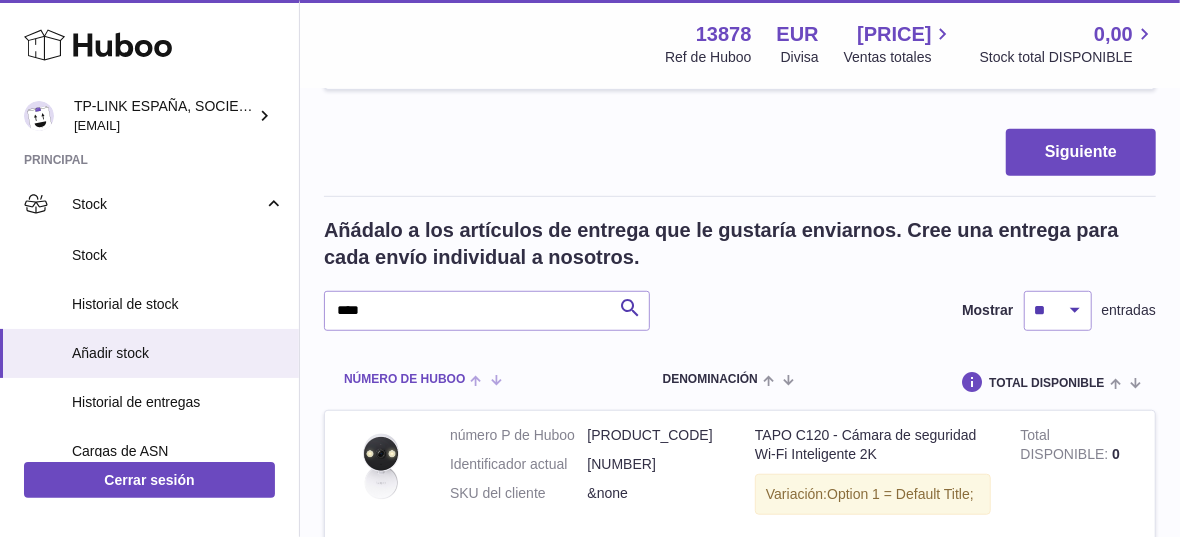 scroll, scrollTop: 573, scrollLeft: 0, axis: vertical 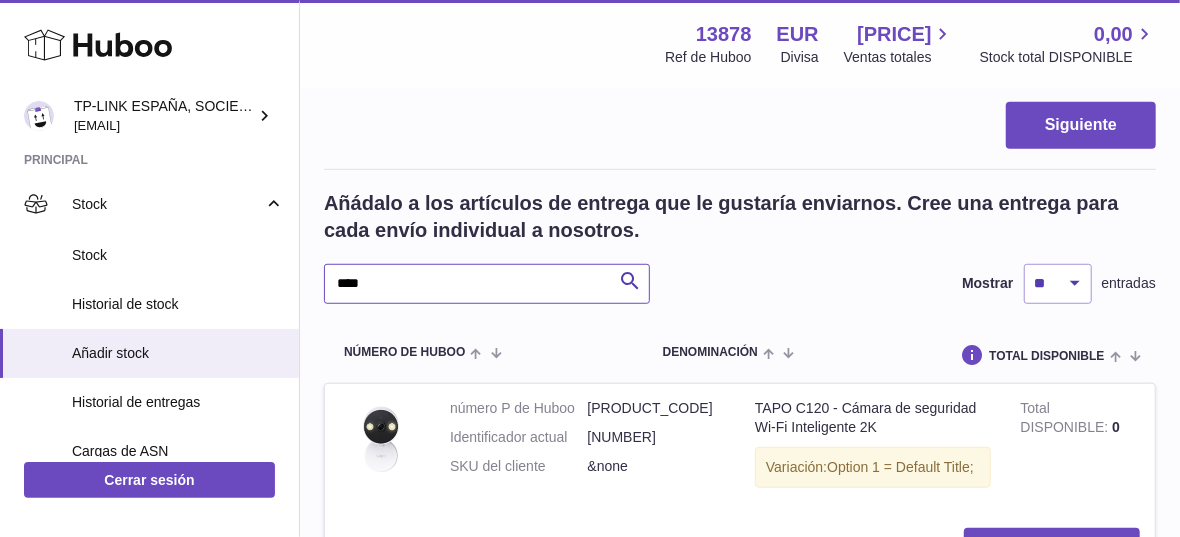 click on "****" at bounding box center [487, 284] 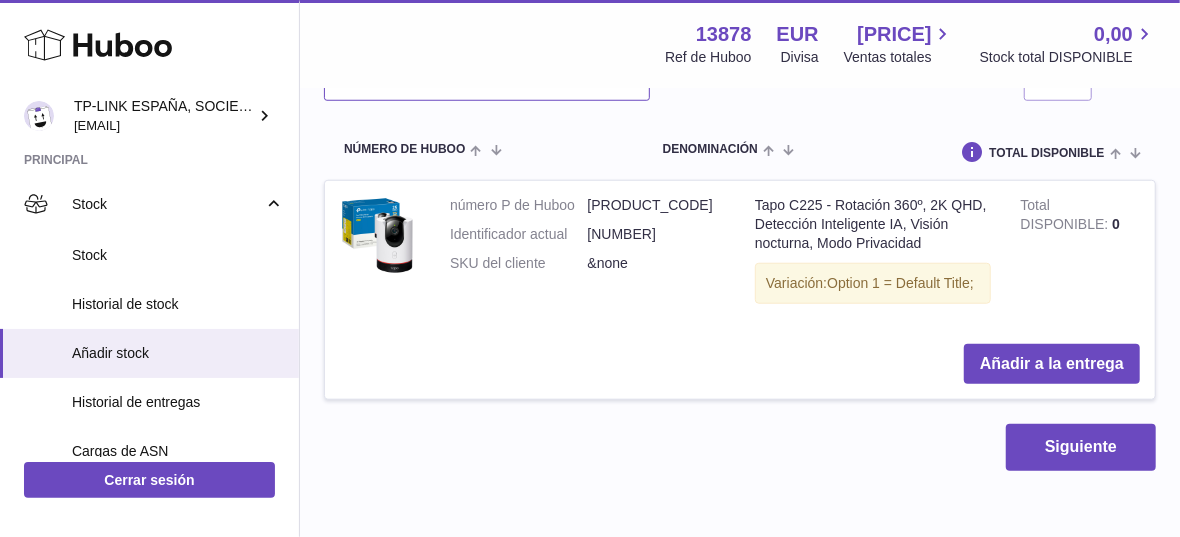 scroll, scrollTop: 796, scrollLeft: 0, axis: vertical 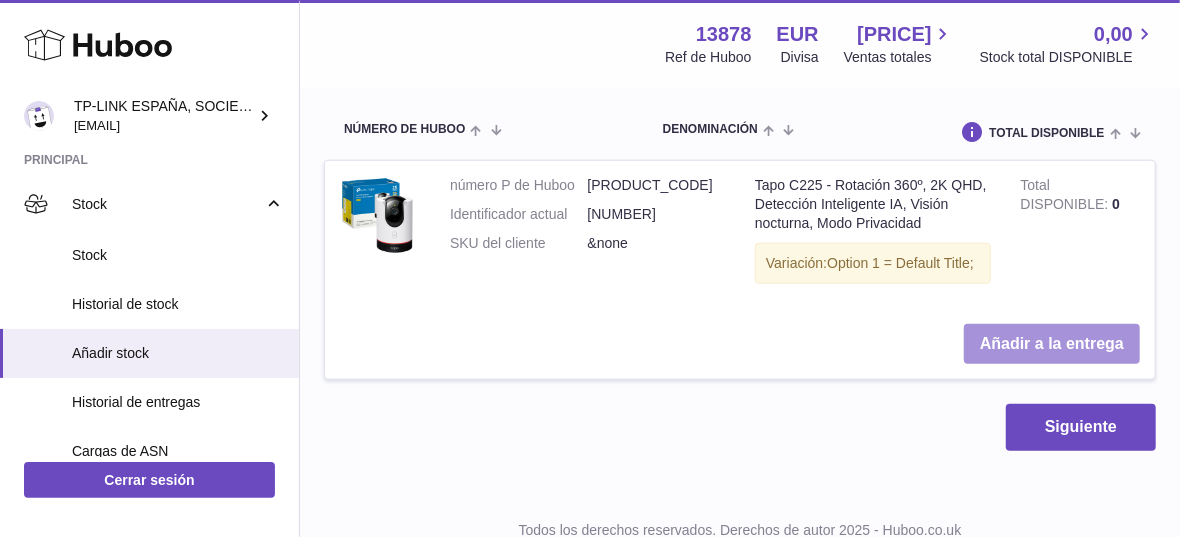 type on "****" 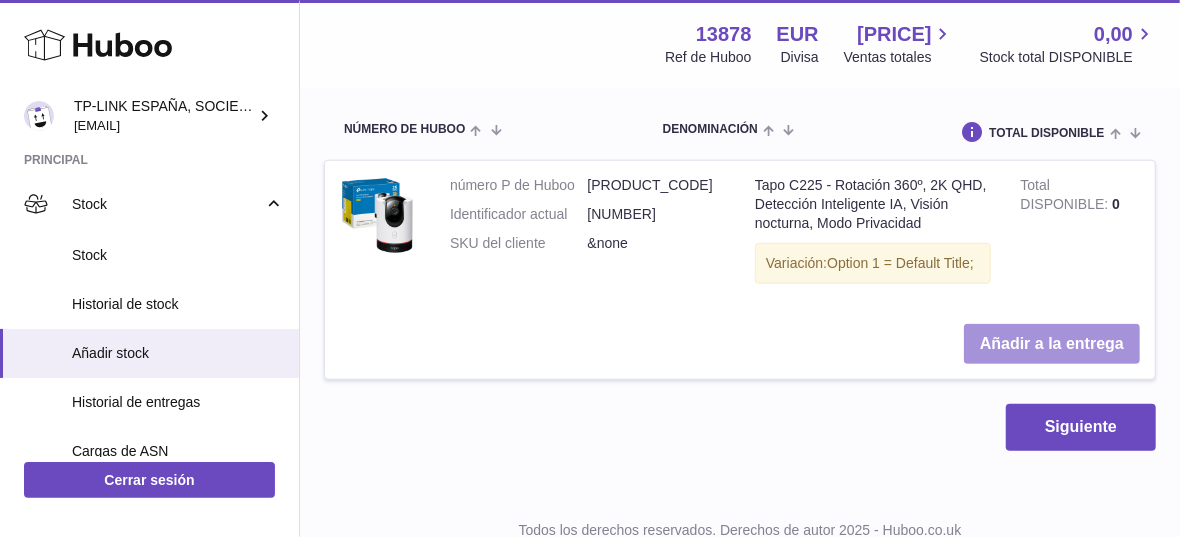 click on "Añadir a la entrega" at bounding box center (1052, 344) 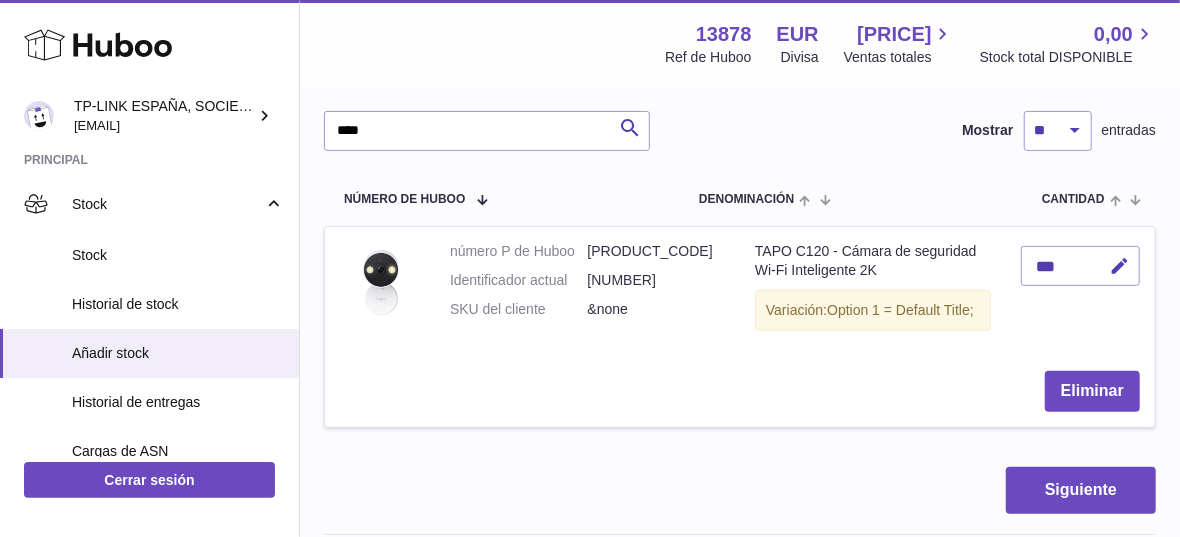 scroll, scrollTop: 129, scrollLeft: 0, axis: vertical 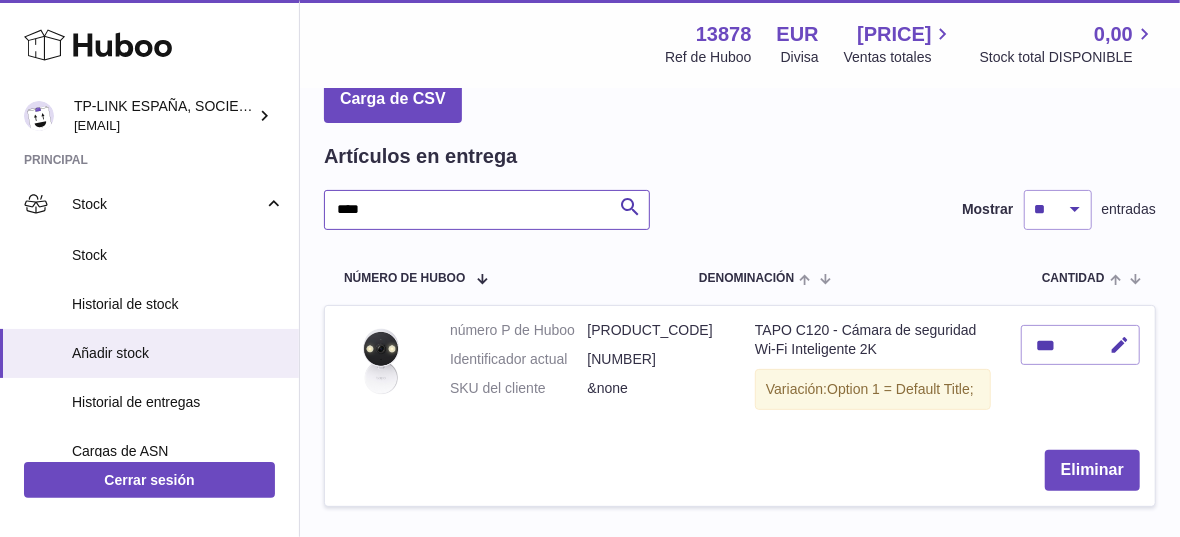 click on "****" at bounding box center (487, 210) 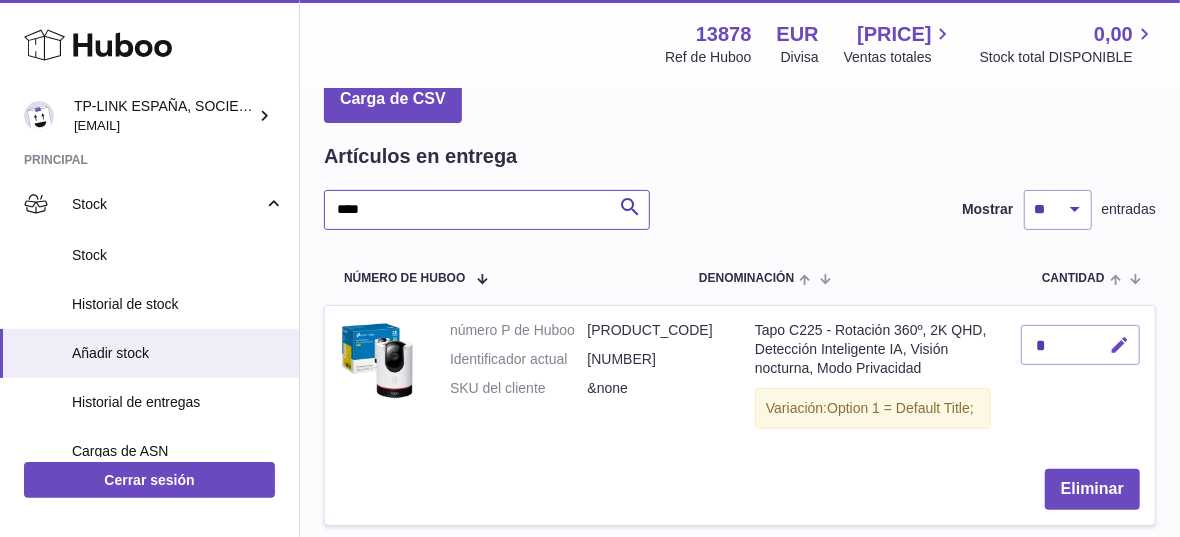 type on "****" 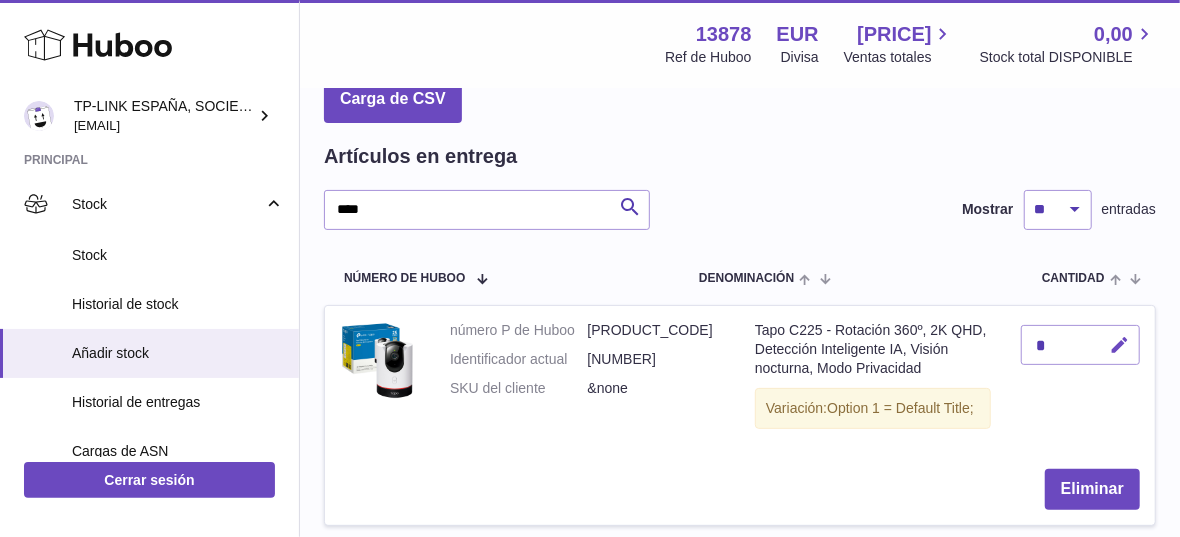 click at bounding box center (1119, 345) 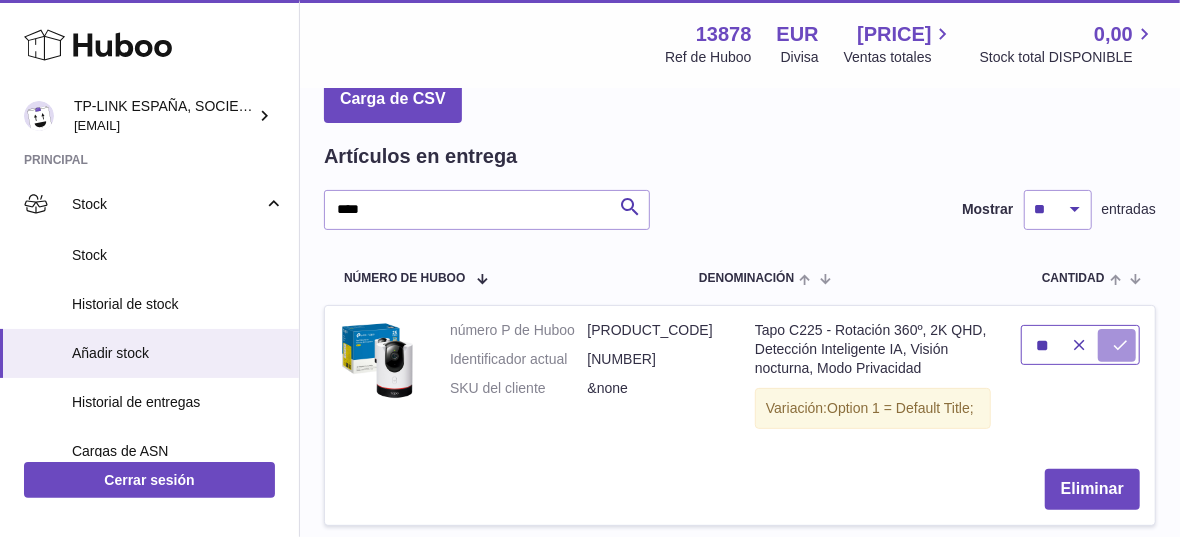 type on "**" 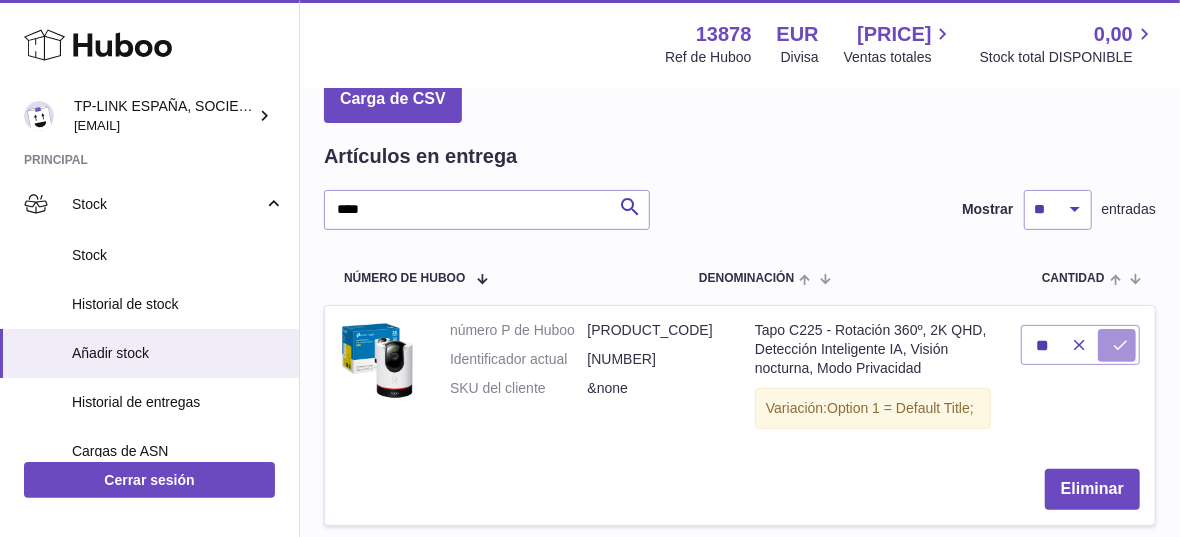 click at bounding box center [1120, 345] 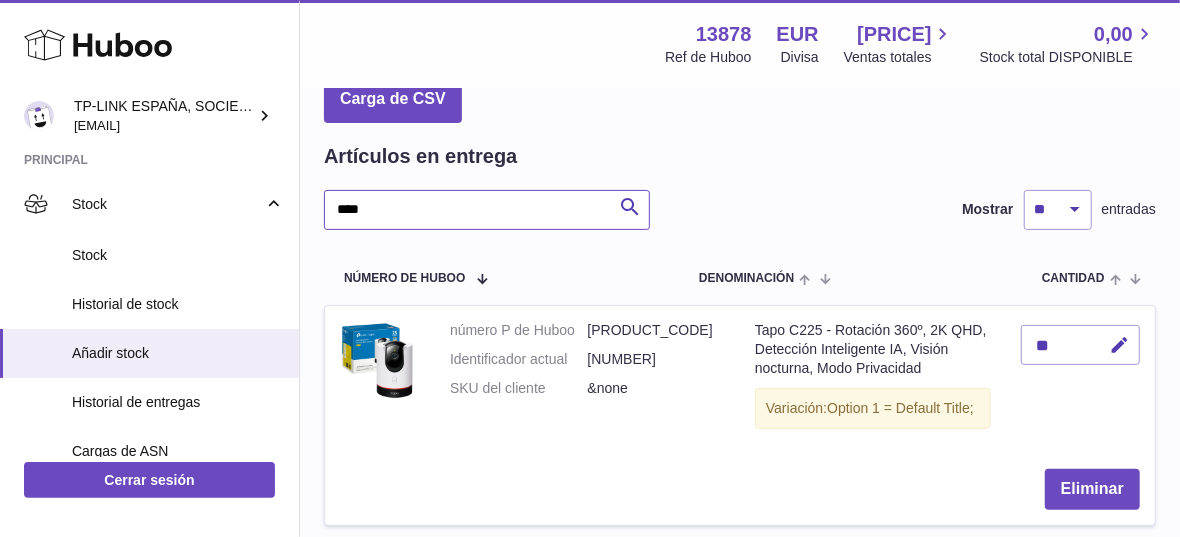 click on "****" at bounding box center [487, 210] 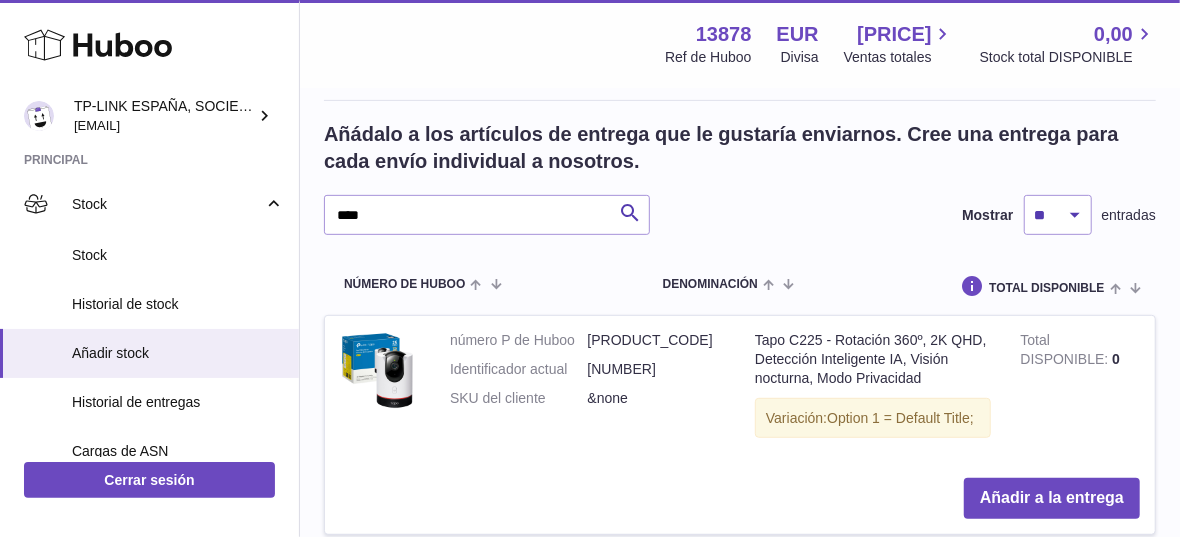 scroll, scrollTop: 384, scrollLeft: 0, axis: vertical 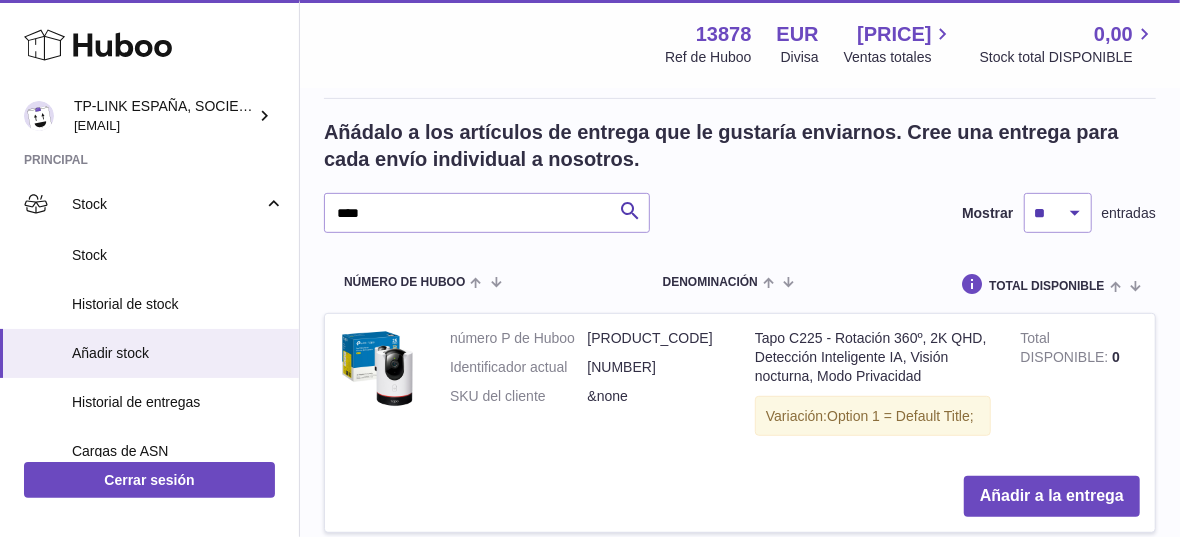 type on "****" 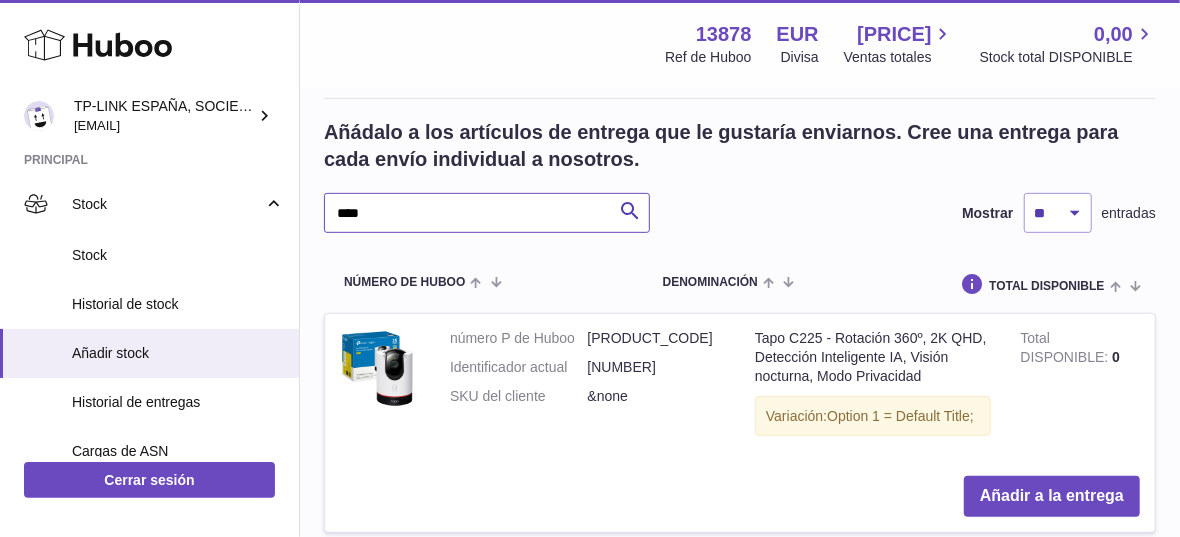 click on "****" at bounding box center [487, 213] 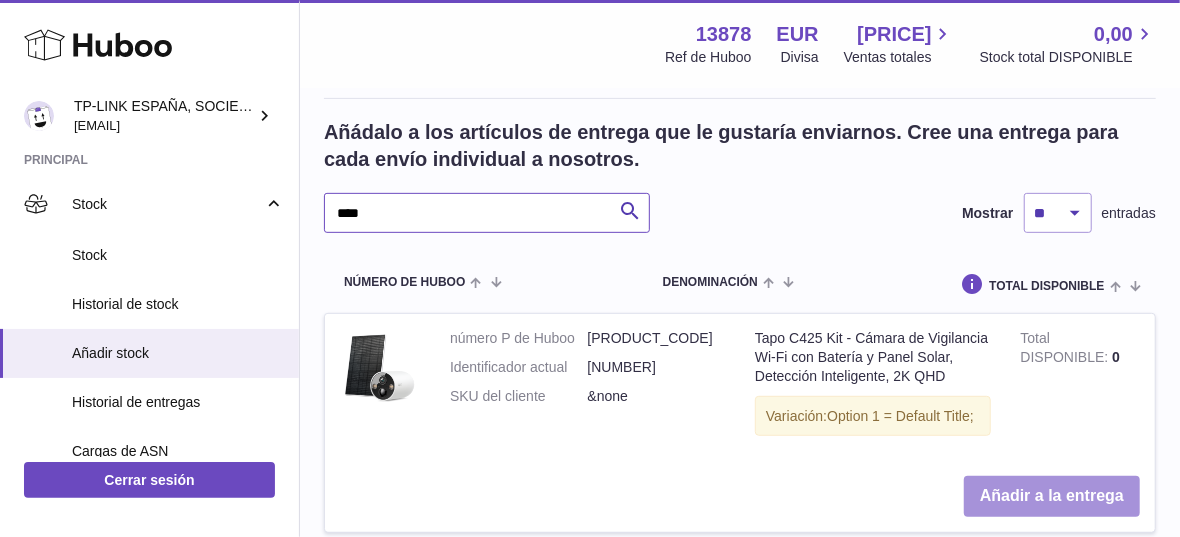 type on "****" 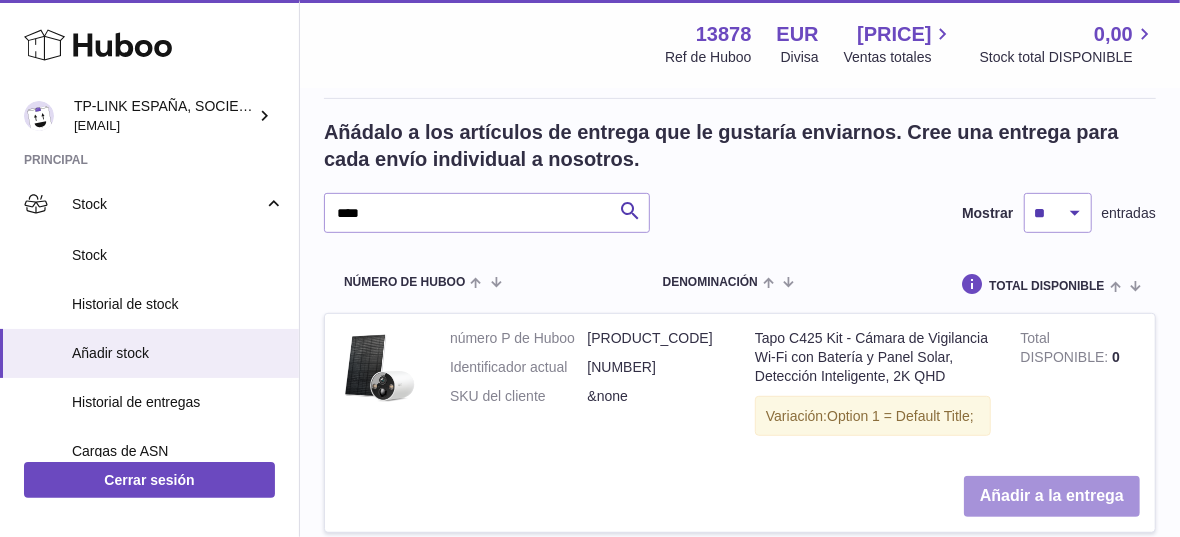 click on "Añadir a la entrega" at bounding box center [1052, 496] 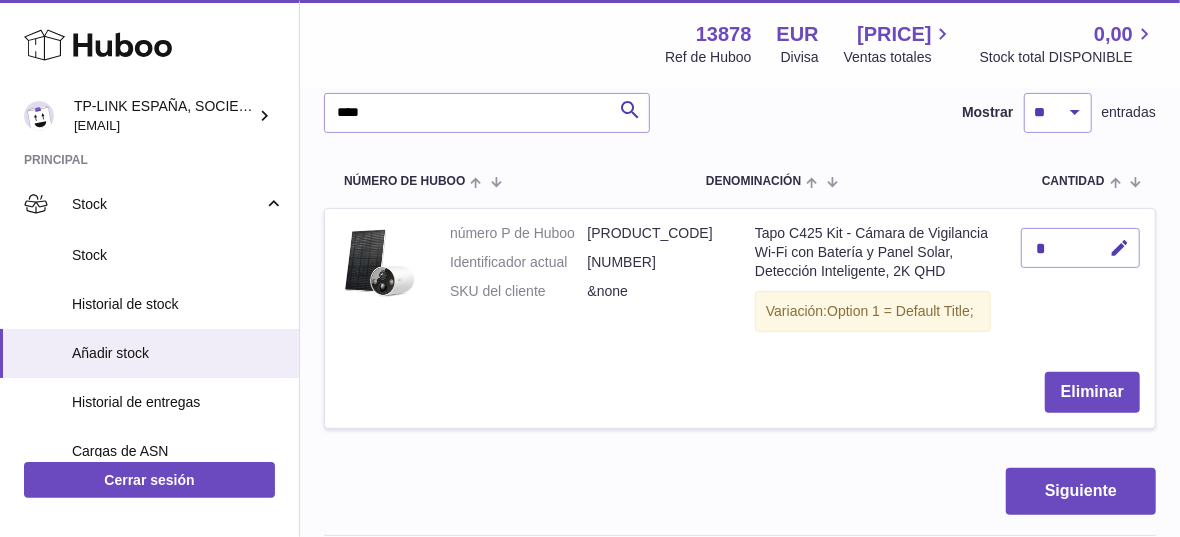 scroll, scrollTop: 107, scrollLeft: 0, axis: vertical 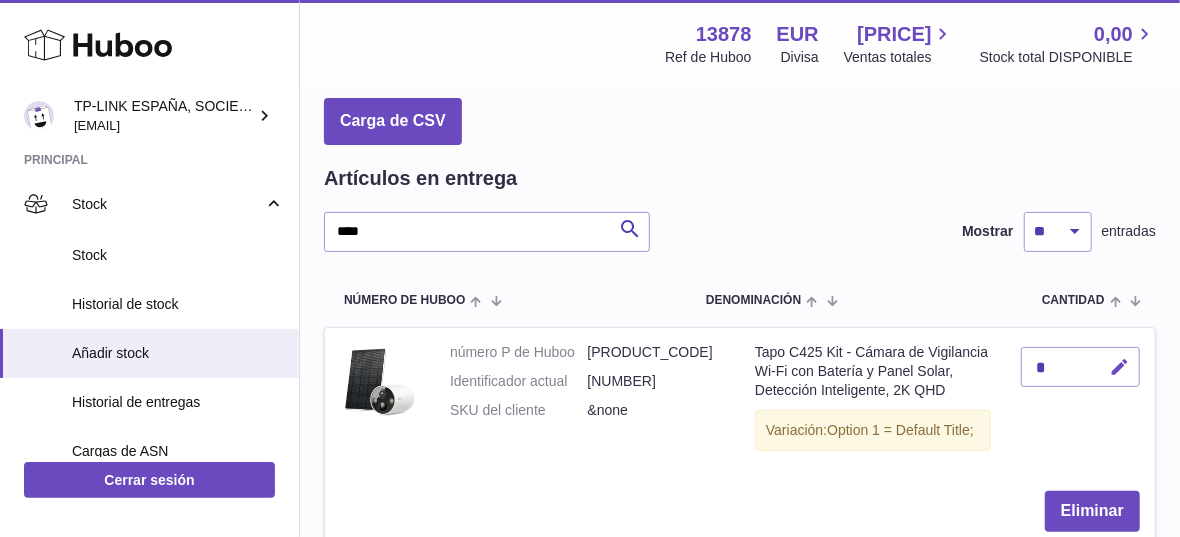 click at bounding box center [1119, 367] 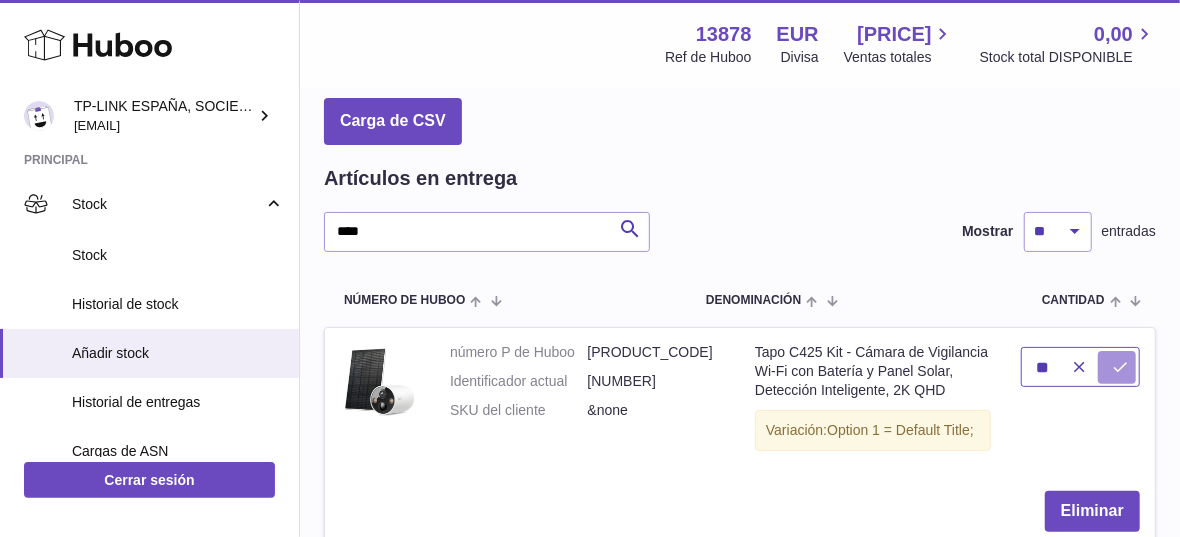 type on "**" 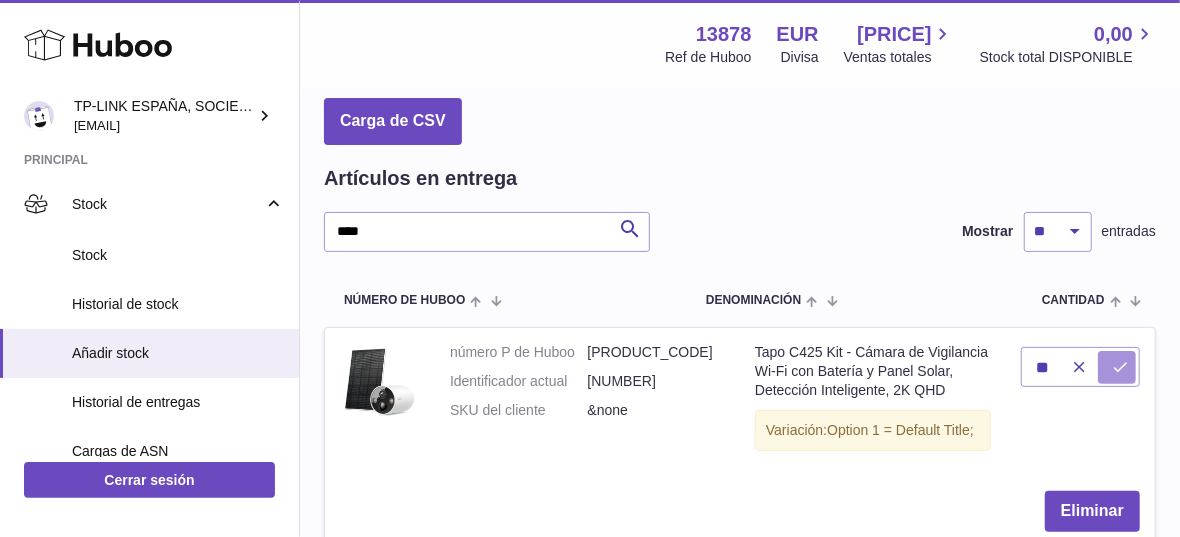 click at bounding box center [1117, 367] 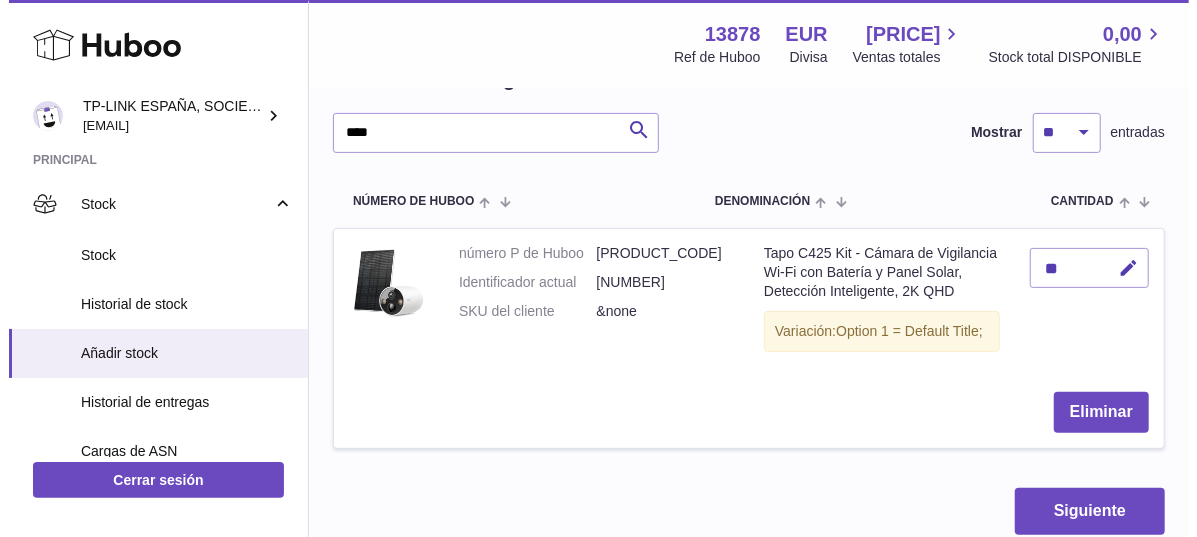 scroll, scrollTop: 237, scrollLeft: 0, axis: vertical 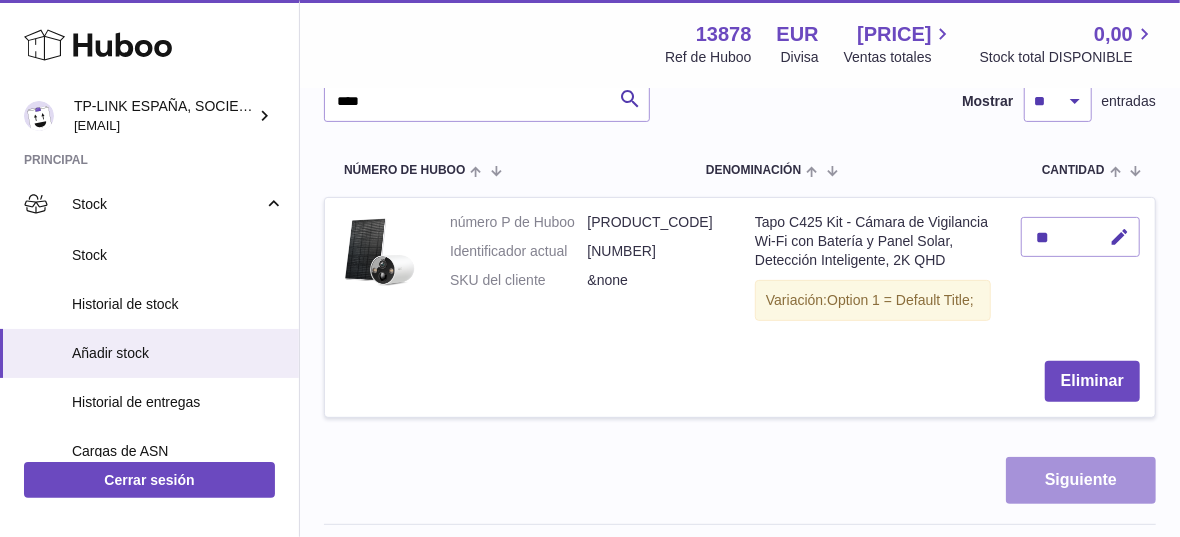 click on "Siguiente" at bounding box center (1081, 480) 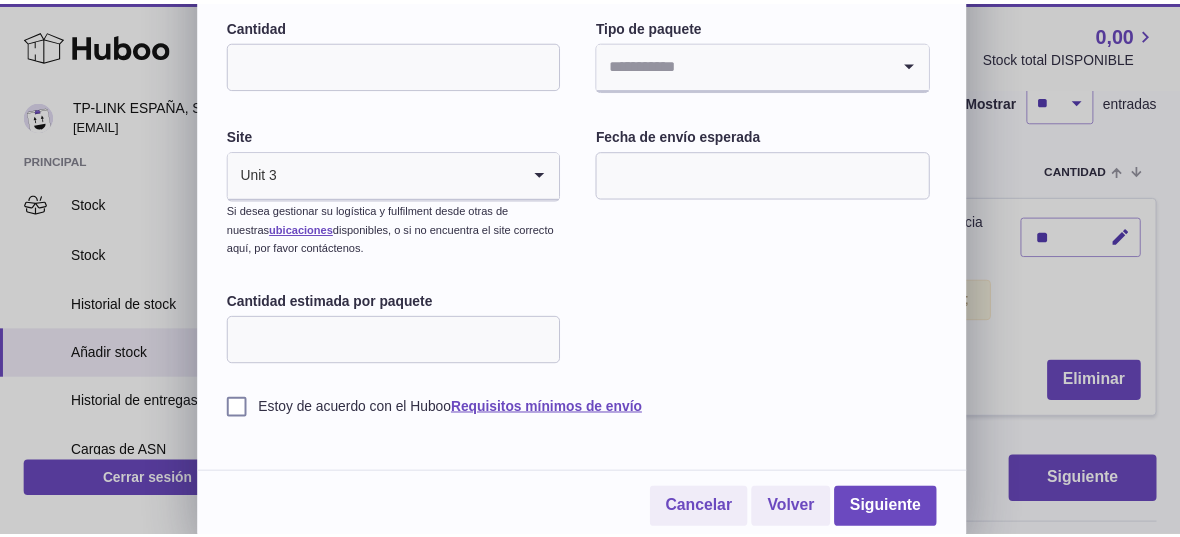 scroll, scrollTop: 193, scrollLeft: 0, axis: vertical 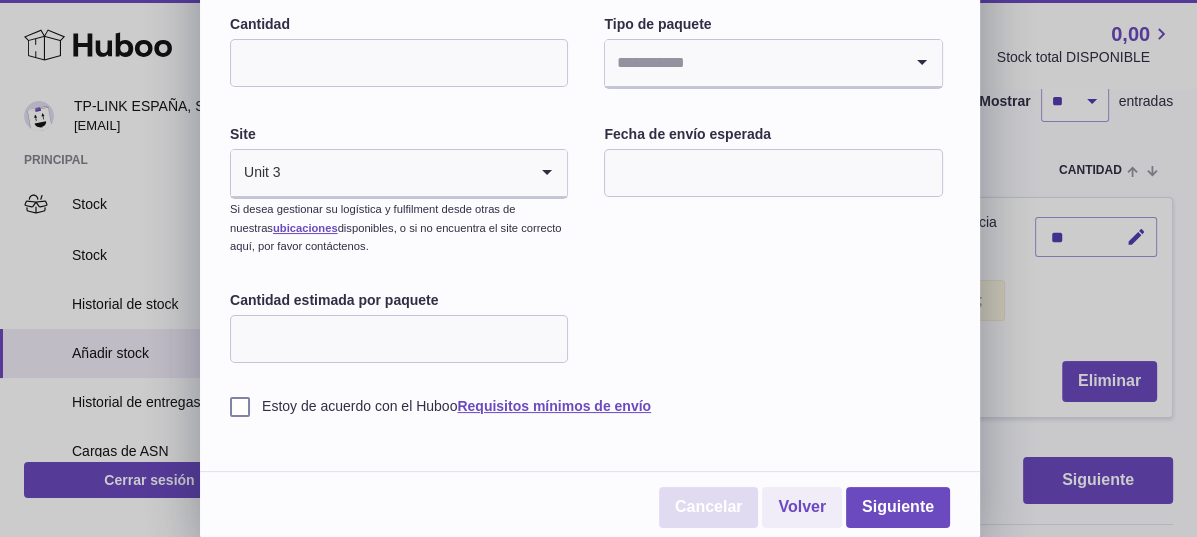 click on "Cancelar" at bounding box center (709, 507) 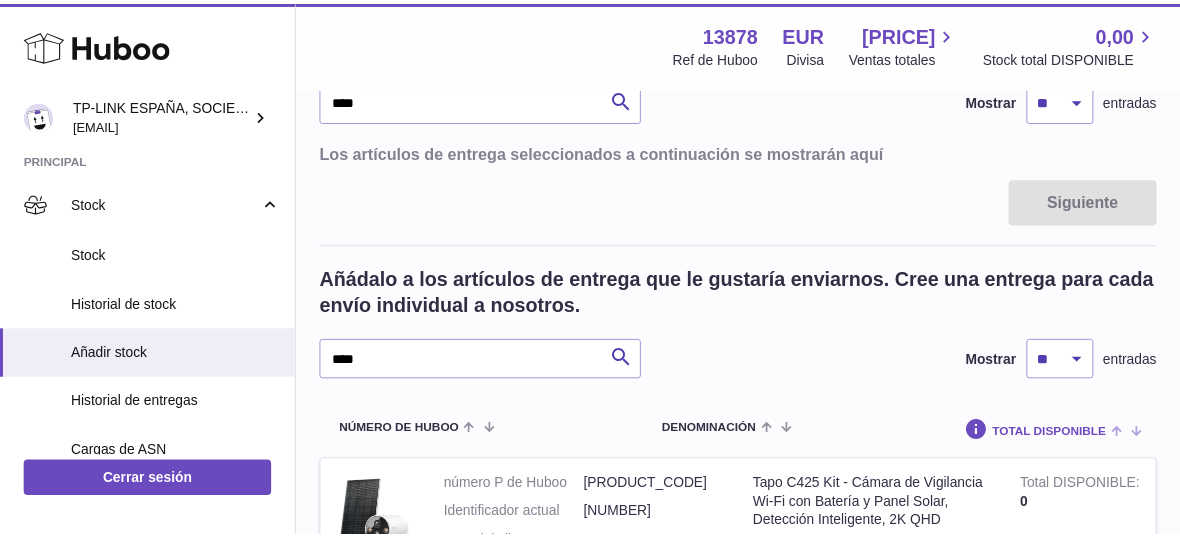 scroll, scrollTop: 0, scrollLeft: 0, axis: both 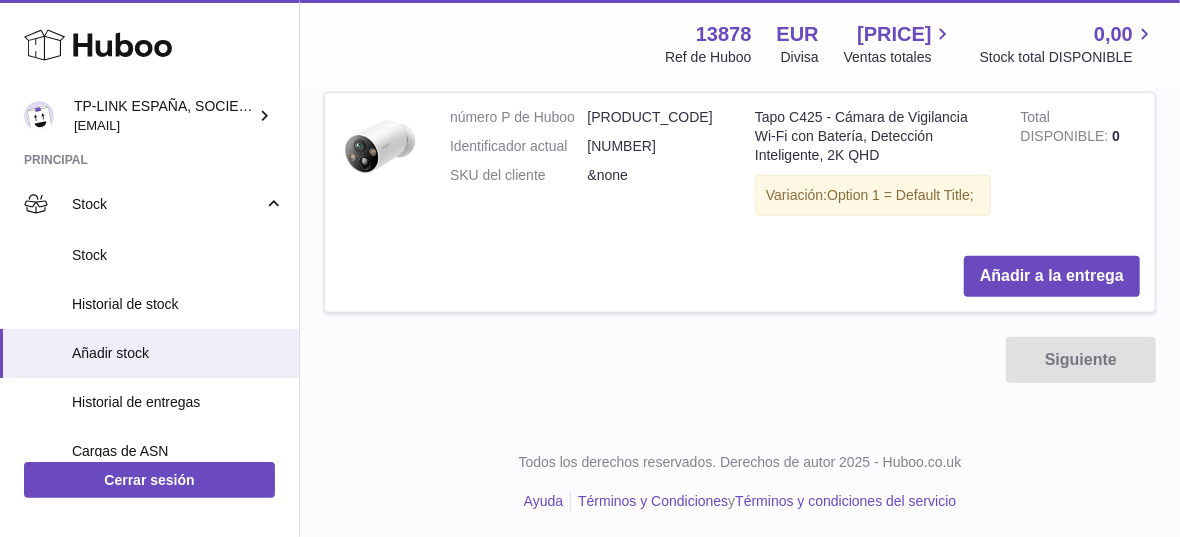 click on "Siguiente" at bounding box center [740, 360] 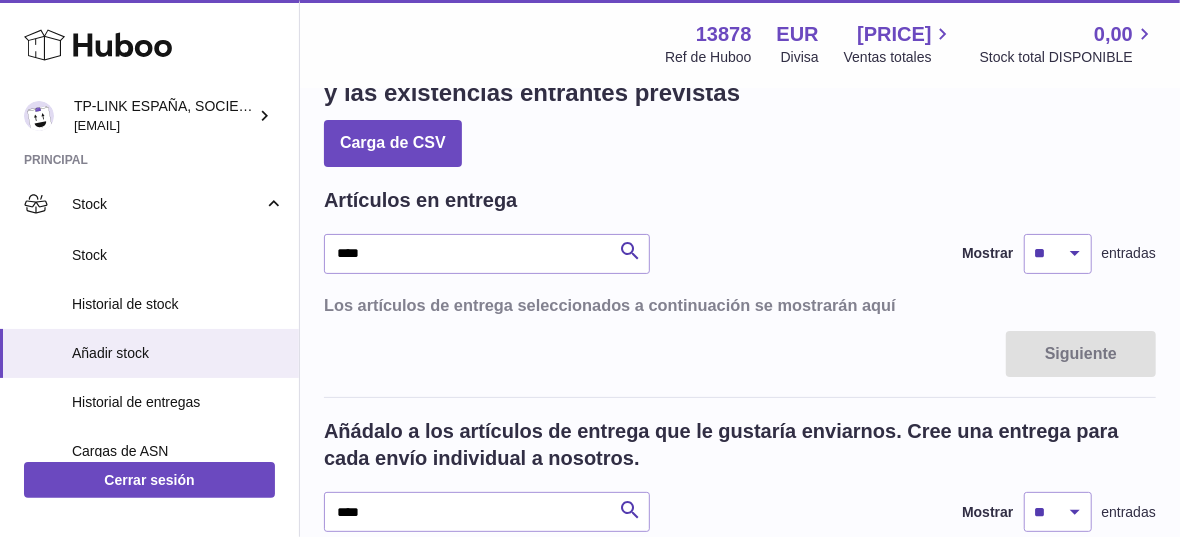 scroll, scrollTop: 0, scrollLeft: 0, axis: both 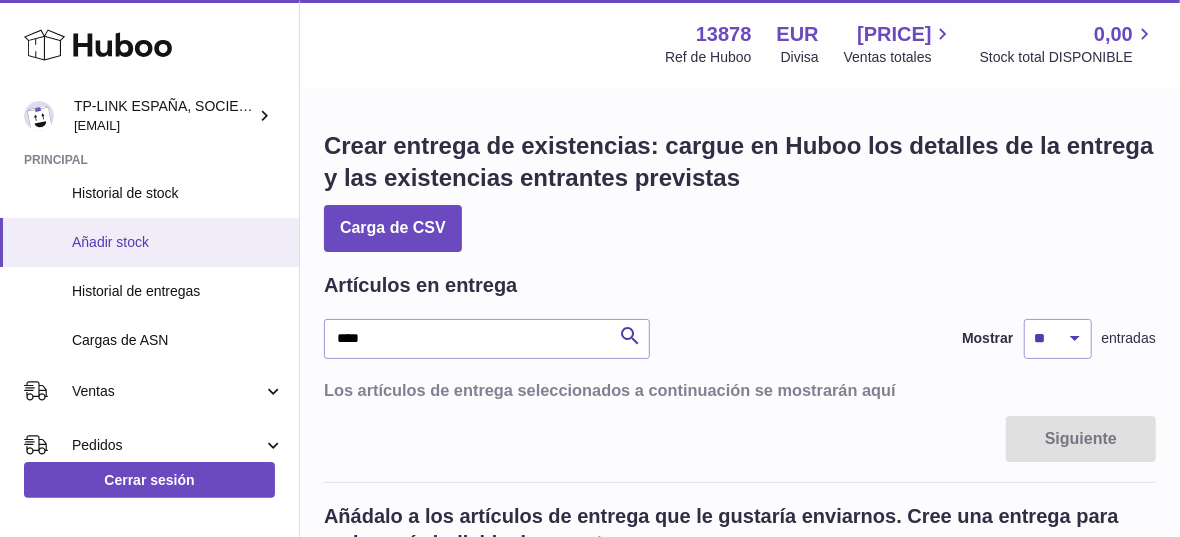 click on "Añadir stock" at bounding box center (178, 242) 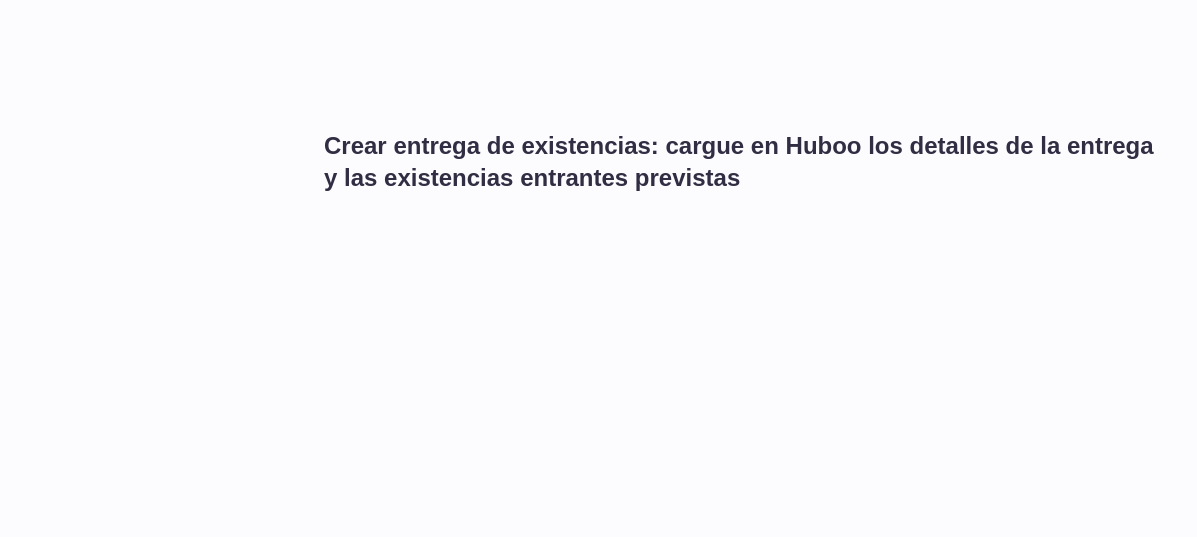 scroll, scrollTop: 0, scrollLeft: 0, axis: both 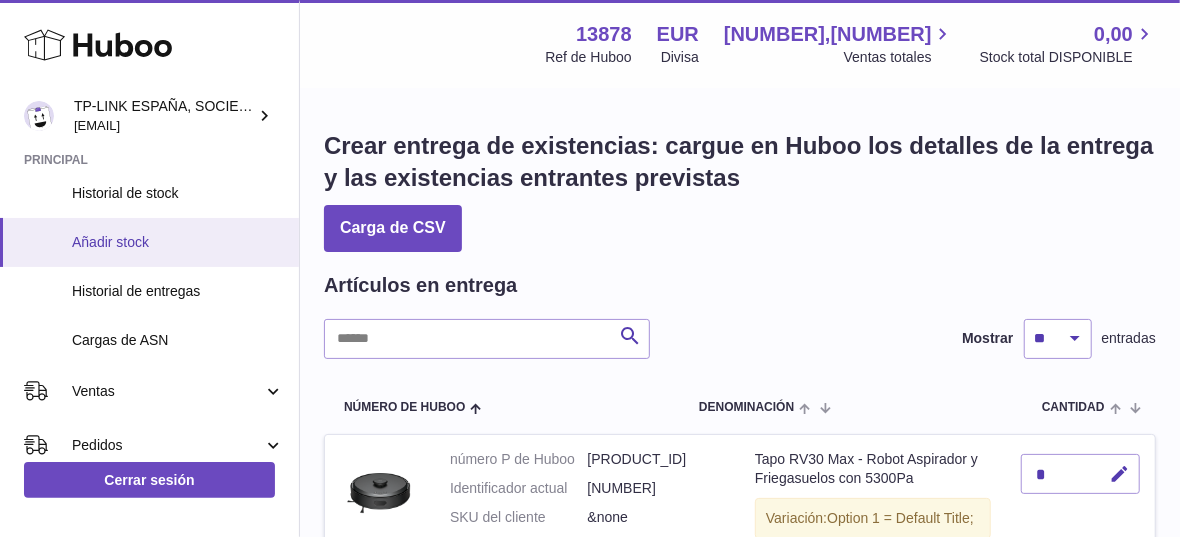 click on "Añadir stock" at bounding box center (178, 242) 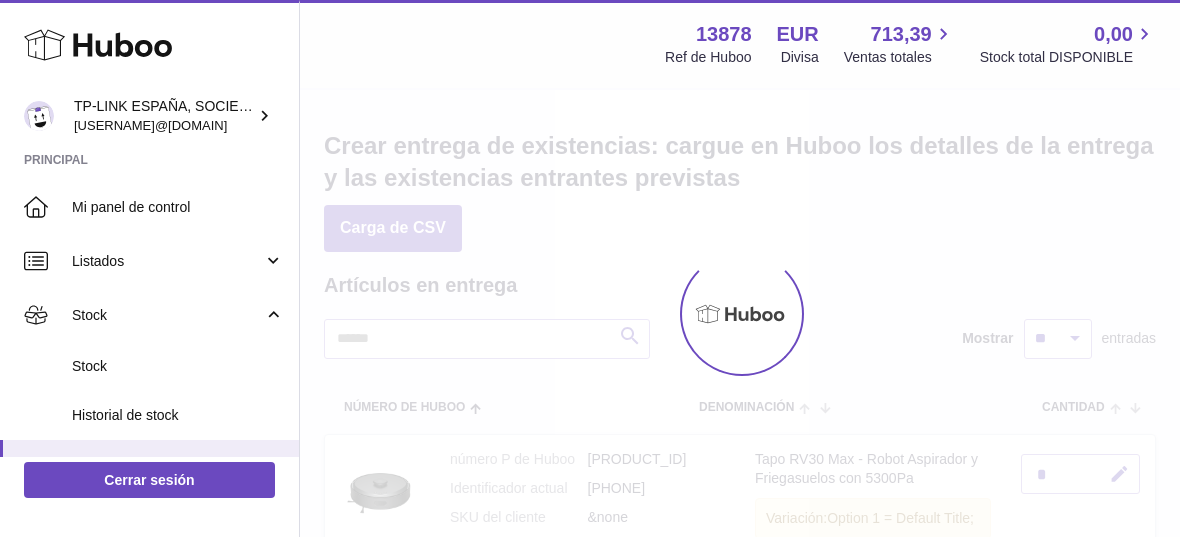 scroll, scrollTop: 0, scrollLeft: 0, axis: both 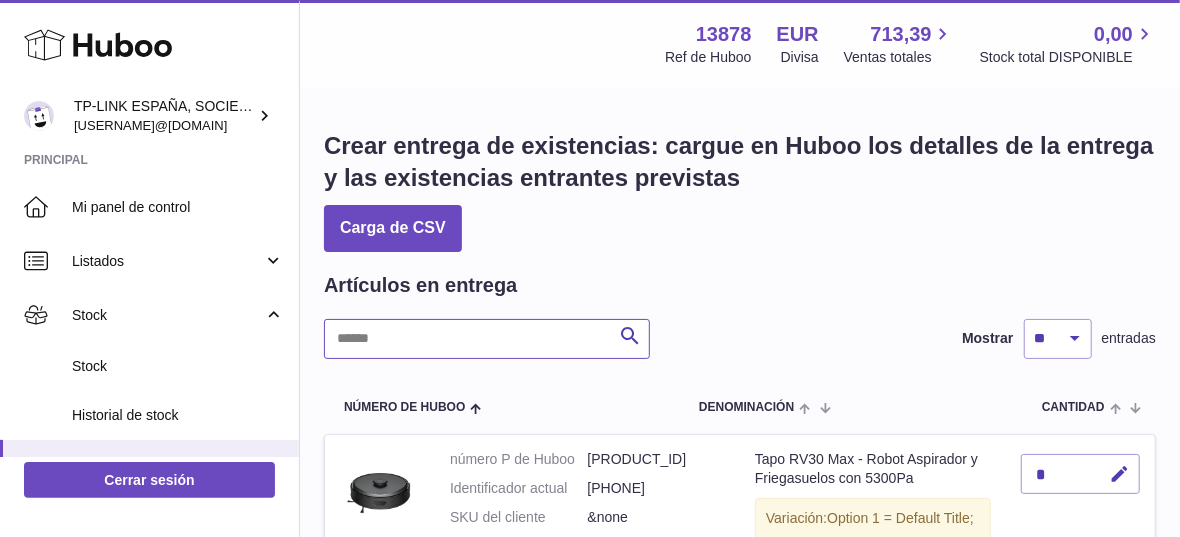 click at bounding box center (487, 339) 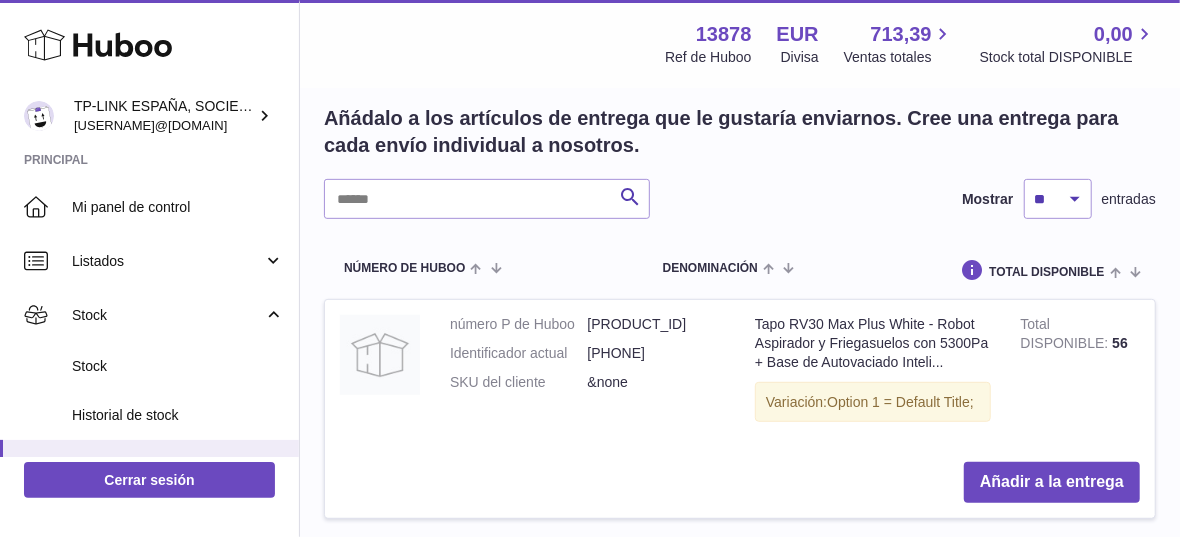 scroll, scrollTop: 444, scrollLeft: 0, axis: vertical 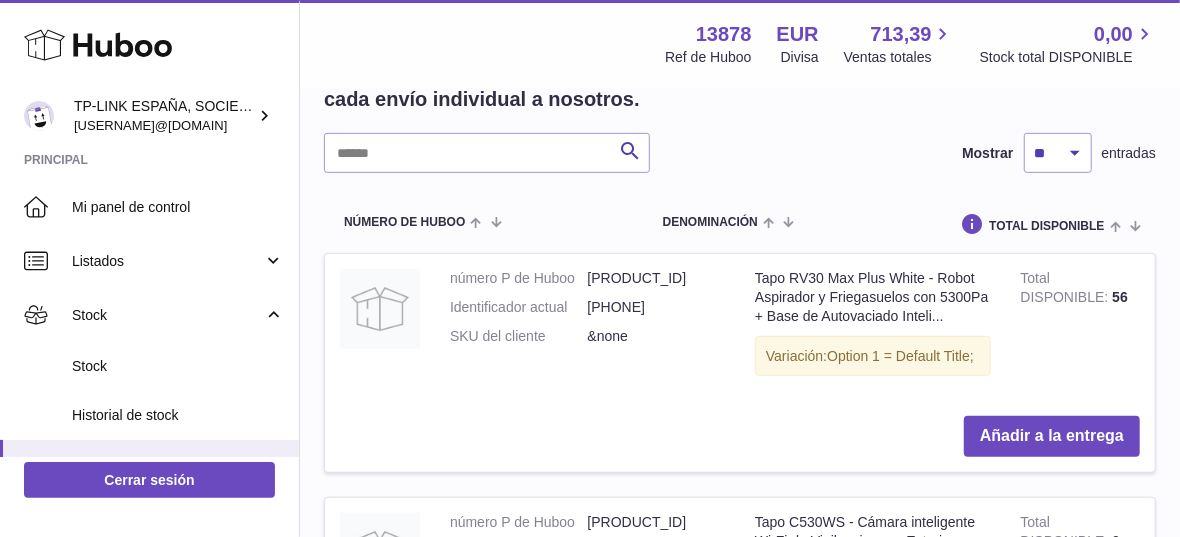 type on "****" 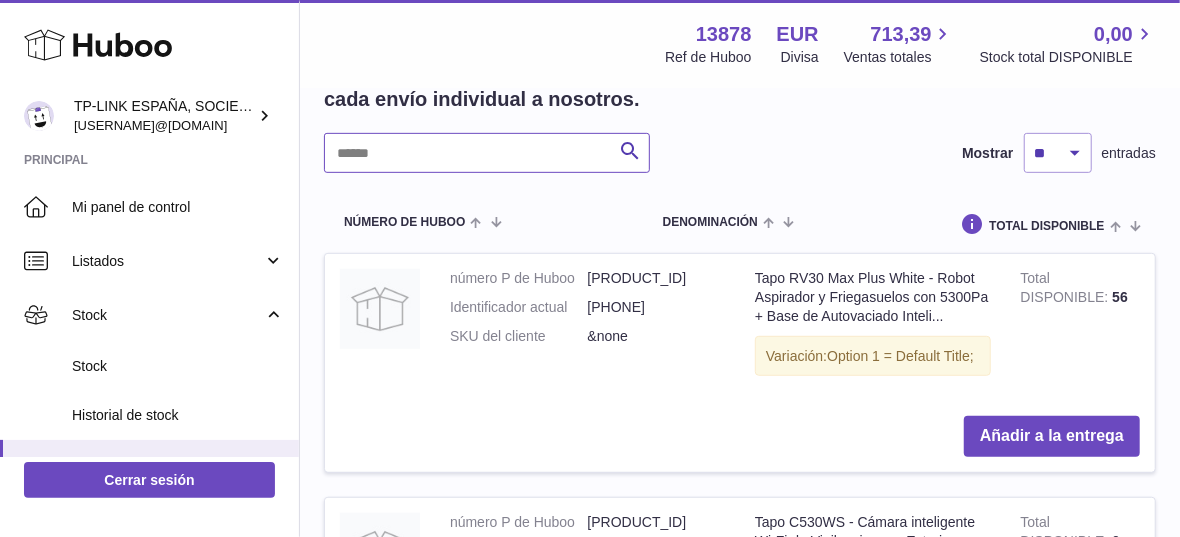 click at bounding box center (487, 153) 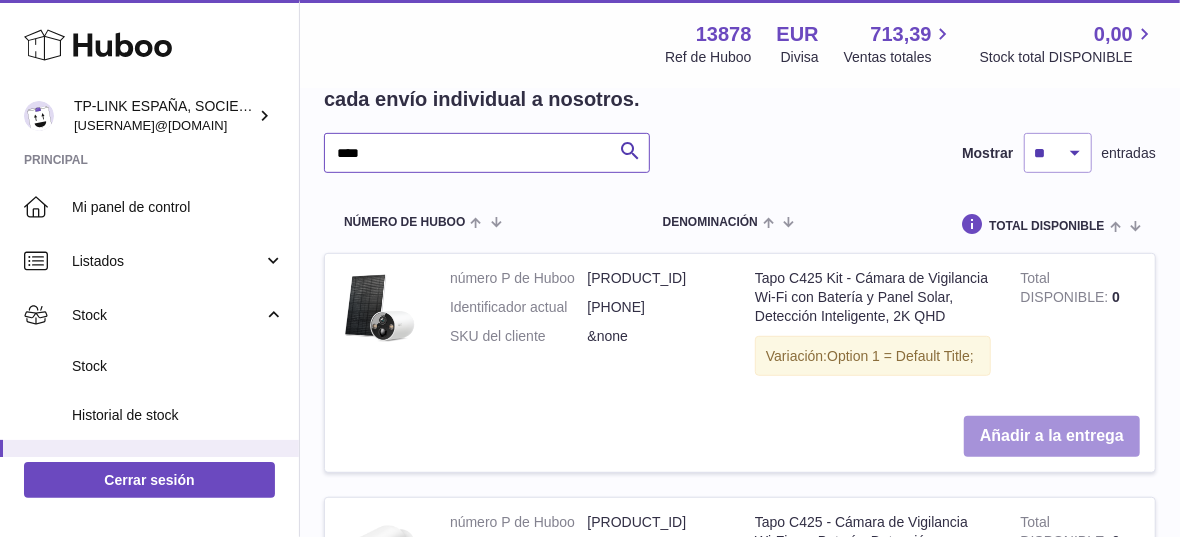 type on "****" 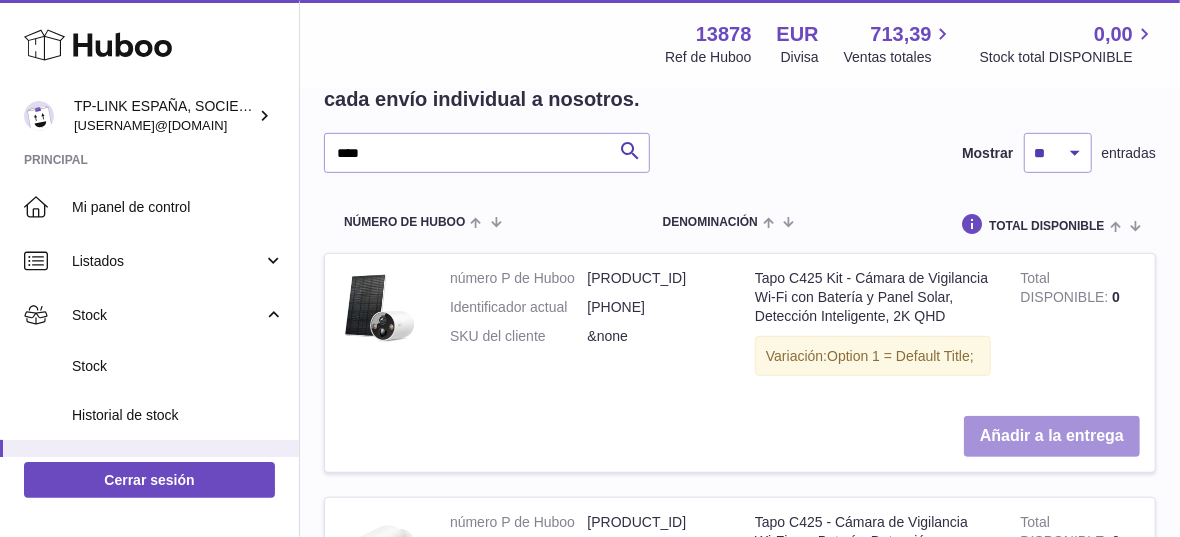 click on "Añadir a la entrega" at bounding box center [1052, 436] 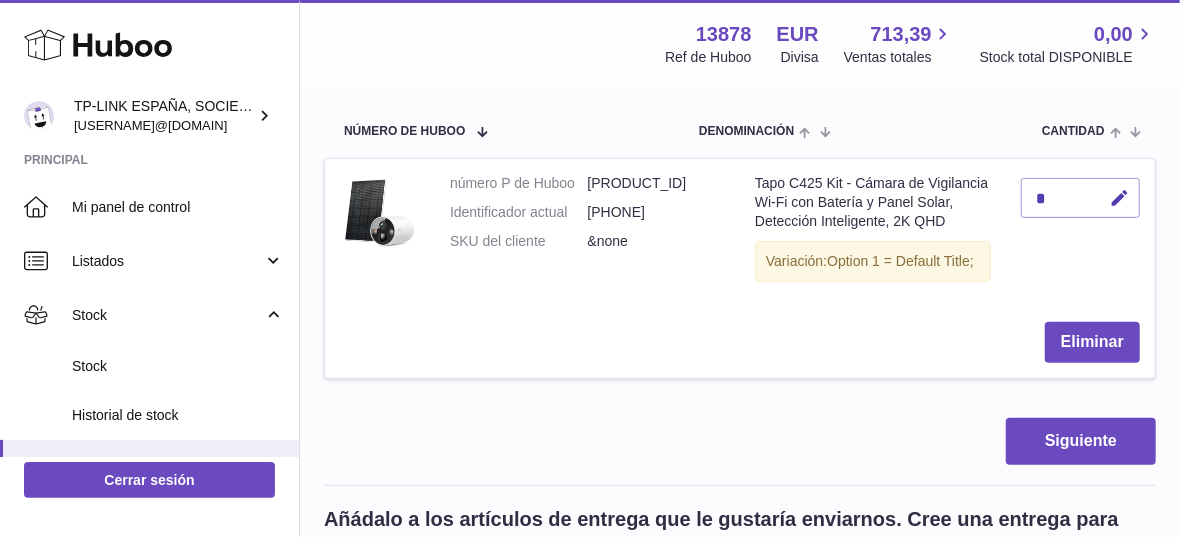 scroll, scrollTop: 165, scrollLeft: 0, axis: vertical 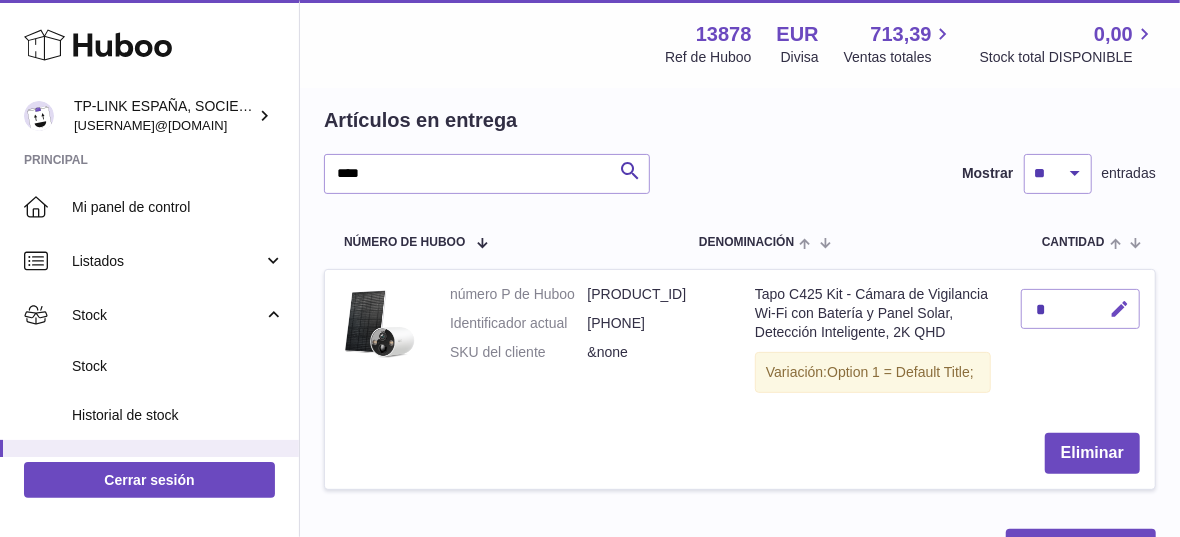 click at bounding box center [1119, 309] 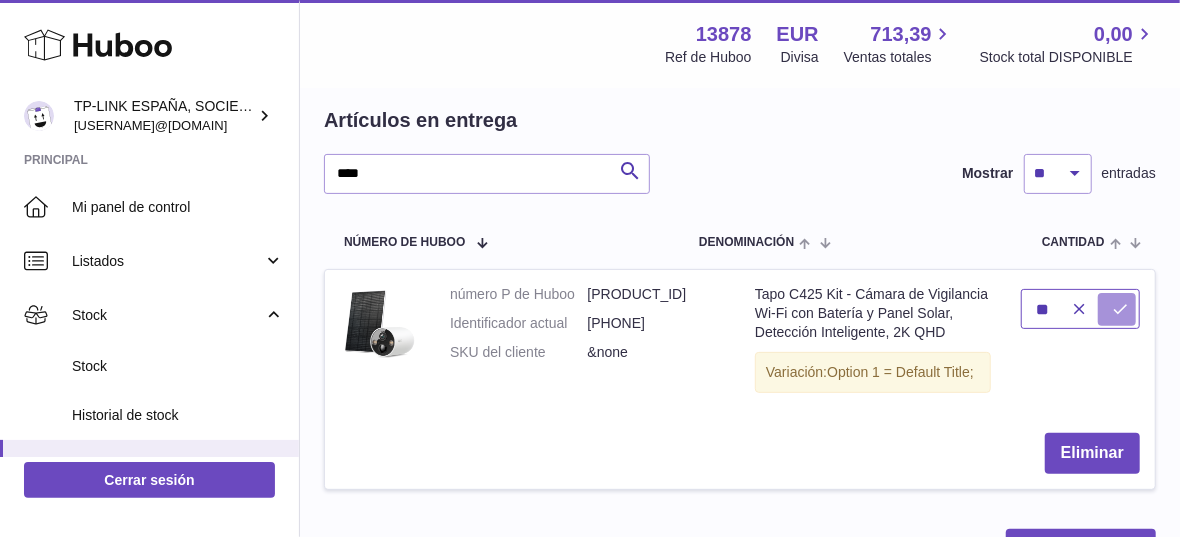 type on "**" 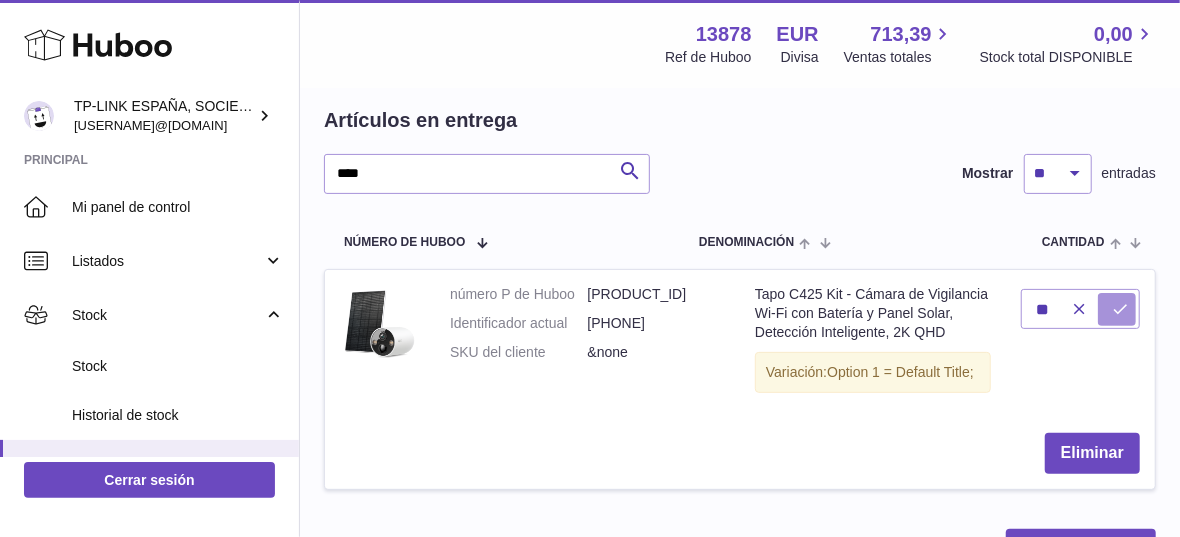click at bounding box center (1120, 309) 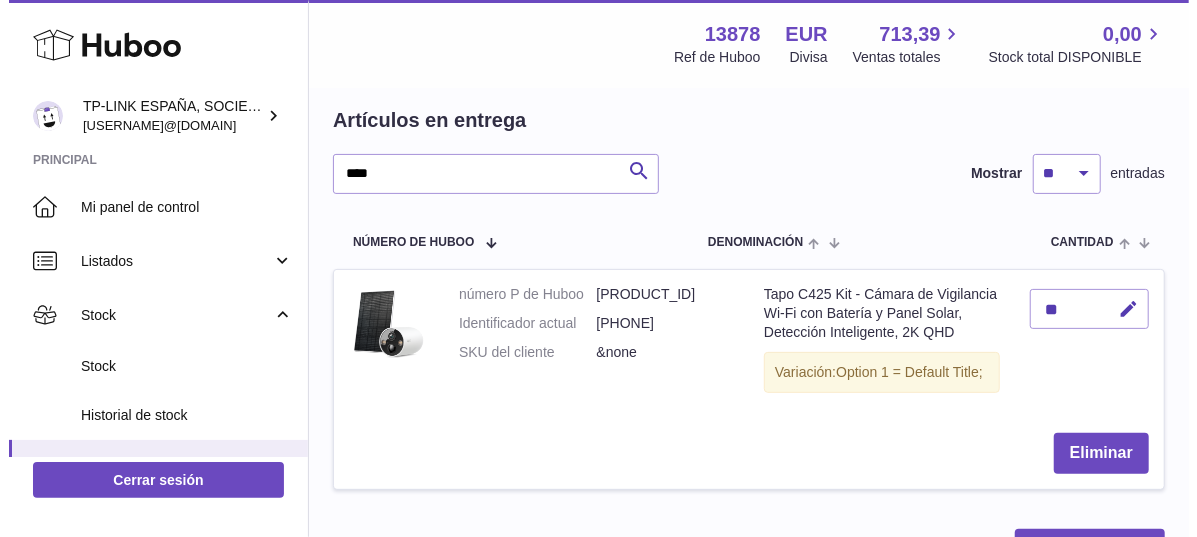 scroll, scrollTop: 276, scrollLeft: 0, axis: vertical 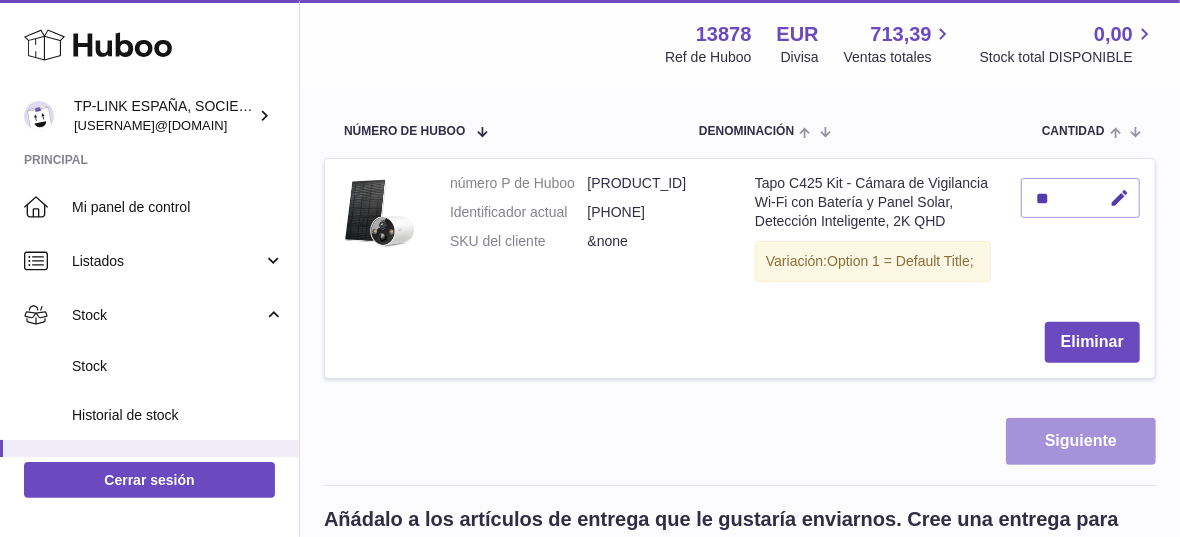 click on "Siguiente" at bounding box center [1081, 441] 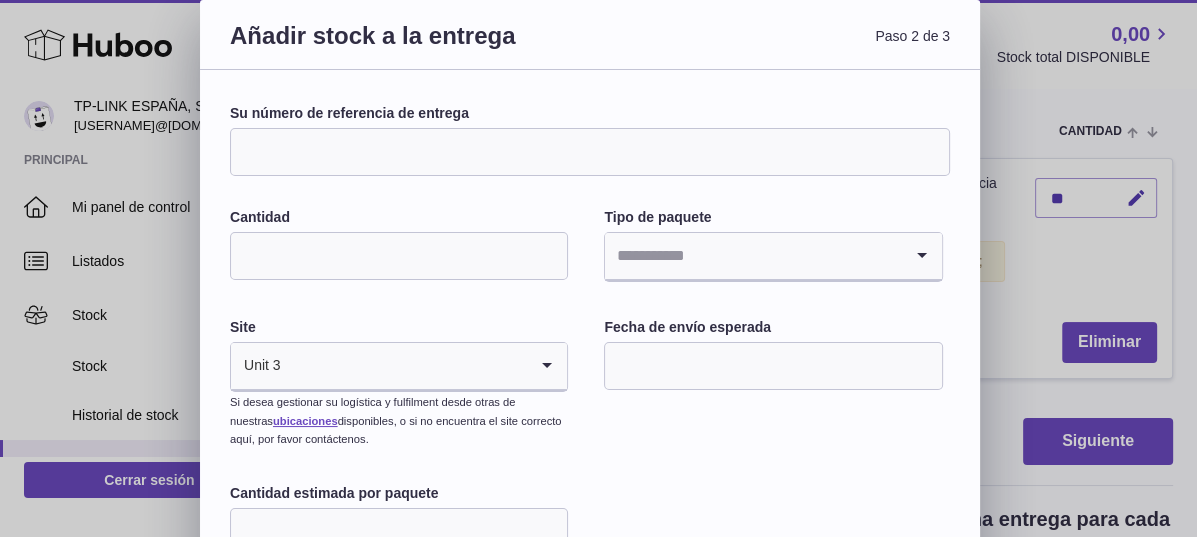 click on "Su número de referencia de entrega" at bounding box center (590, 152) 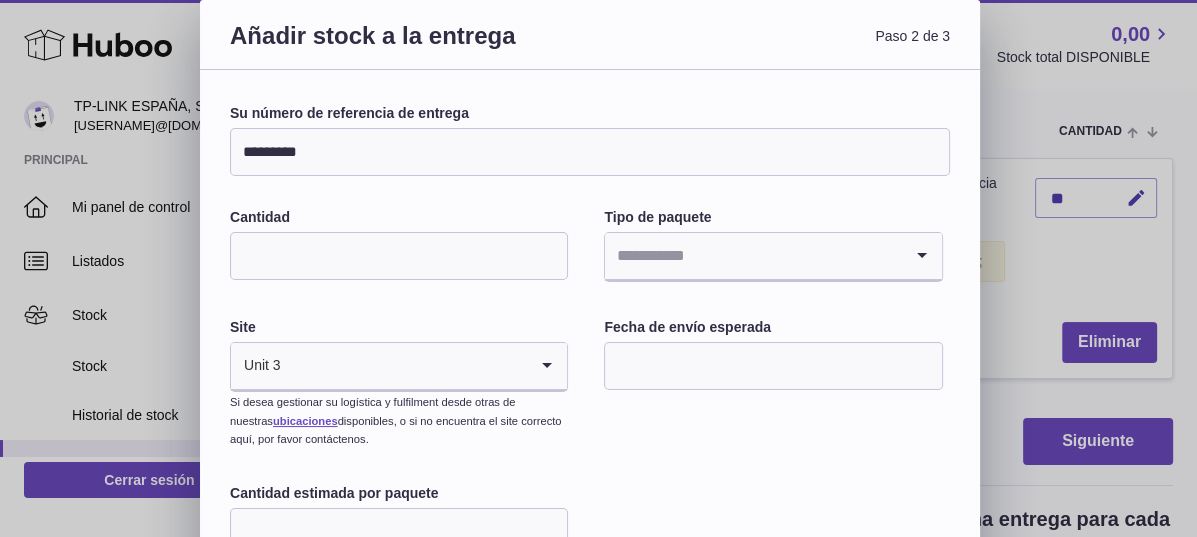 type on "*********" 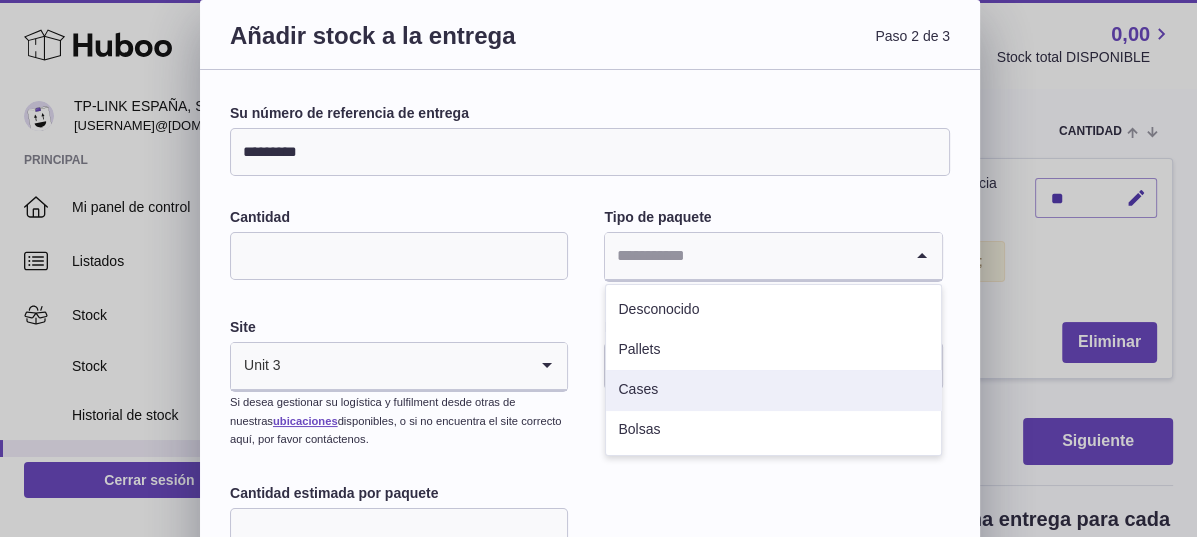 click on "Cases" at bounding box center (773, 390) 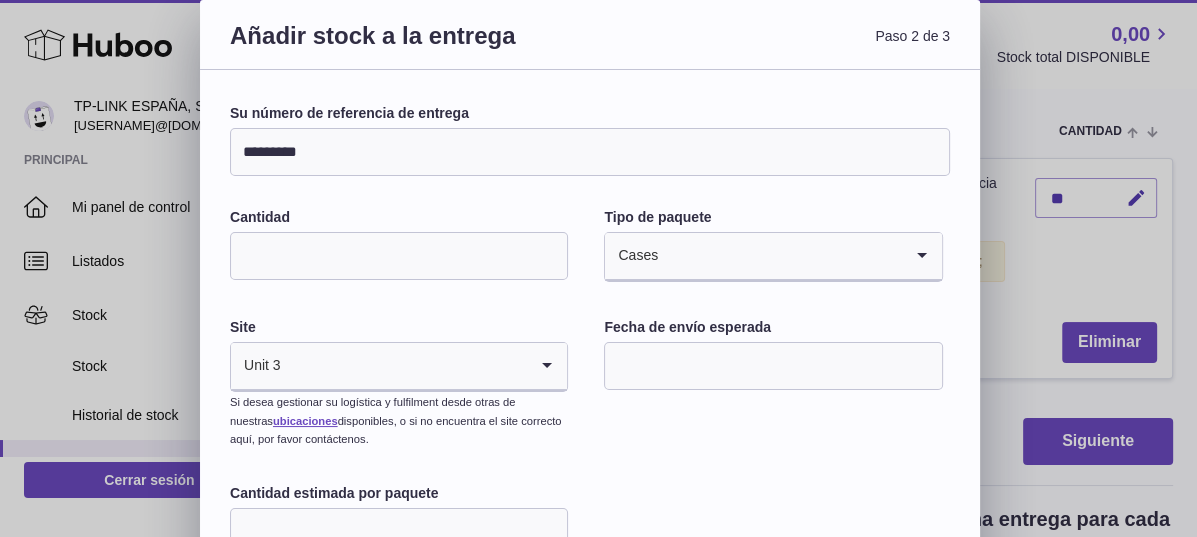 click at bounding box center [773, 366] 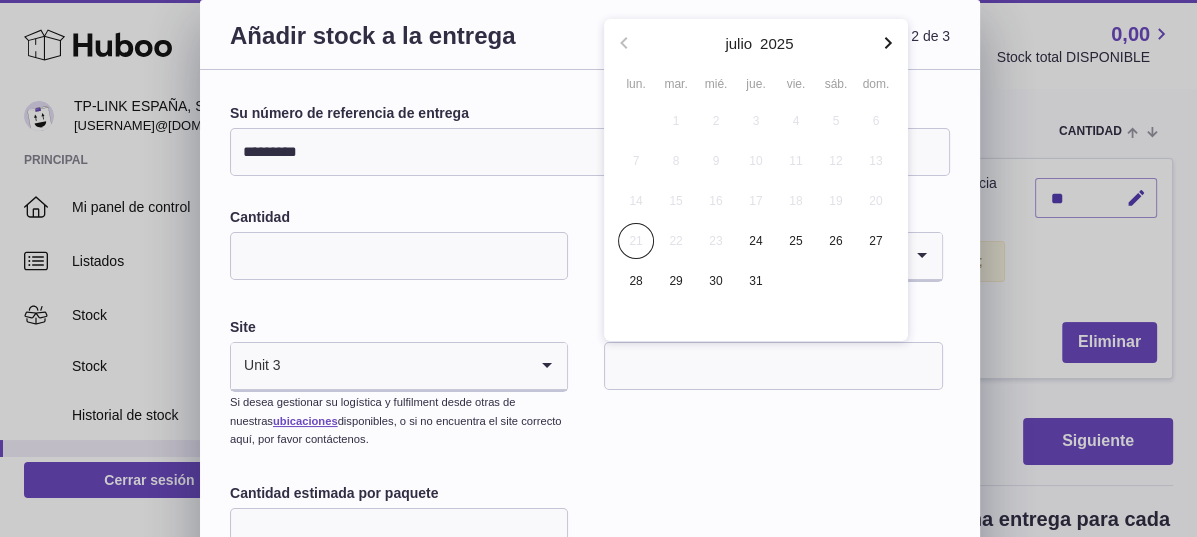 click 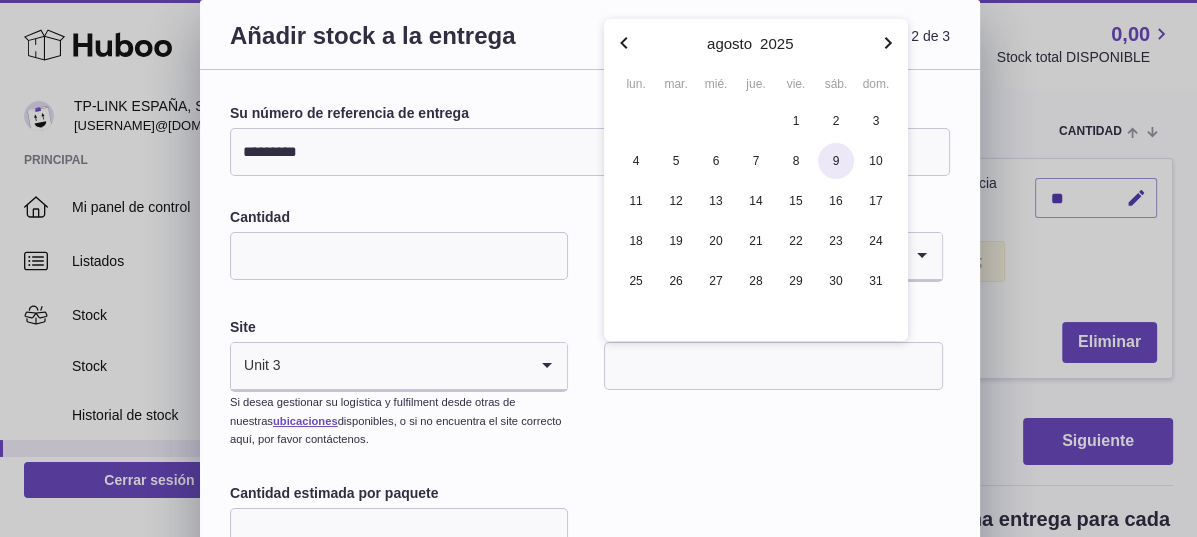 click on "9" at bounding box center [836, 161] 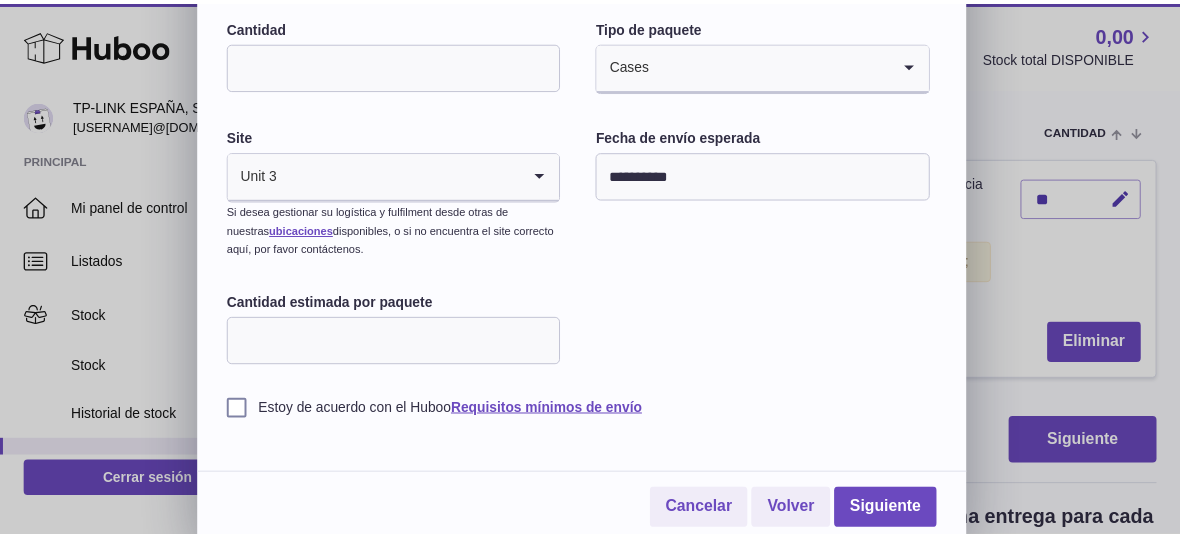 scroll, scrollTop: 193, scrollLeft: 0, axis: vertical 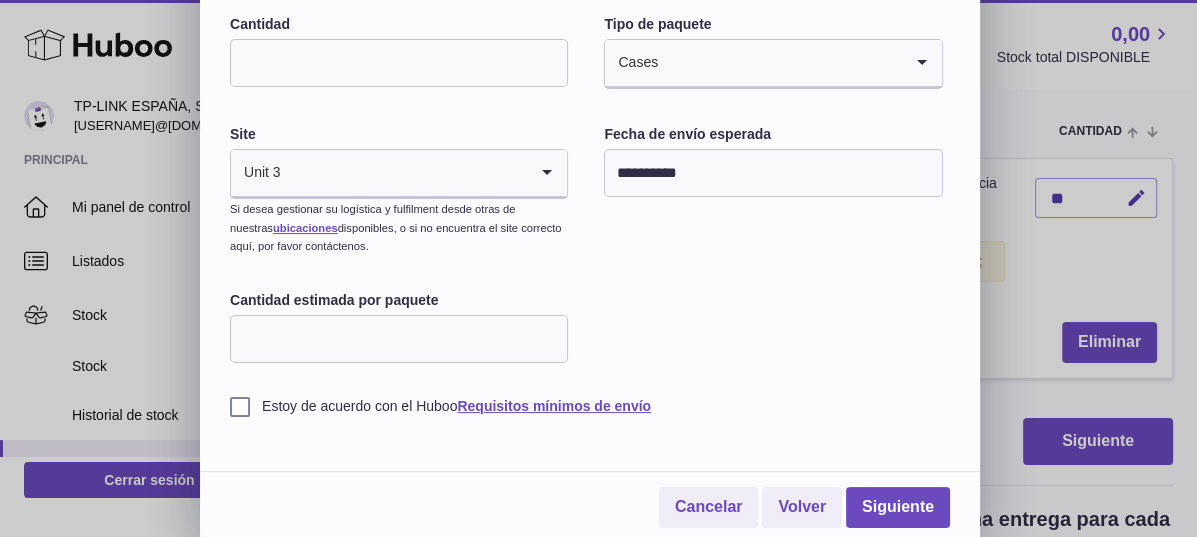click on "**********" at bounding box center [590, 207] 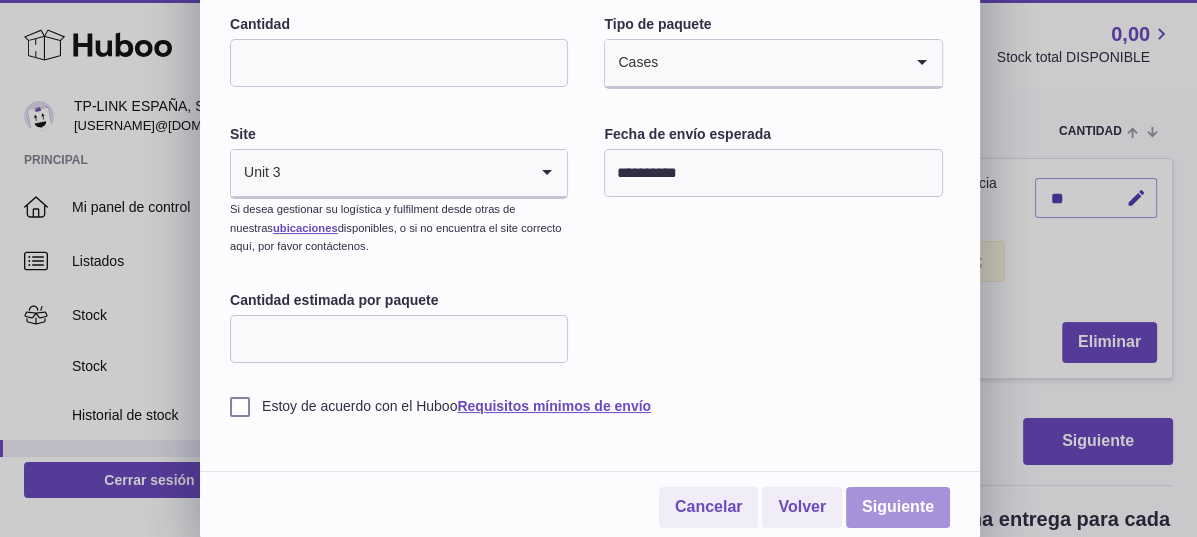 click on "Siguiente" at bounding box center (898, 507) 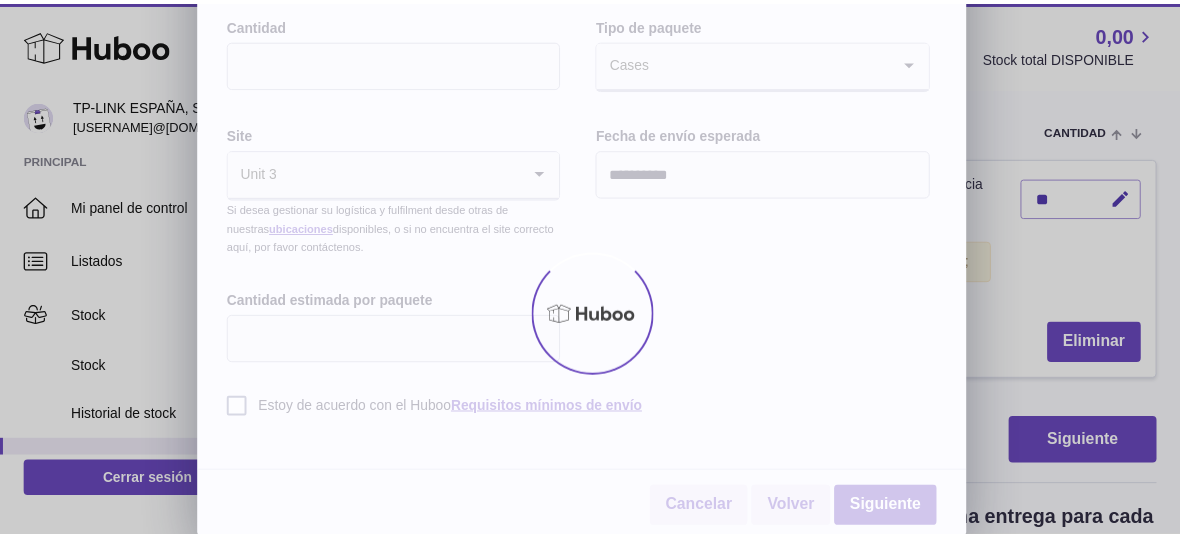 scroll, scrollTop: 0, scrollLeft: 0, axis: both 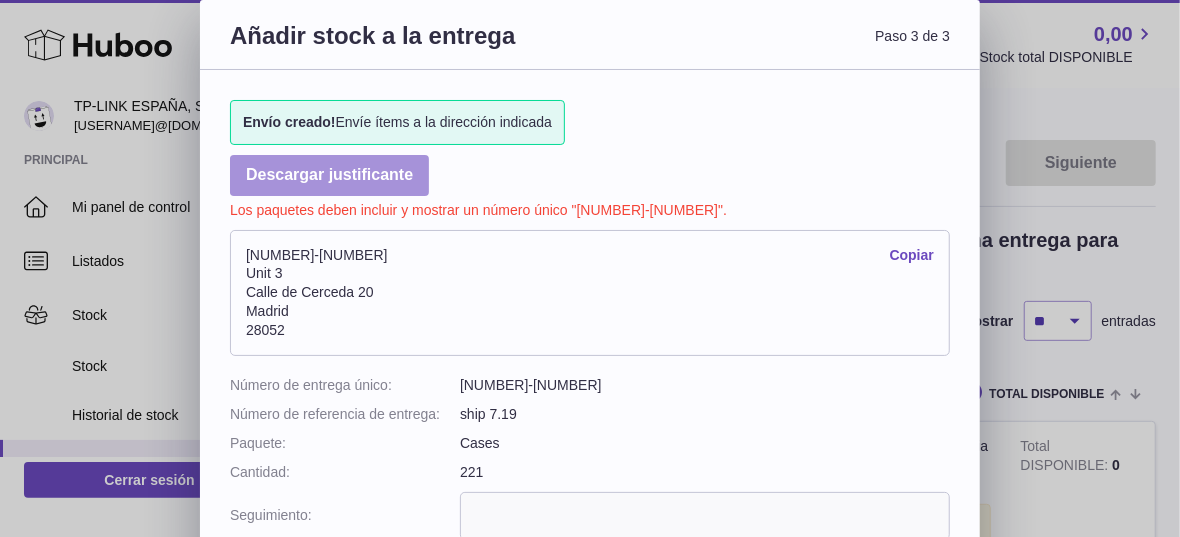 click on "Descargar justificante" at bounding box center [329, 175] 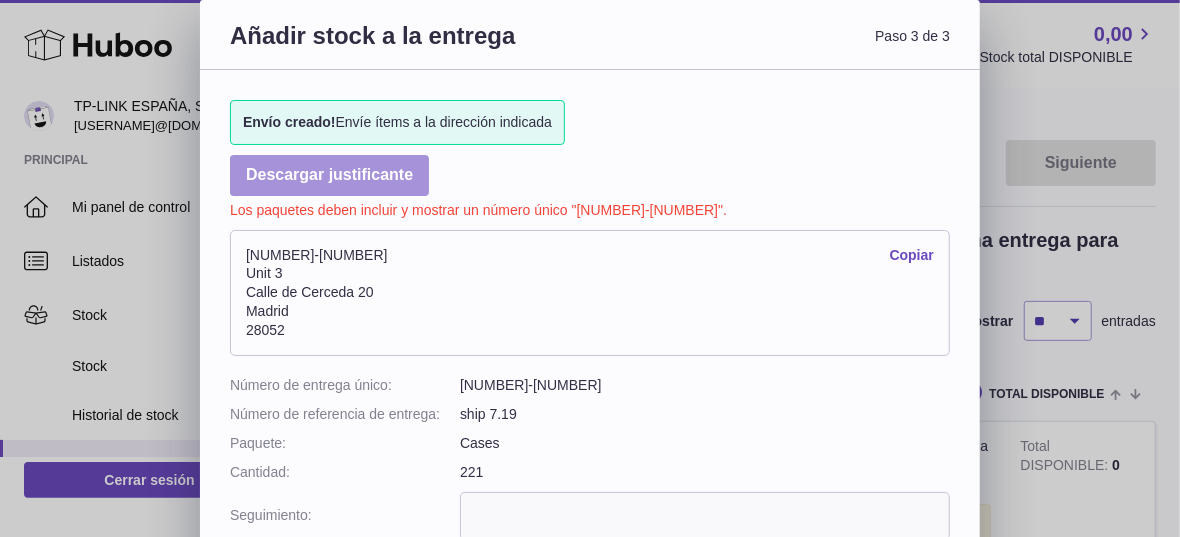 scroll, scrollTop: 161, scrollLeft: 0, axis: vertical 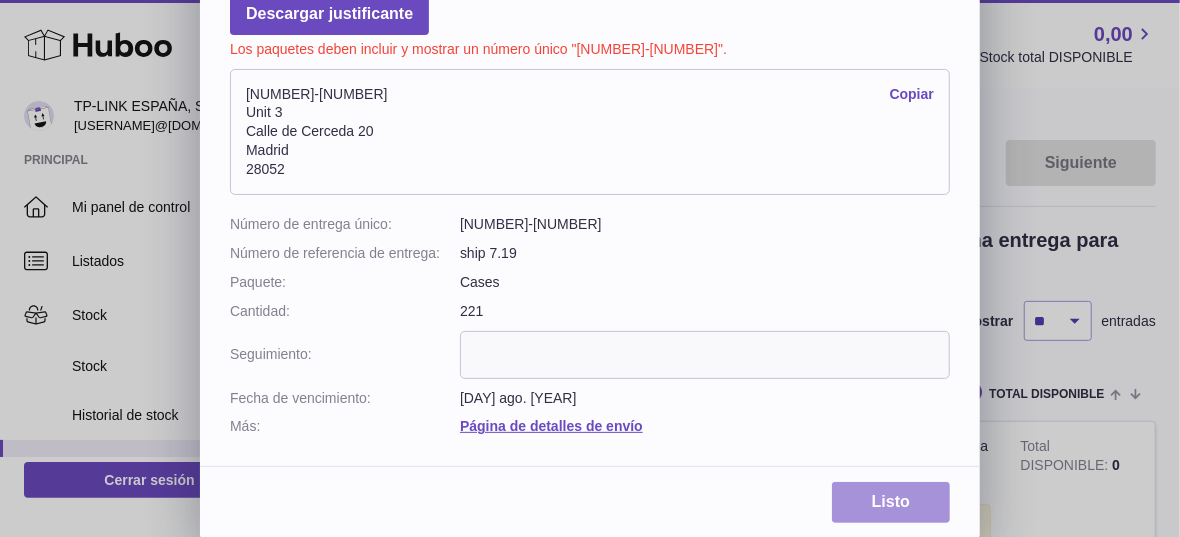 drag, startPoint x: 878, startPoint y: 505, endPoint x: 845, endPoint y: 510, distance: 33.37664 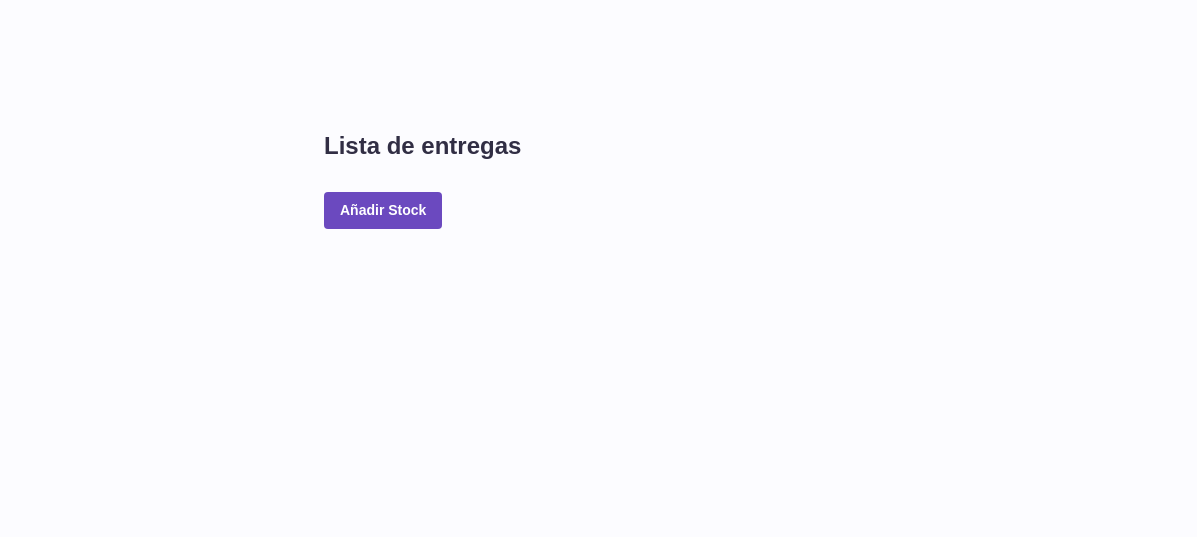 scroll, scrollTop: 0, scrollLeft: 0, axis: both 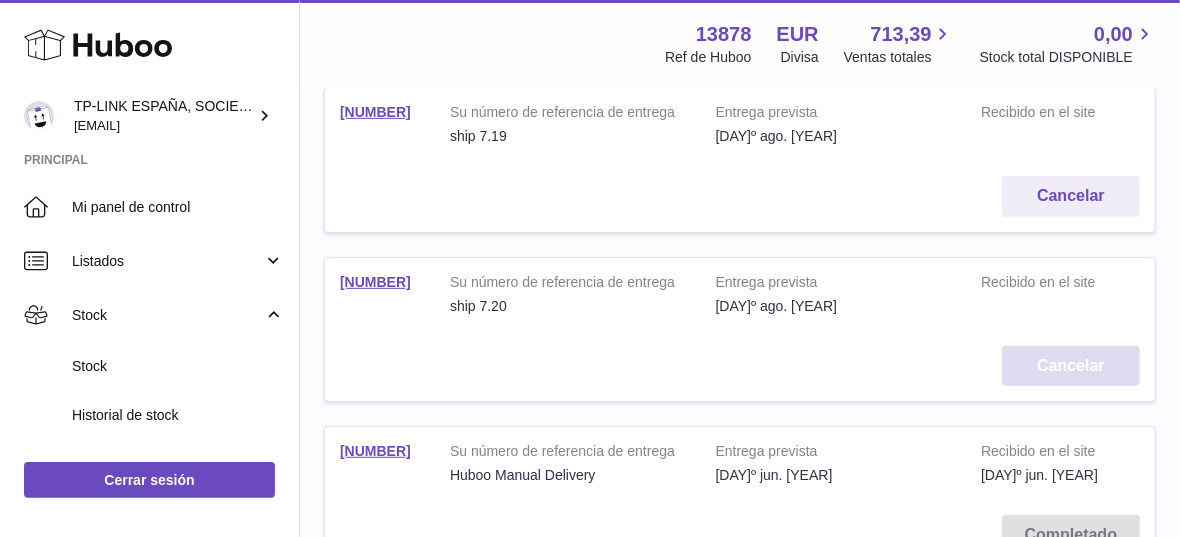 click on "Cancelar" at bounding box center [1071, 366] 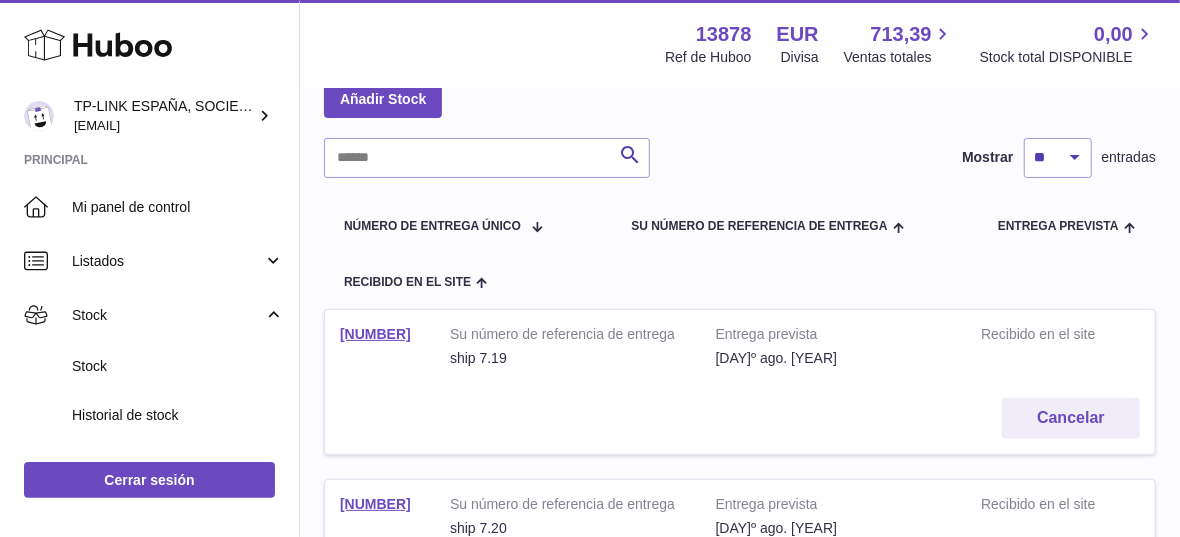 scroll, scrollTop: 0, scrollLeft: 0, axis: both 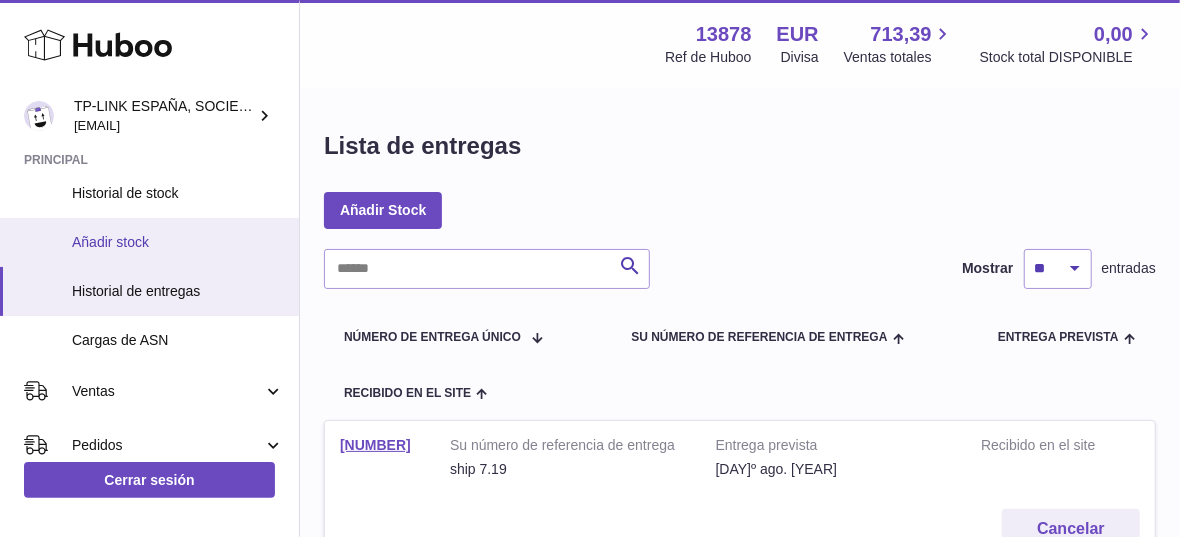 click on "Añadir stock" at bounding box center [178, 242] 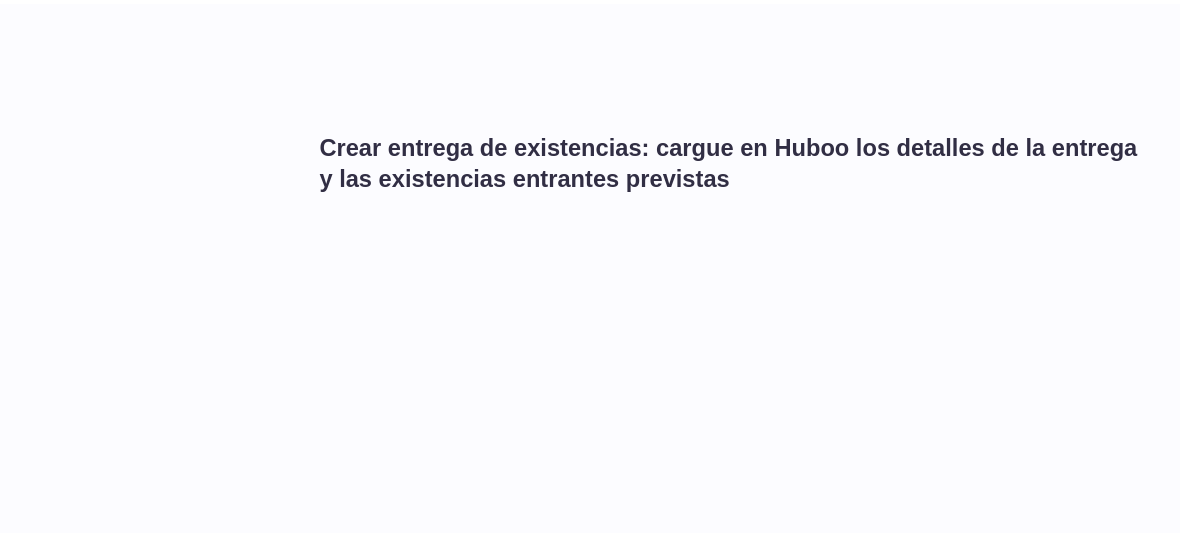 scroll, scrollTop: 0, scrollLeft: 0, axis: both 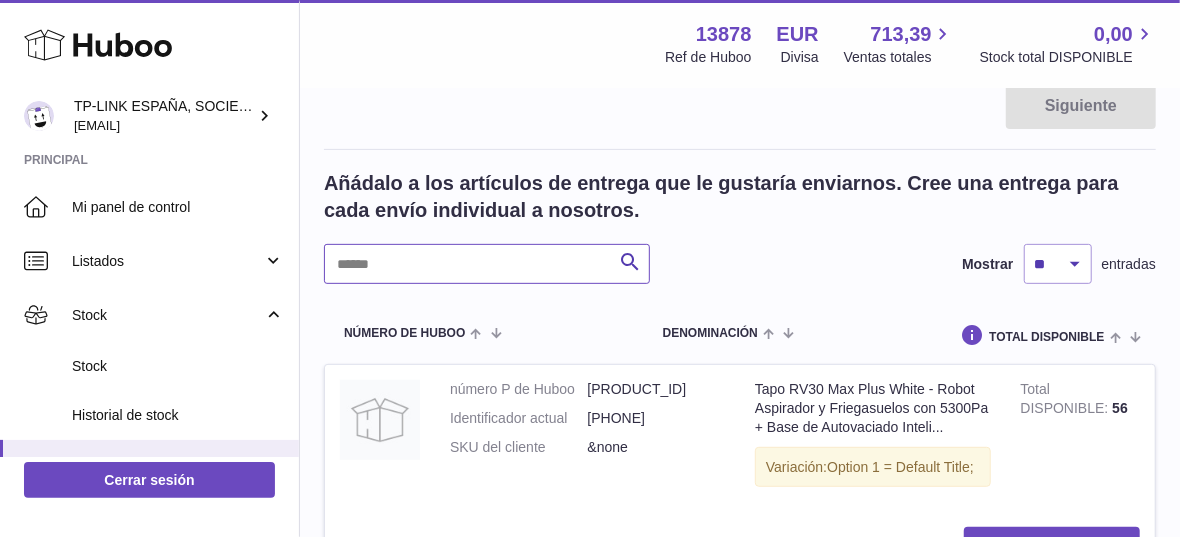 click at bounding box center (487, 264) 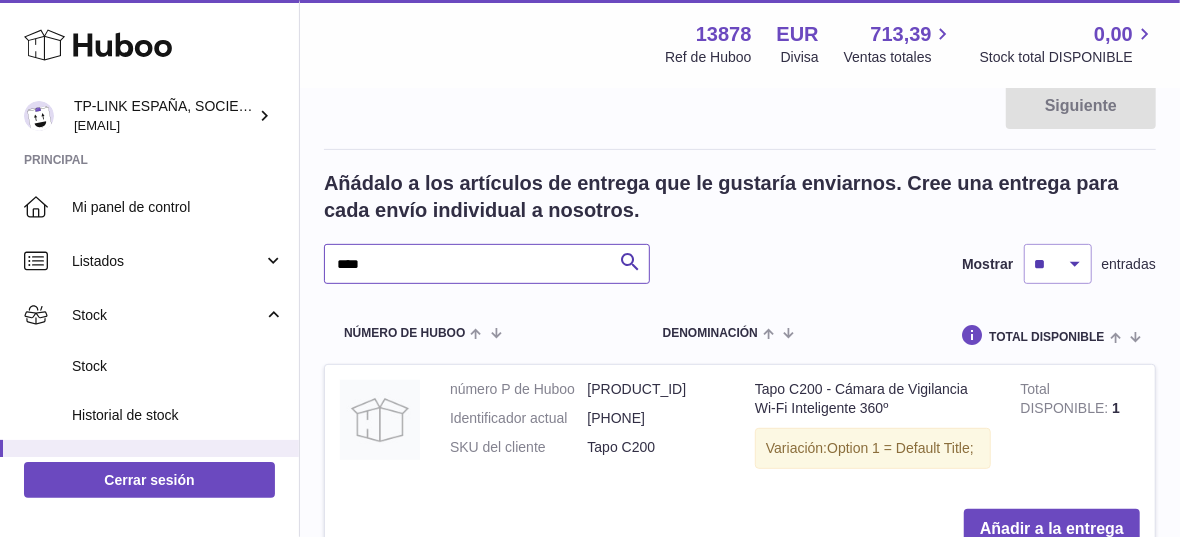scroll, scrollTop: 444, scrollLeft: 0, axis: vertical 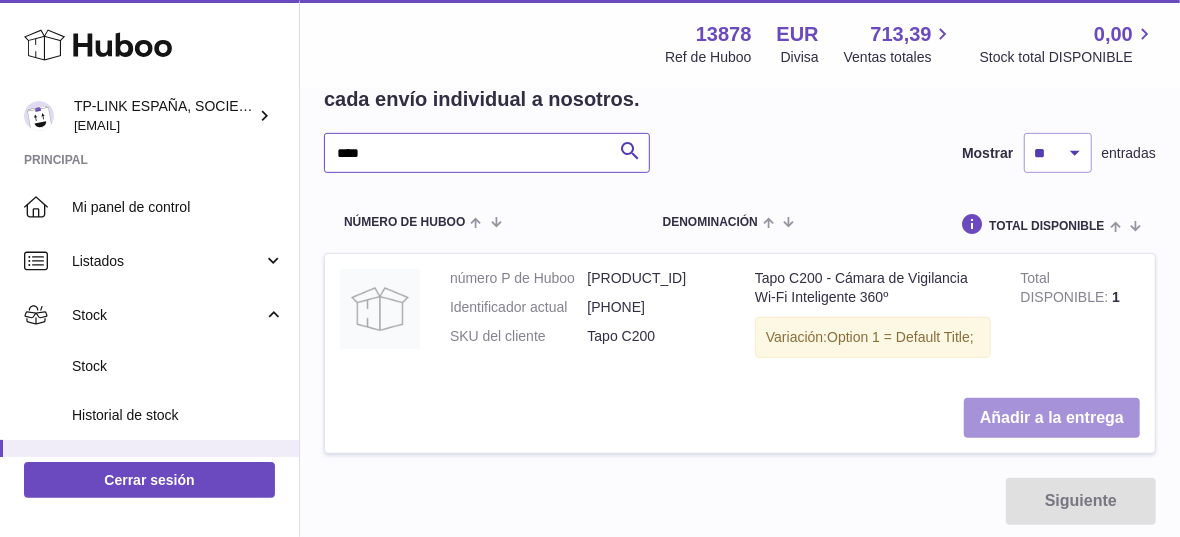 type on "****" 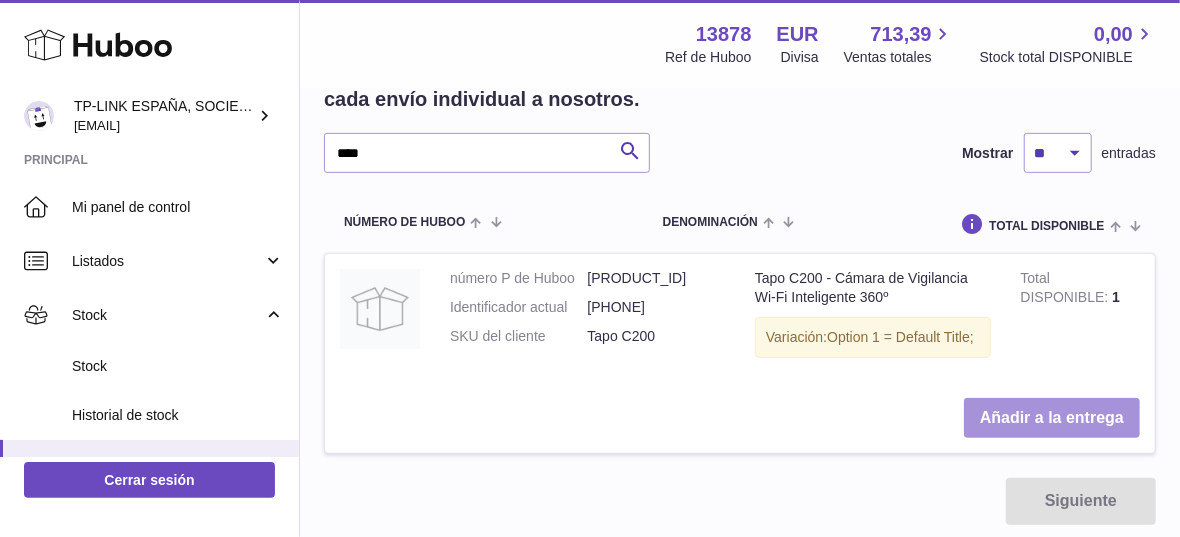click on "Añadir a la entrega" at bounding box center [1052, 418] 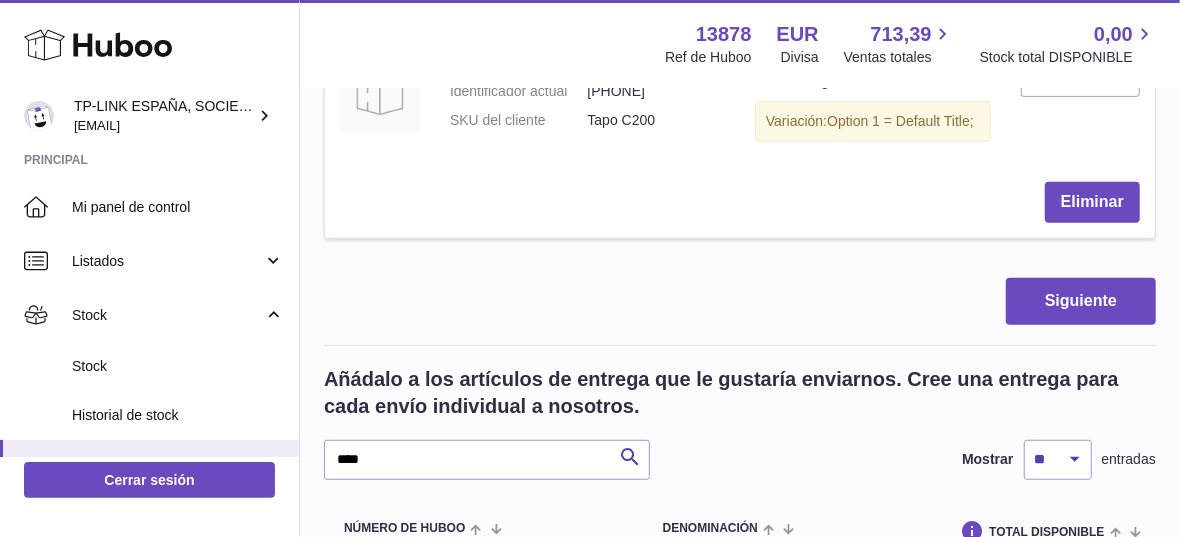 scroll, scrollTop: 257, scrollLeft: 0, axis: vertical 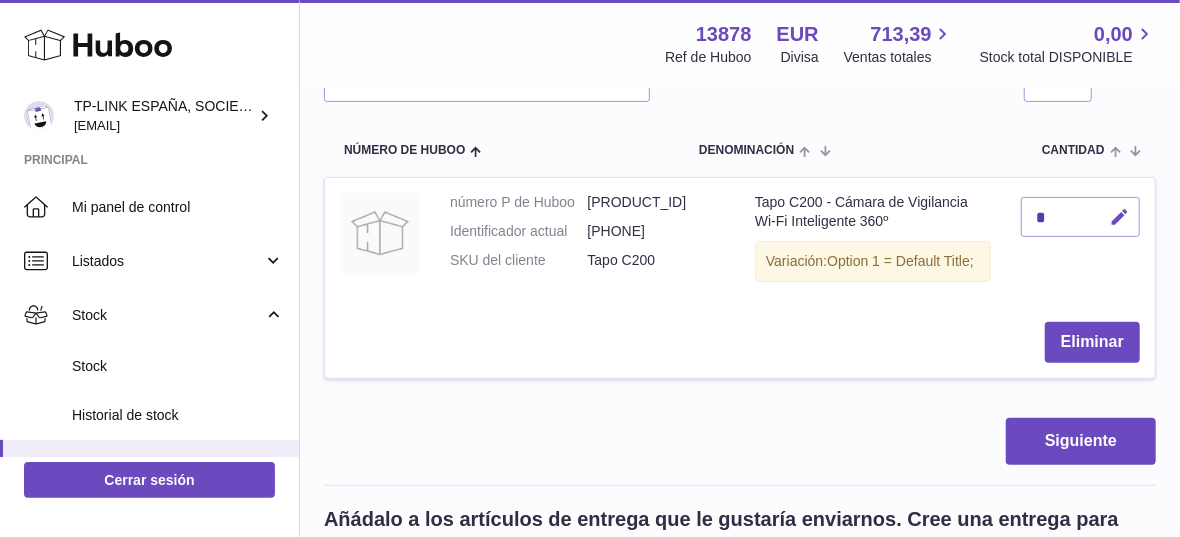 click at bounding box center (1119, 217) 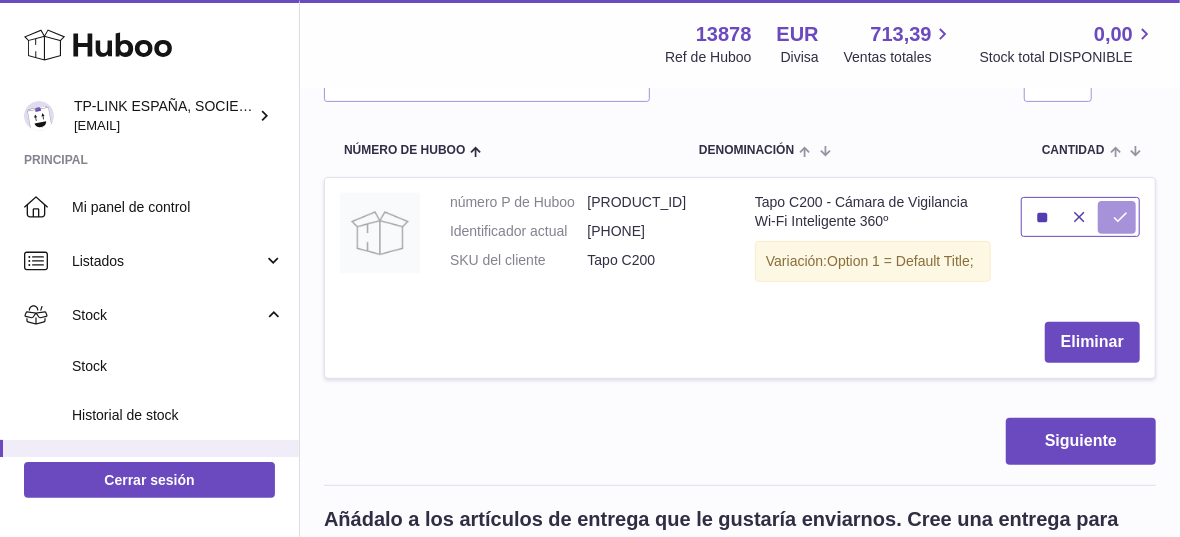 type on "**" 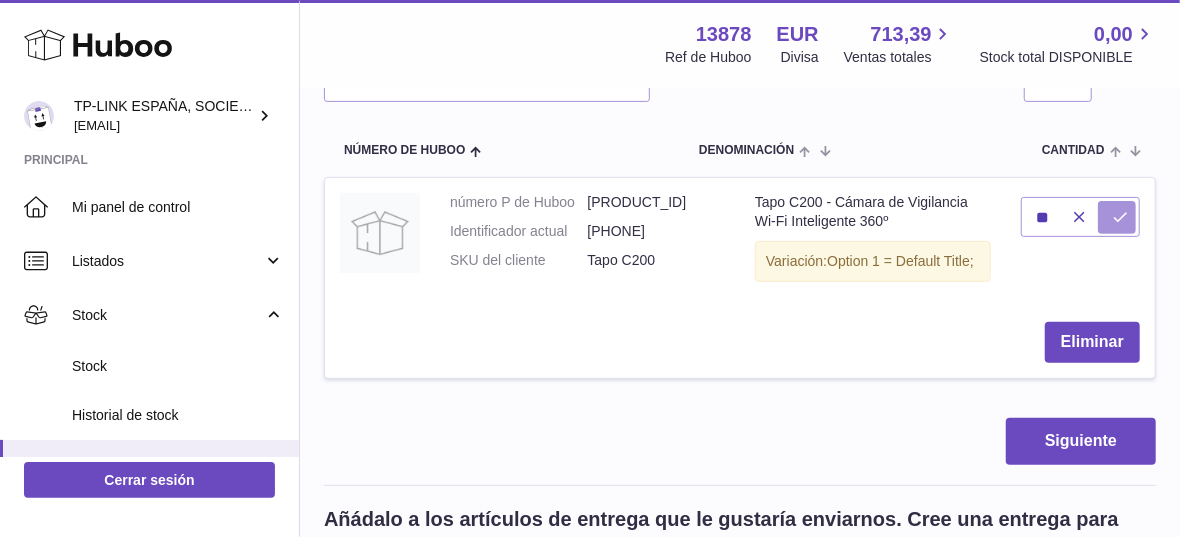 click at bounding box center [1120, 217] 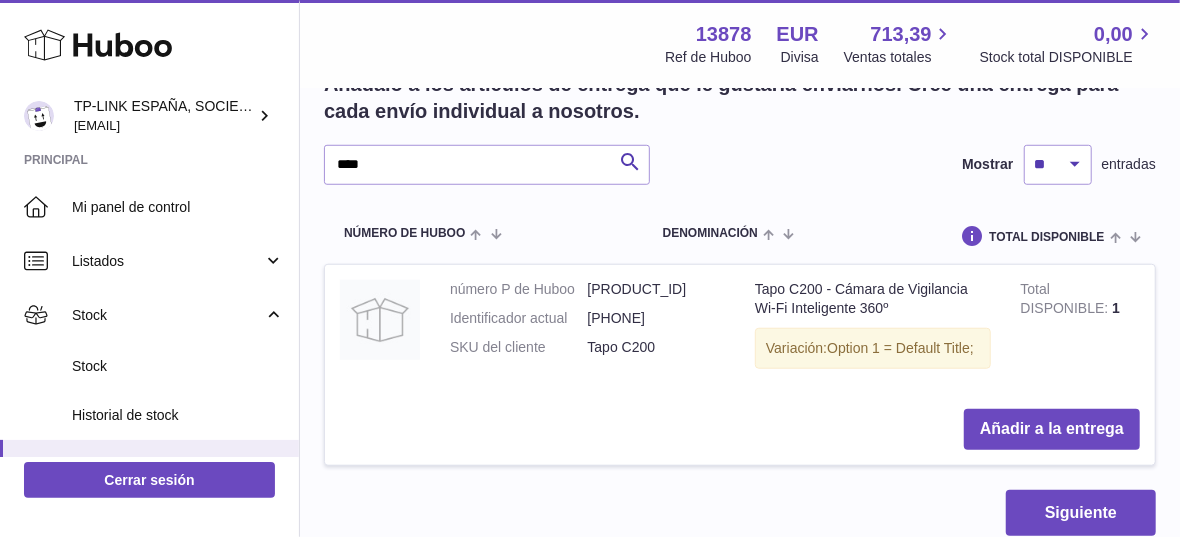 scroll, scrollTop: 702, scrollLeft: 0, axis: vertical 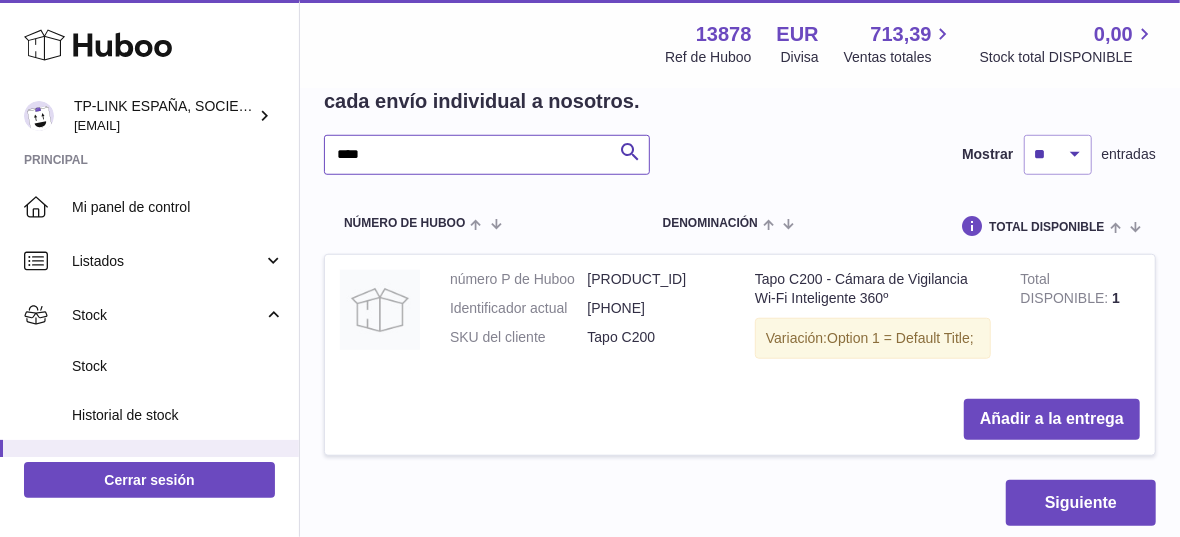 click on "****" at bounding box center (487, 155) 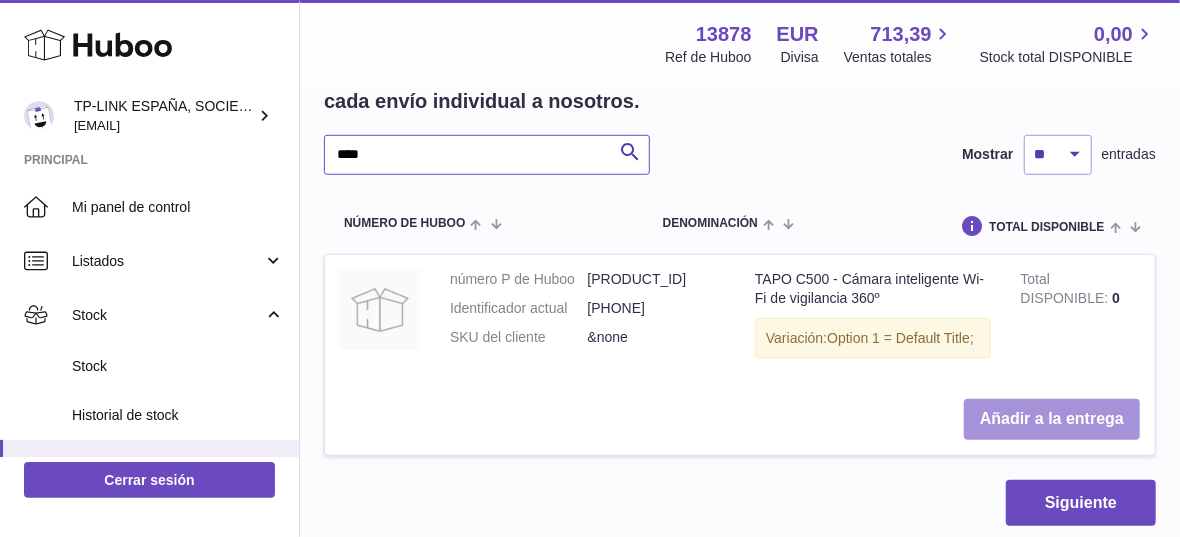 type on "****" 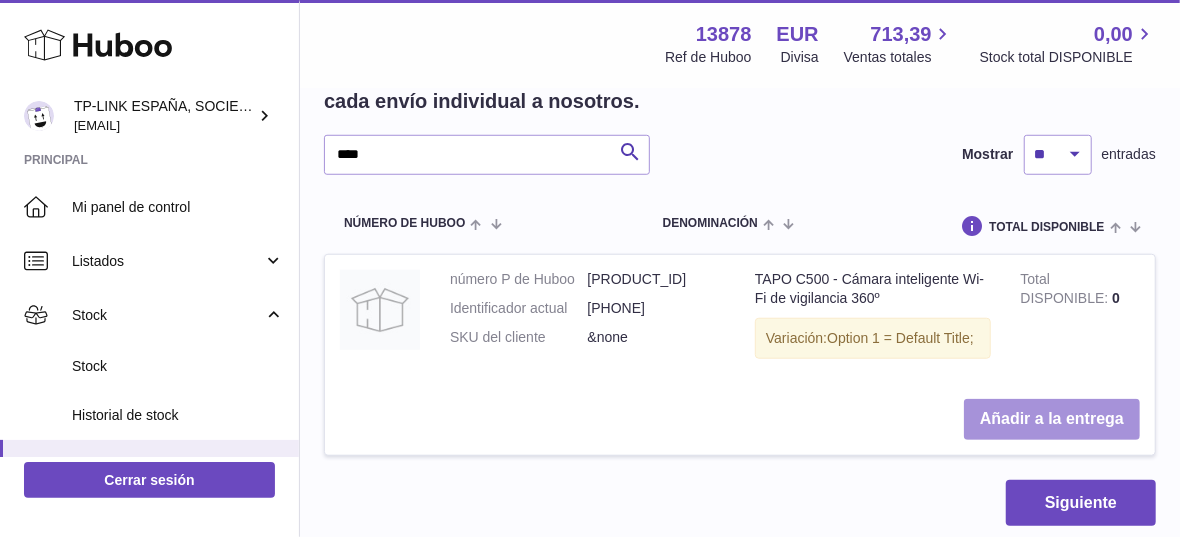 click on "Añadir a la entrega" at bounding box center (1052, 419) 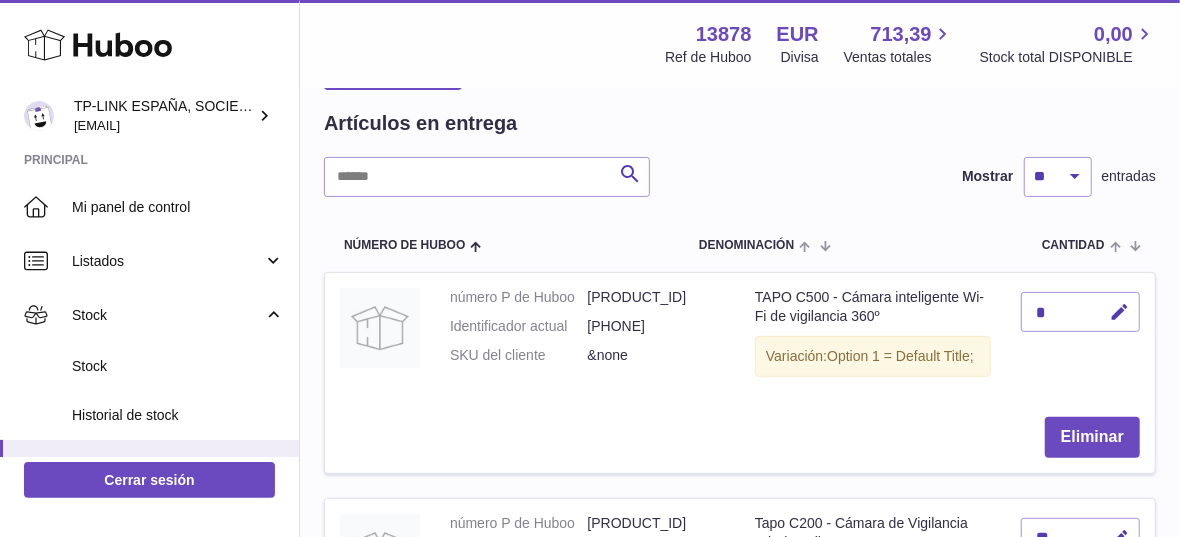 scroll, scrollTop: 147, scrollLeft: 0, axis: vertical 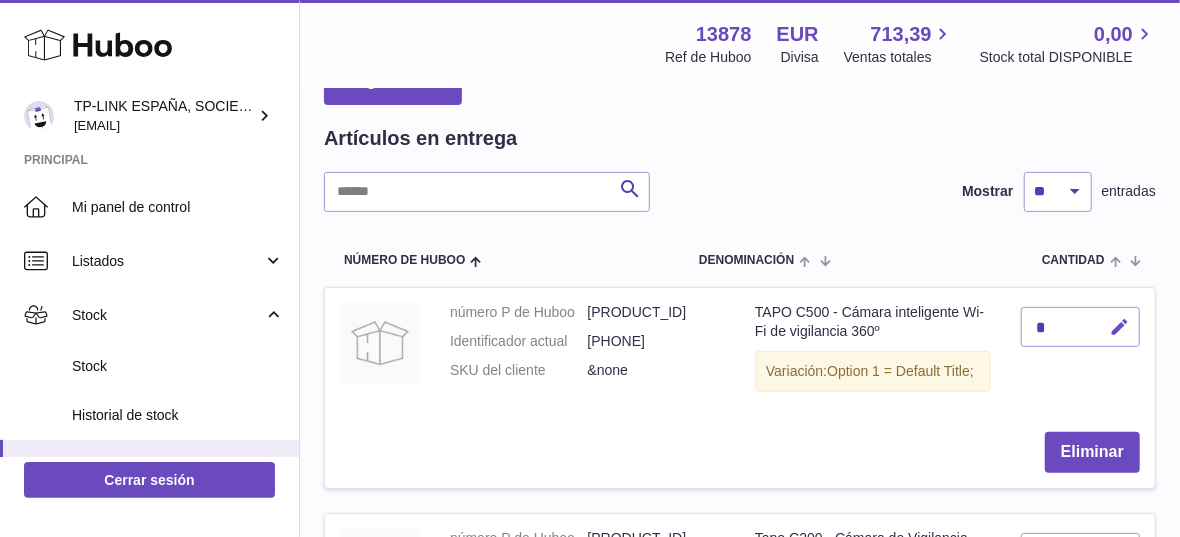 click at bounding box center [1119, 327] 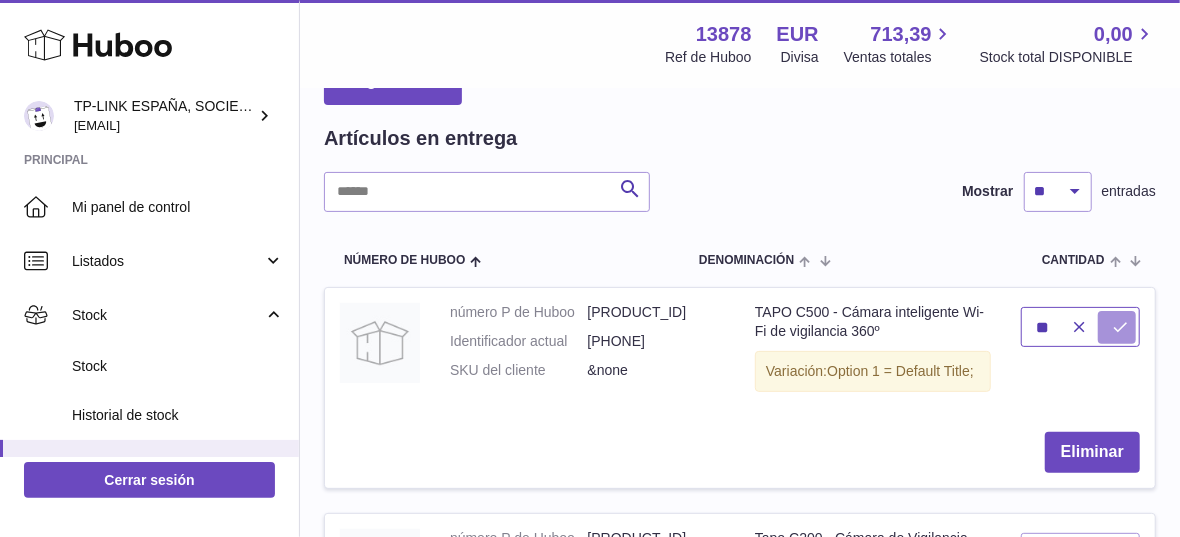type on "**" 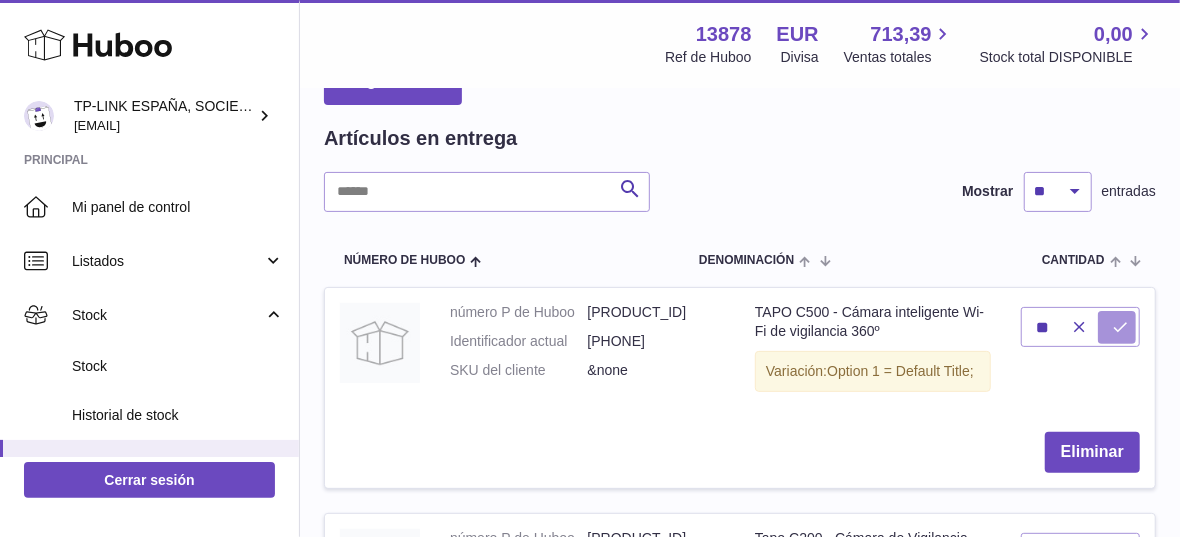 click at bounding box center [1120, 327] 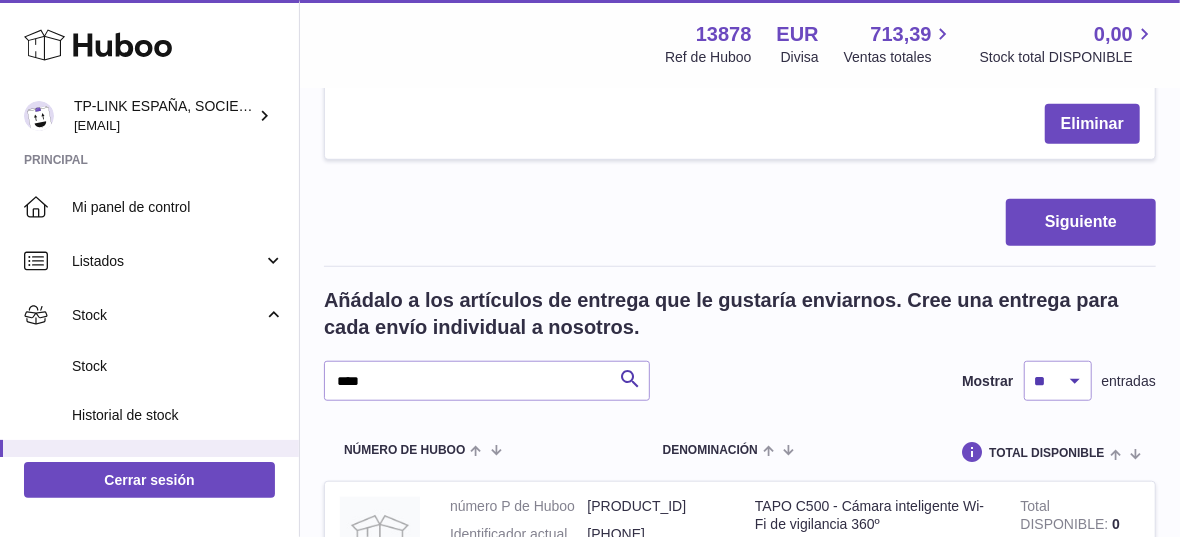 scroll, scrollTop: 703, scrollLeft: 0, axis: vertical 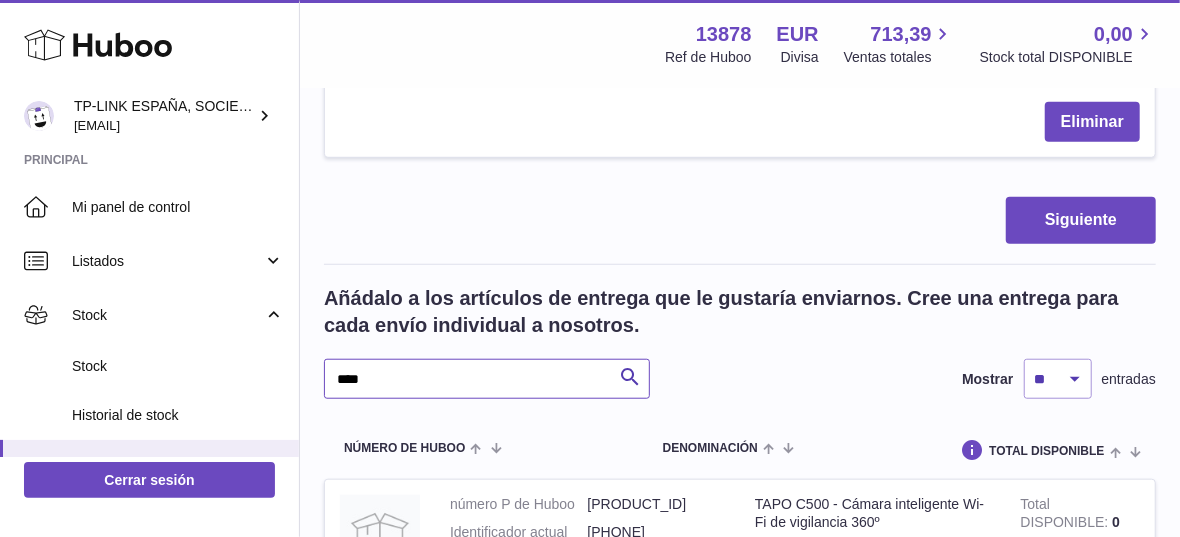 click on "****" at bounding box center (487, 379) 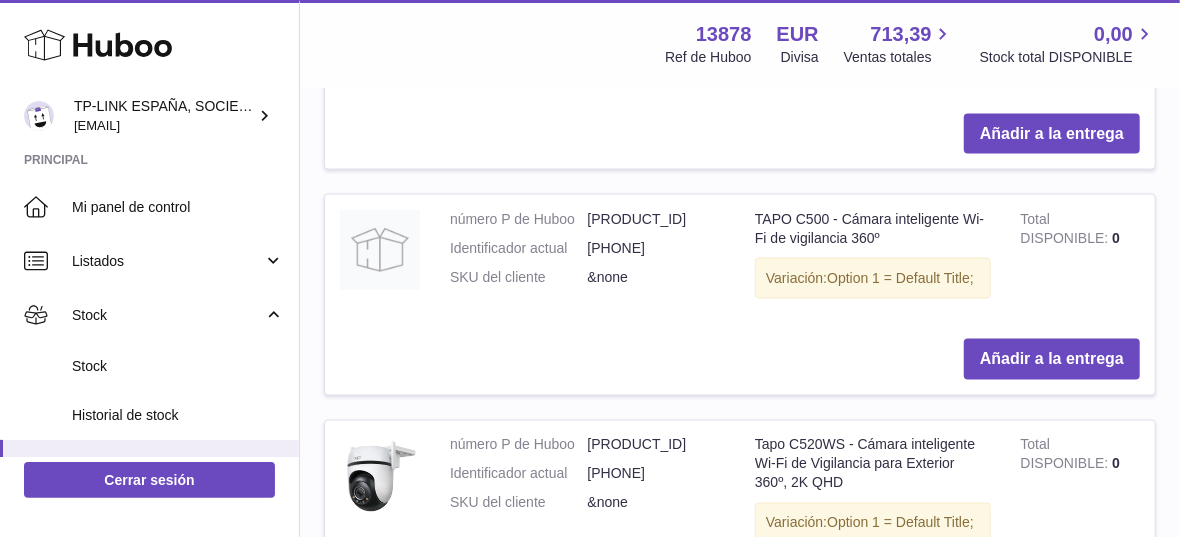 scroll, scrollTop: 1592, scrollLeft: 0, axis: vertical 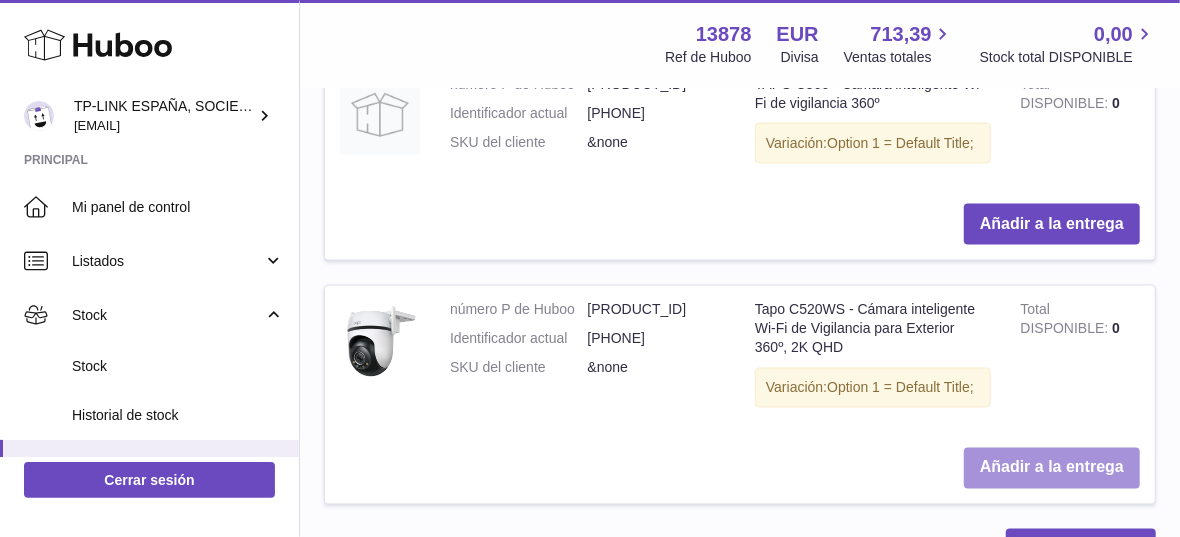 type on "******" 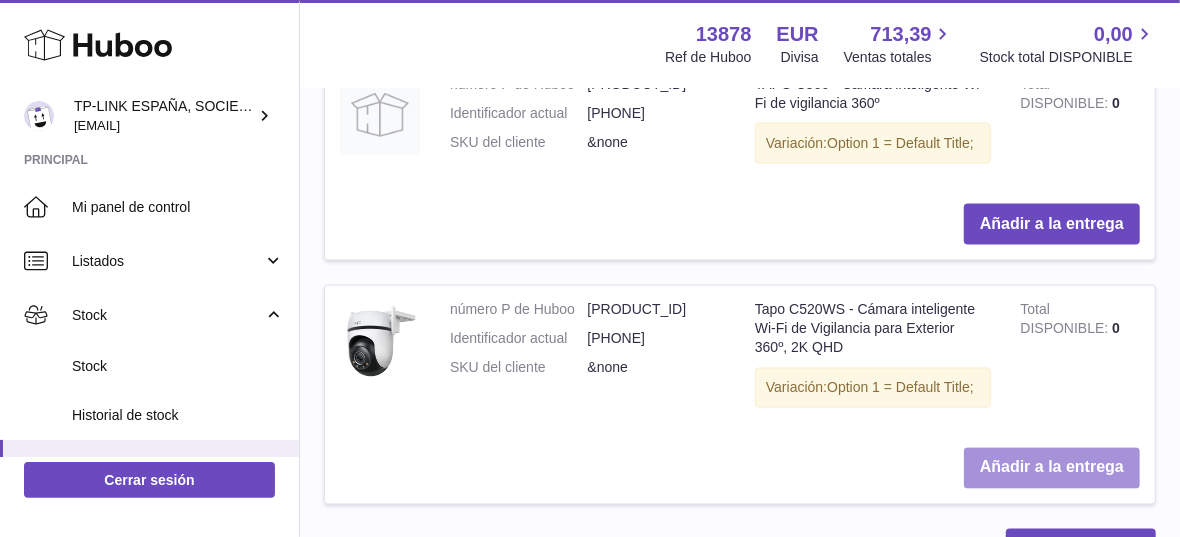 click on "Añadir a la entrega" at bounding box center (1052, 468) 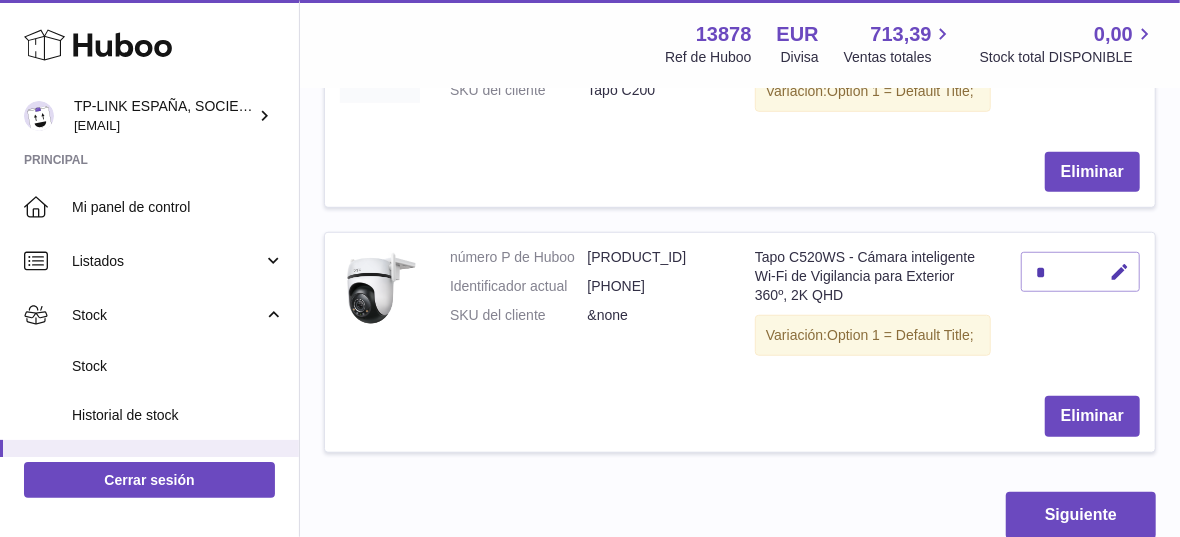 scroll, scrollTop: 664, scrollLeft: 0, axis: vertical 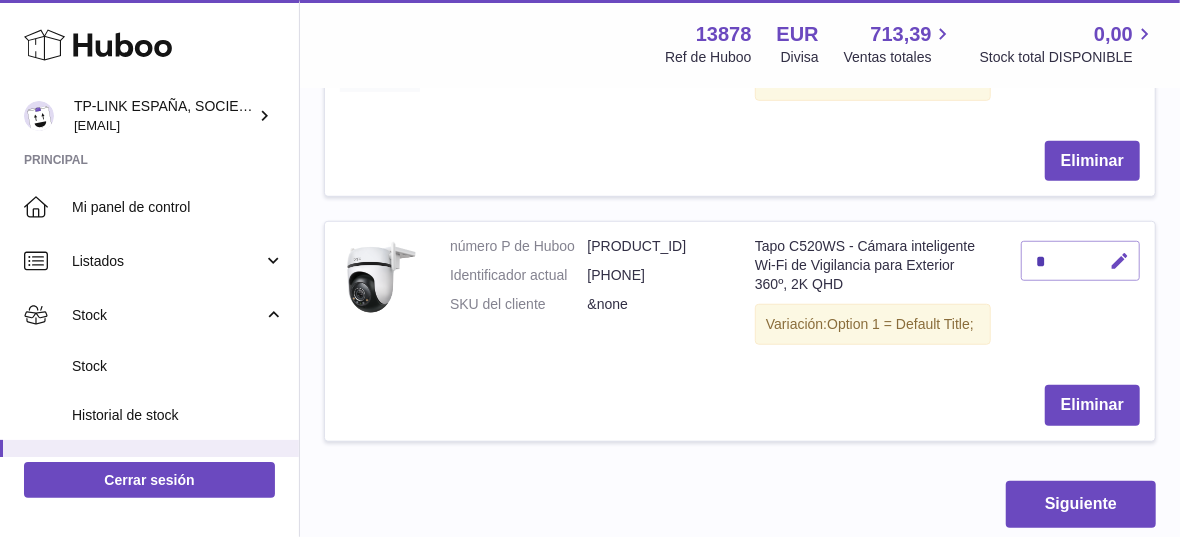 click at bounding box center (1119, 261) 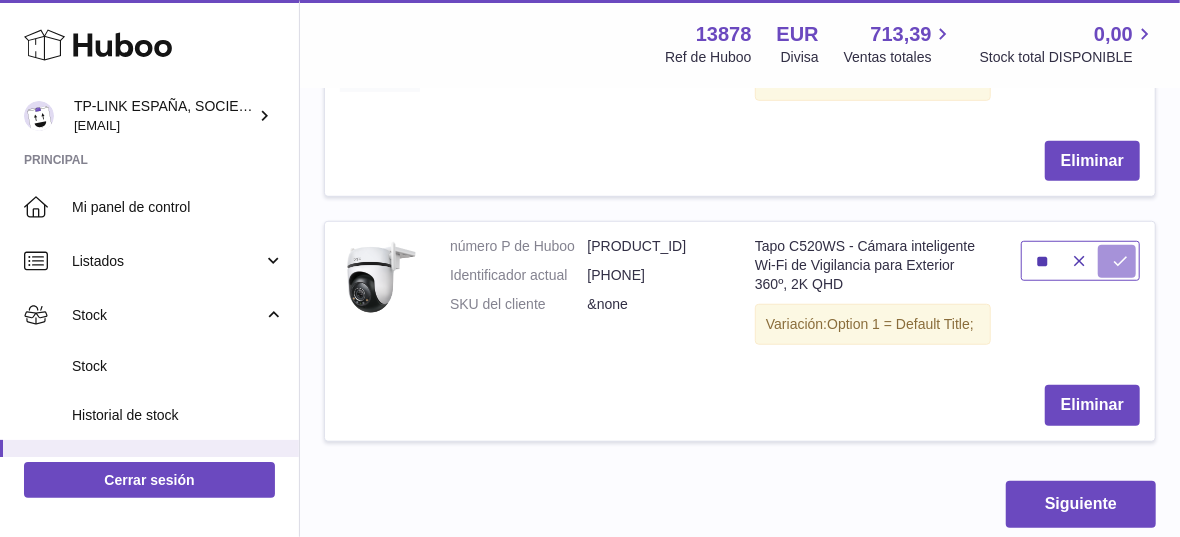 type on "**" 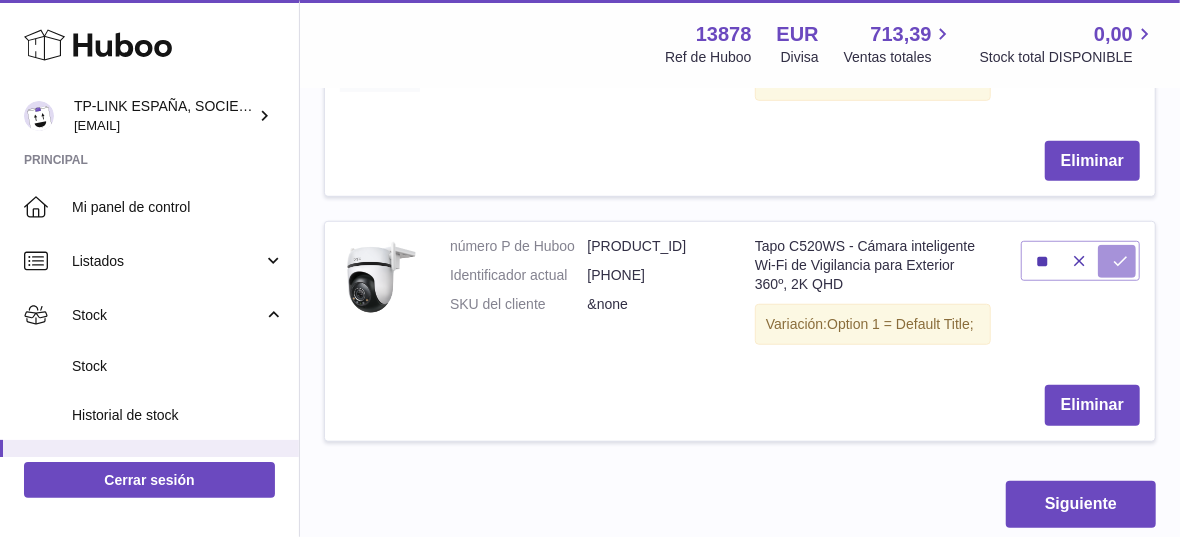click at bounding box center (1120, 261) 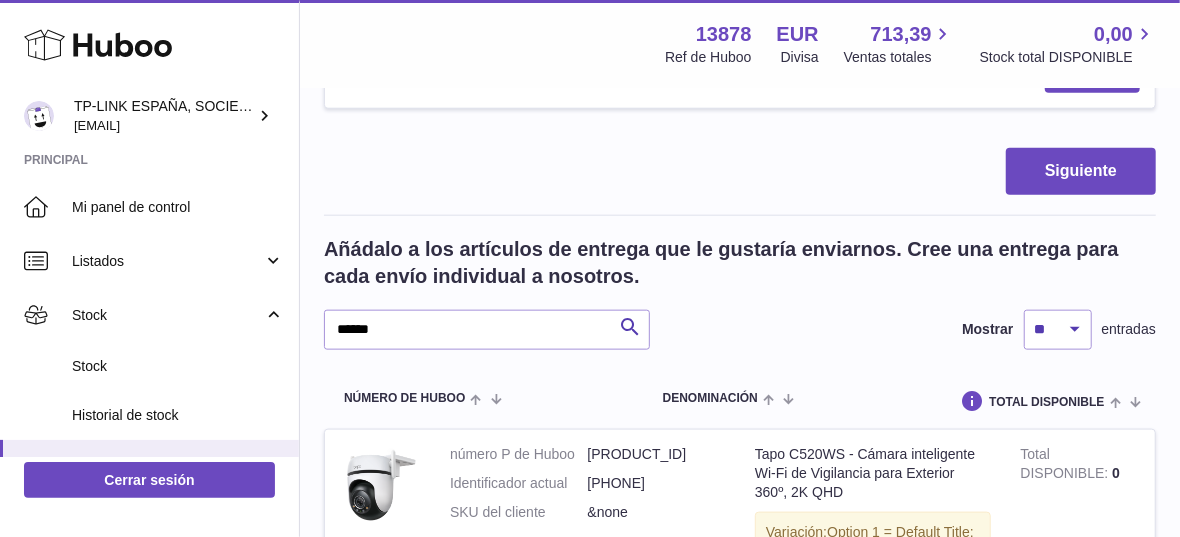 scroll, scrollTop: 1108, scrollLeft: 0, axis: vertical 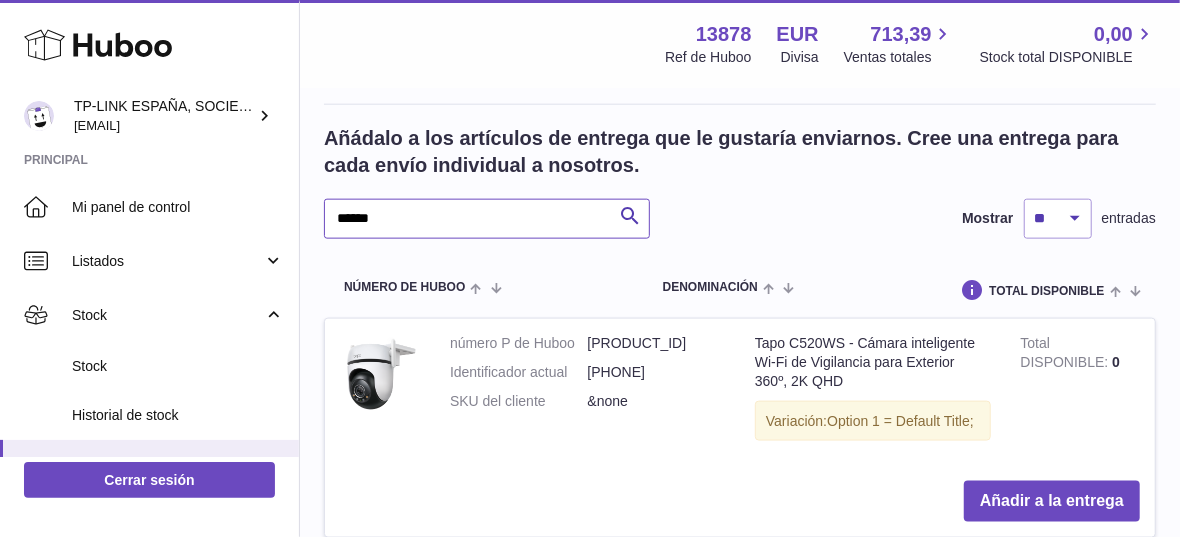 click on "******" at bounding box center (487, 219) 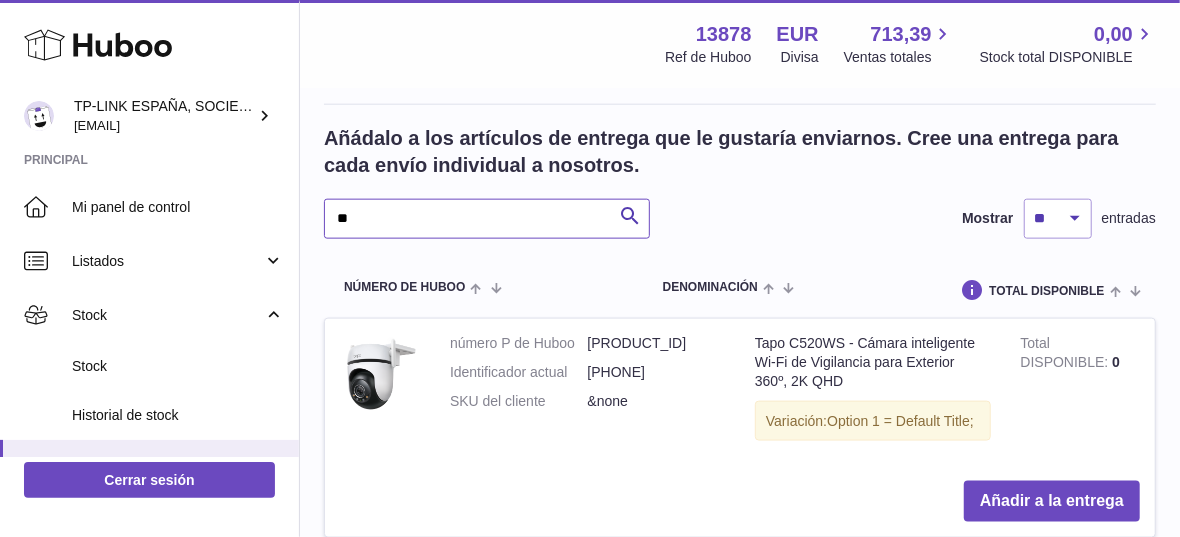 type on "*" 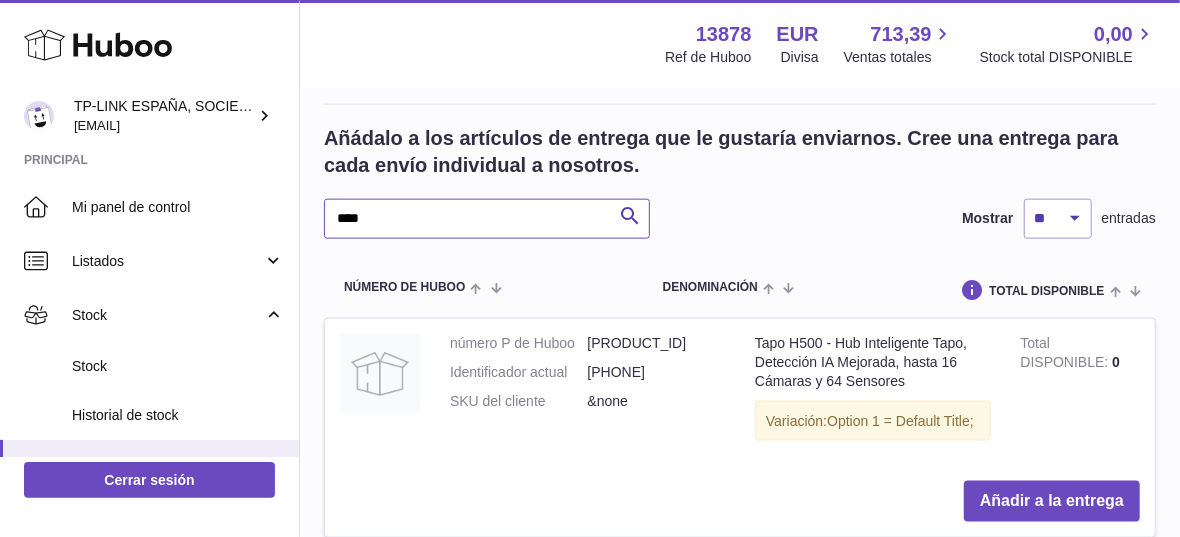 scroll, scrollTop: 1219, scrollLeft: 0, axis: vertical 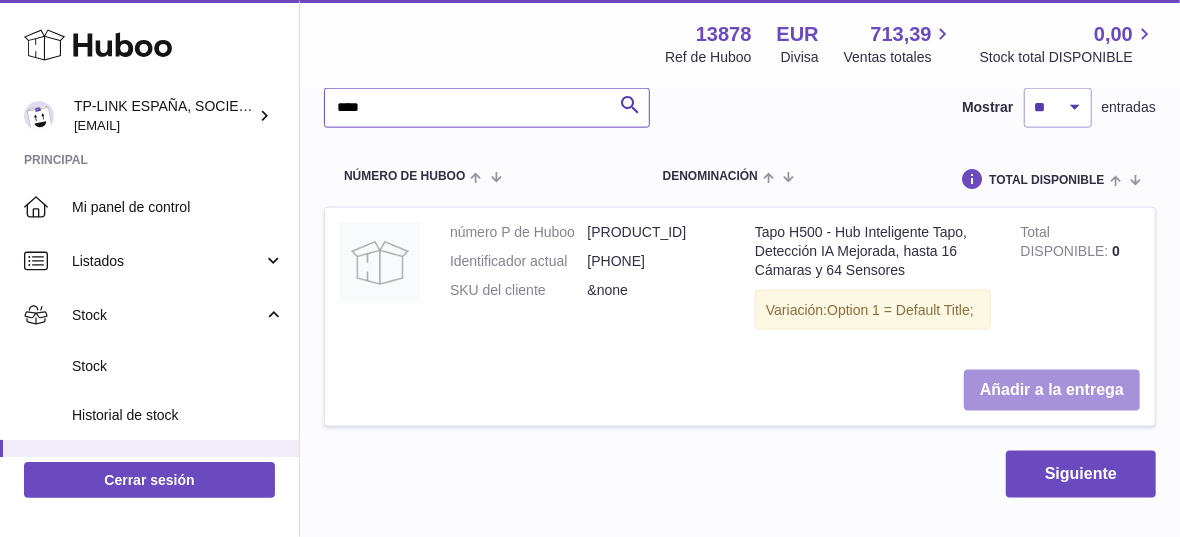type on "****" 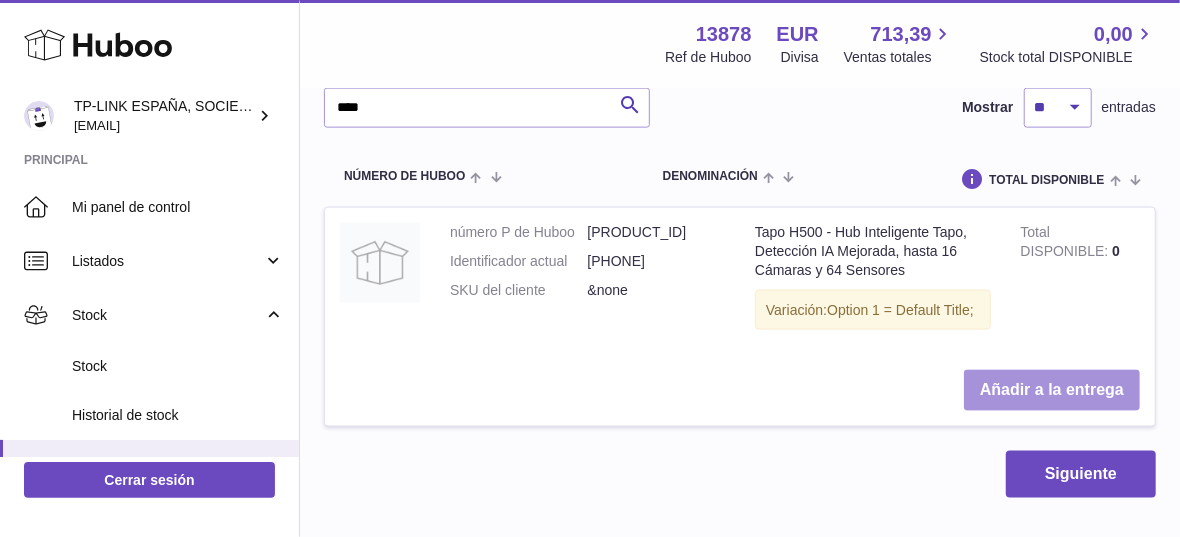 click on "Añadir a la entrega" at bounding box center [1052, 390] 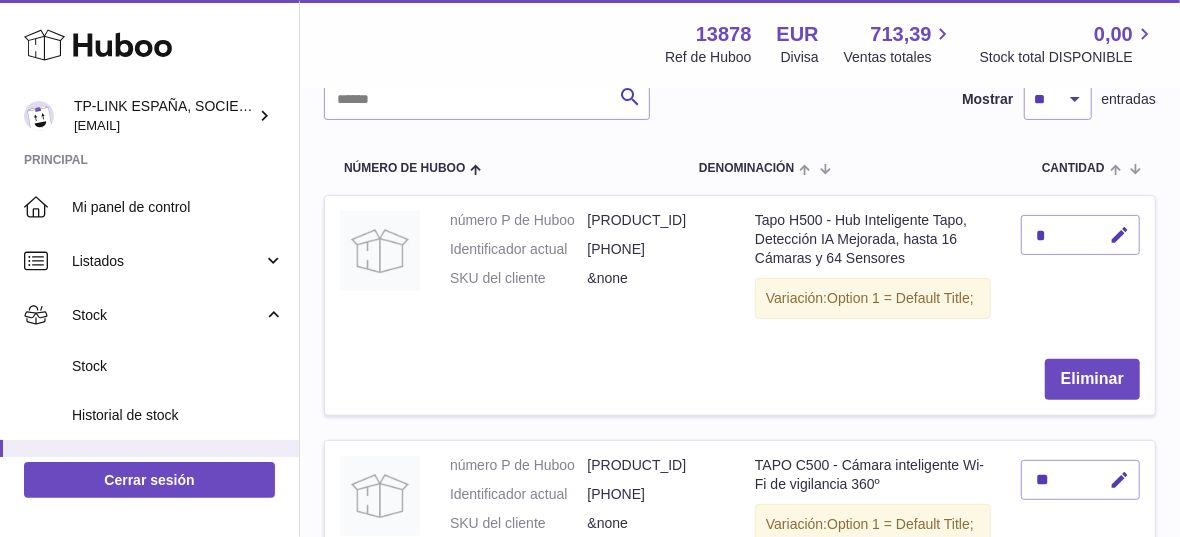 scroll, scrollTop: 240, scrollLeft: 0, axis: vertical 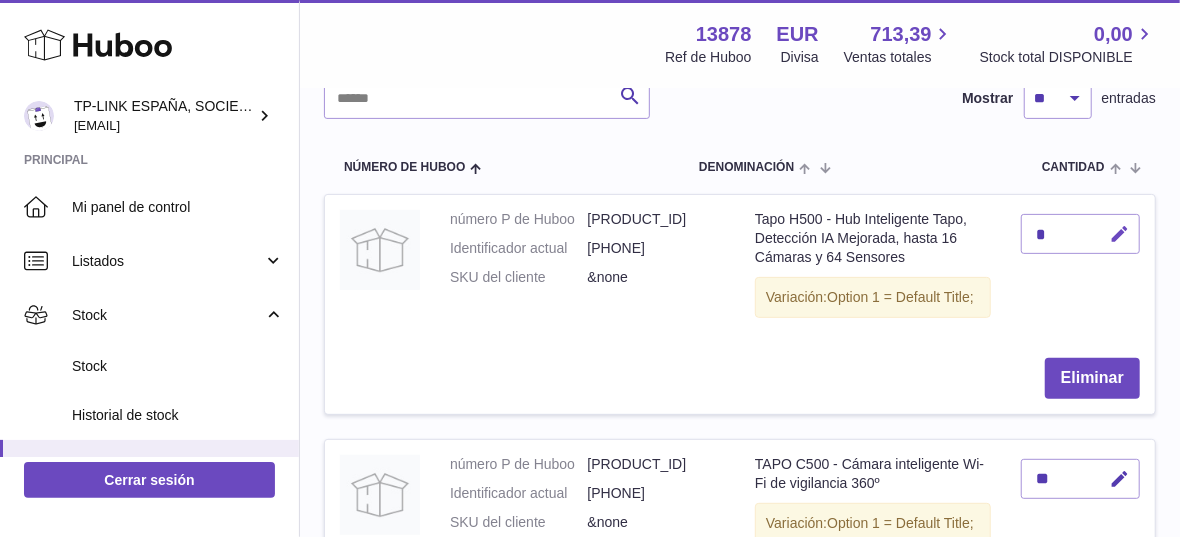click at bounding box center (1119, 234) 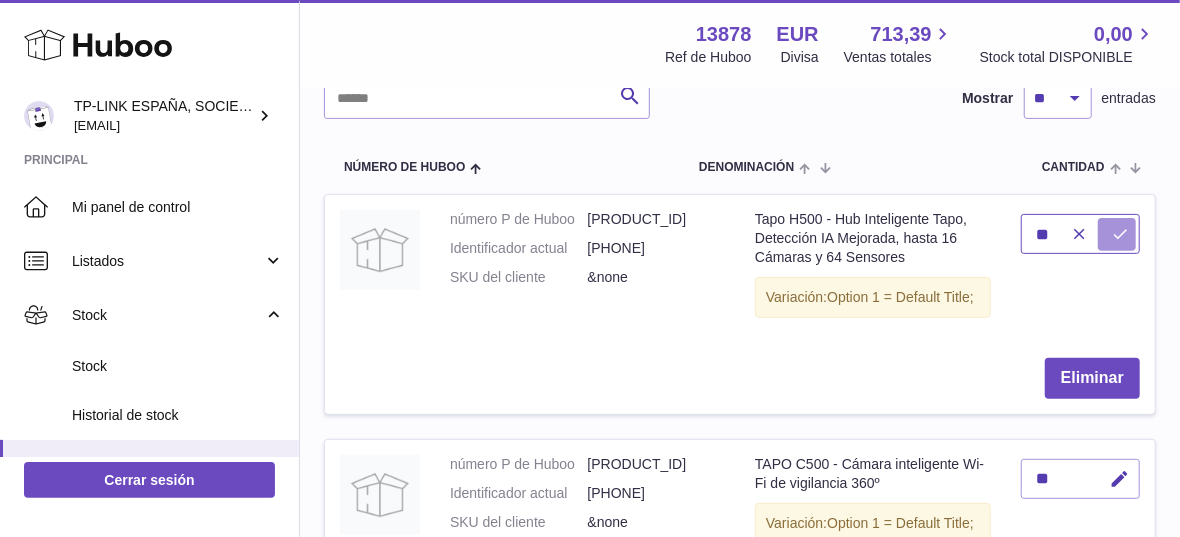 type on "**" 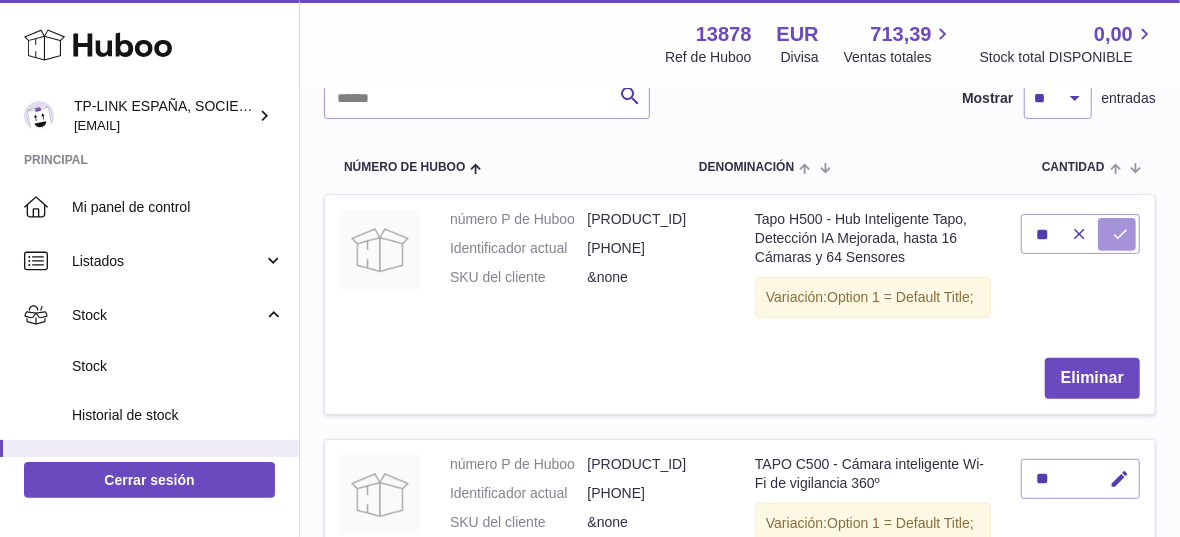 click at bounding box center (1120, 234) 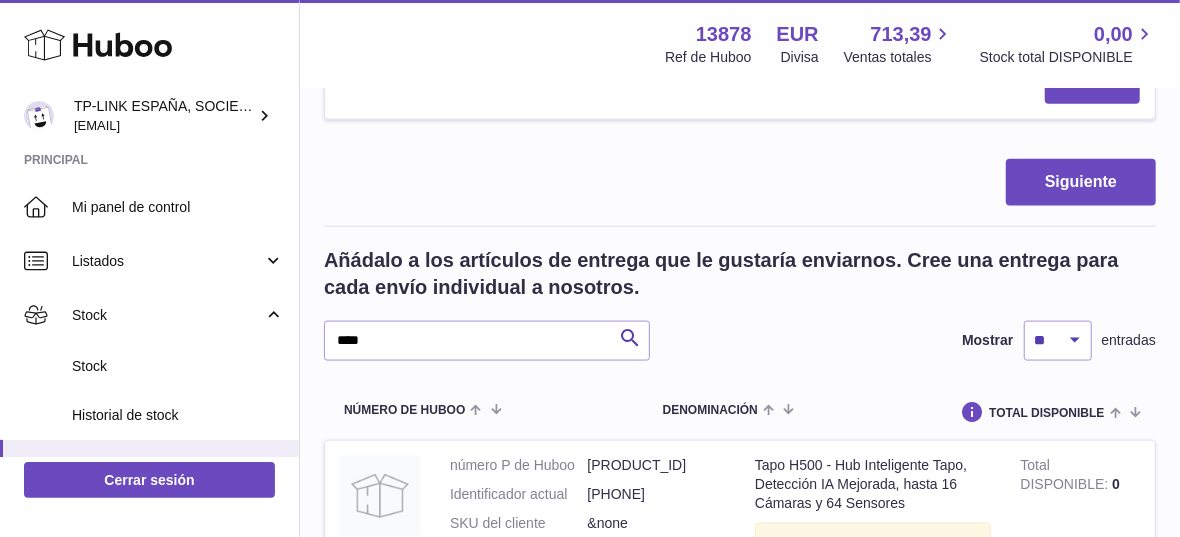 scroll, scrollTop: 1240, scrollLeft: 0, axis: vertical 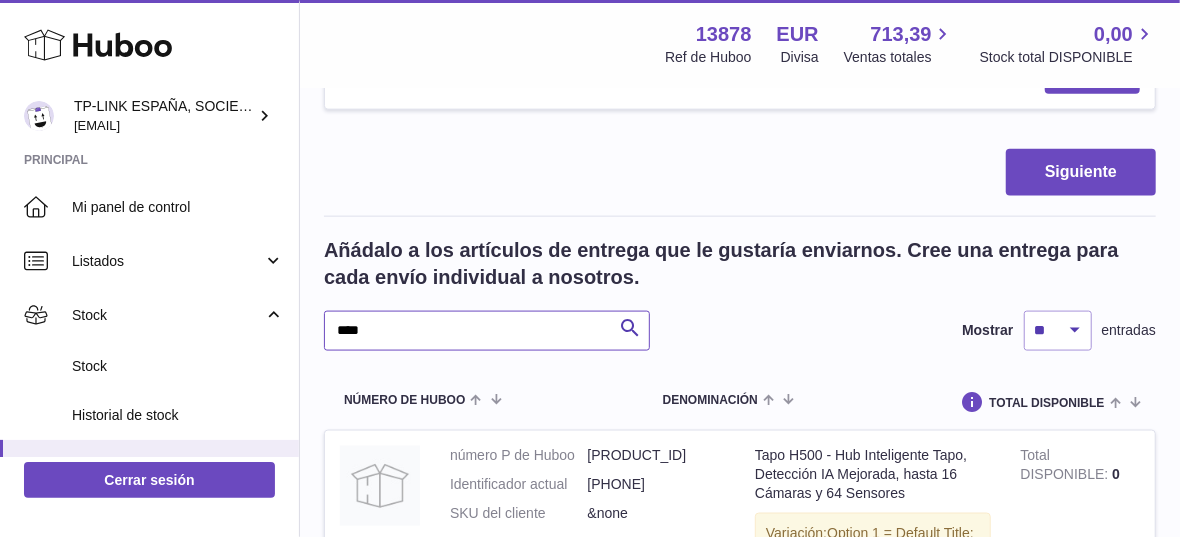 click on "****" at bounding box center [487, 331] 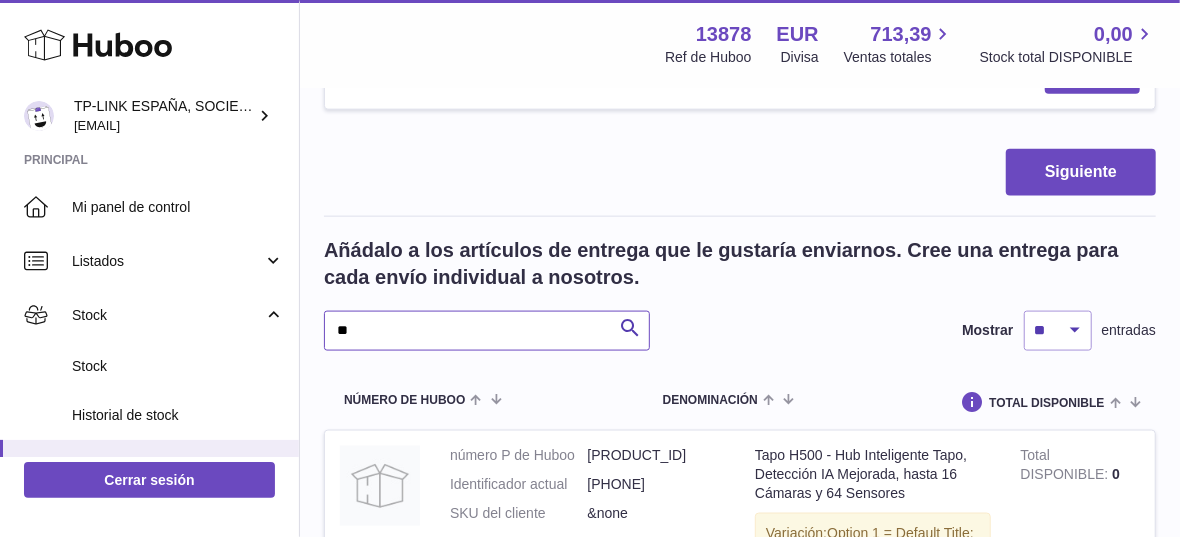 type on "*" 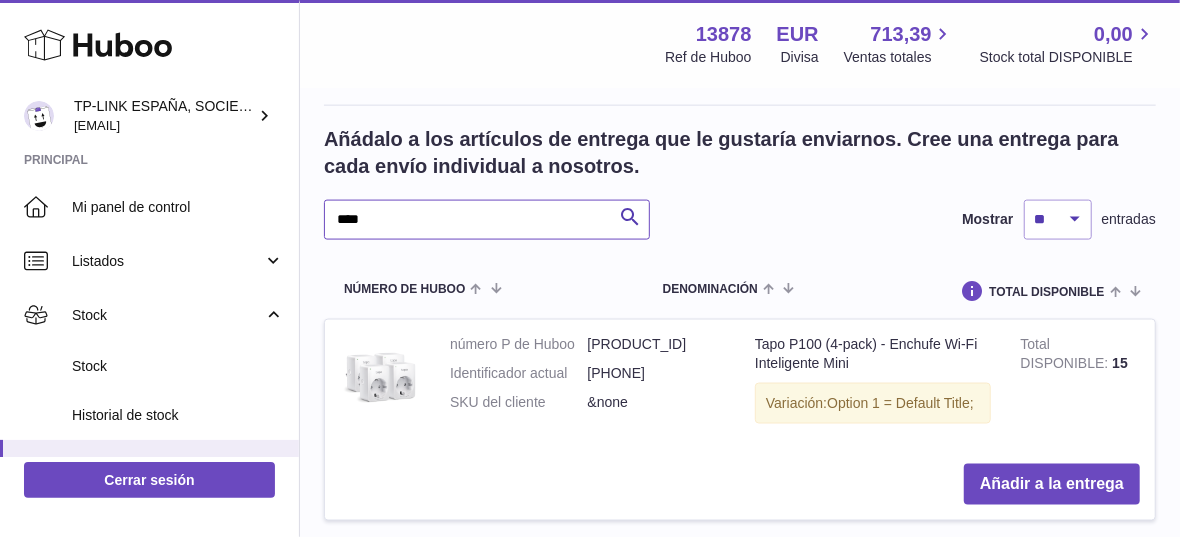 scroll, scrollTop: 1462, scrollLeft: 0, axis: vertical 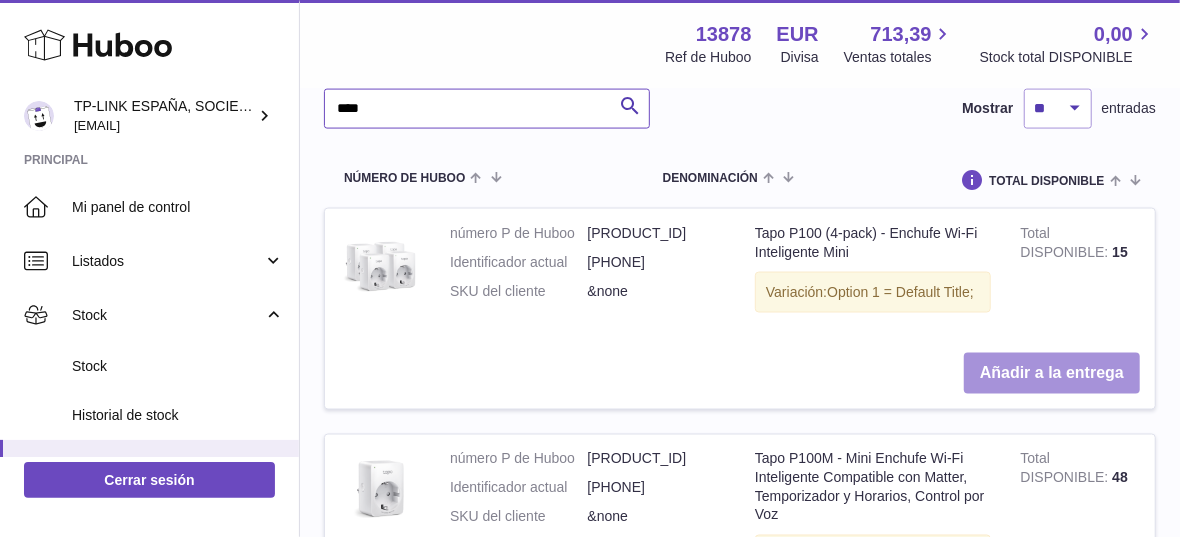type on "****" 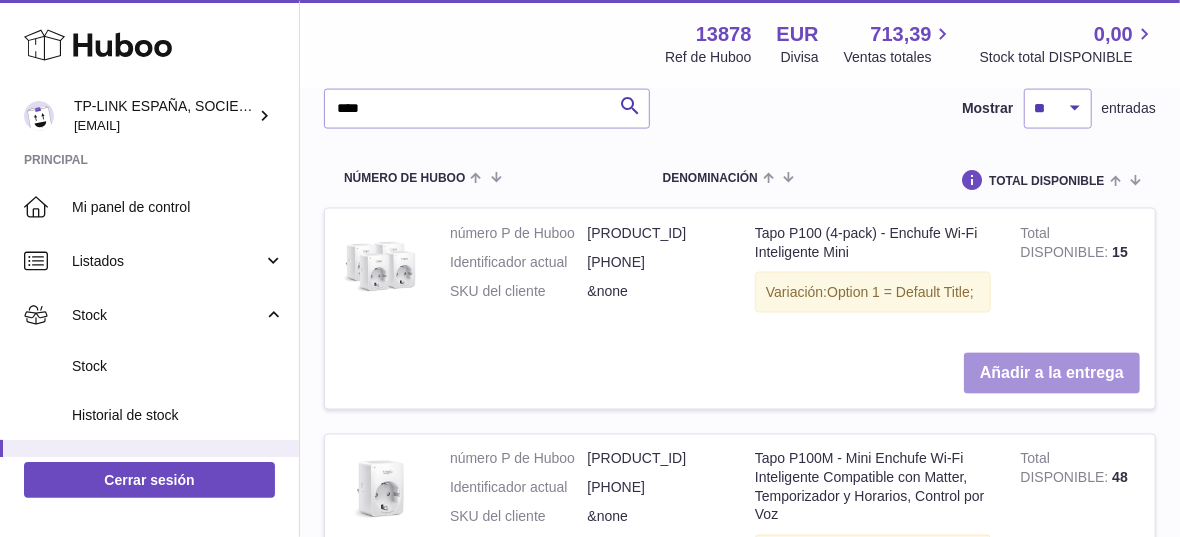 click on "Añadir a la entrega" at bounding box center [1052, 373] 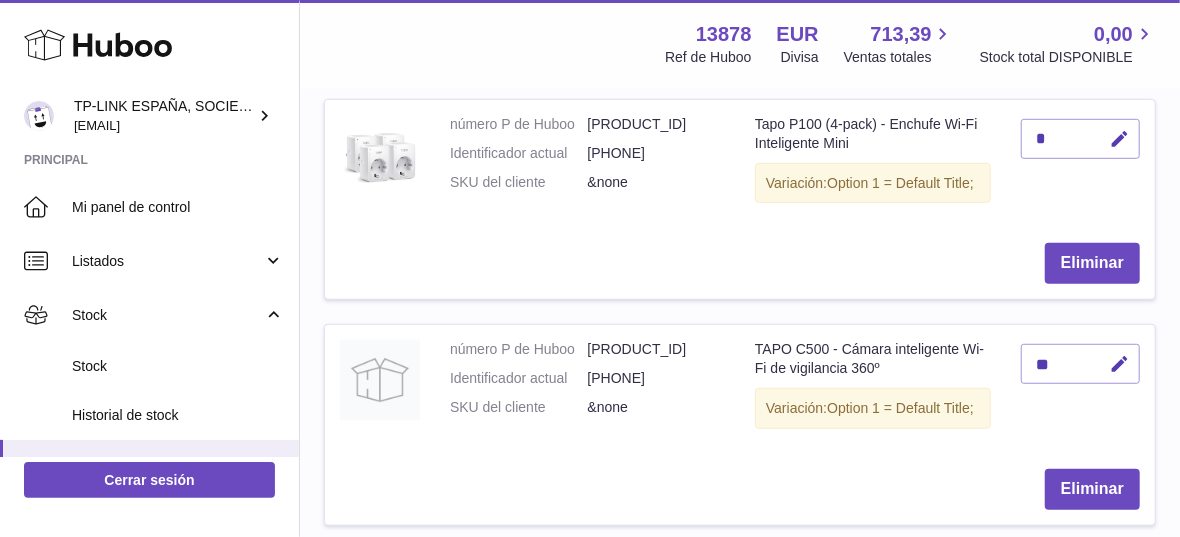 scroll, scrollTop: 464, scrollLeft: 0, axis: vertical 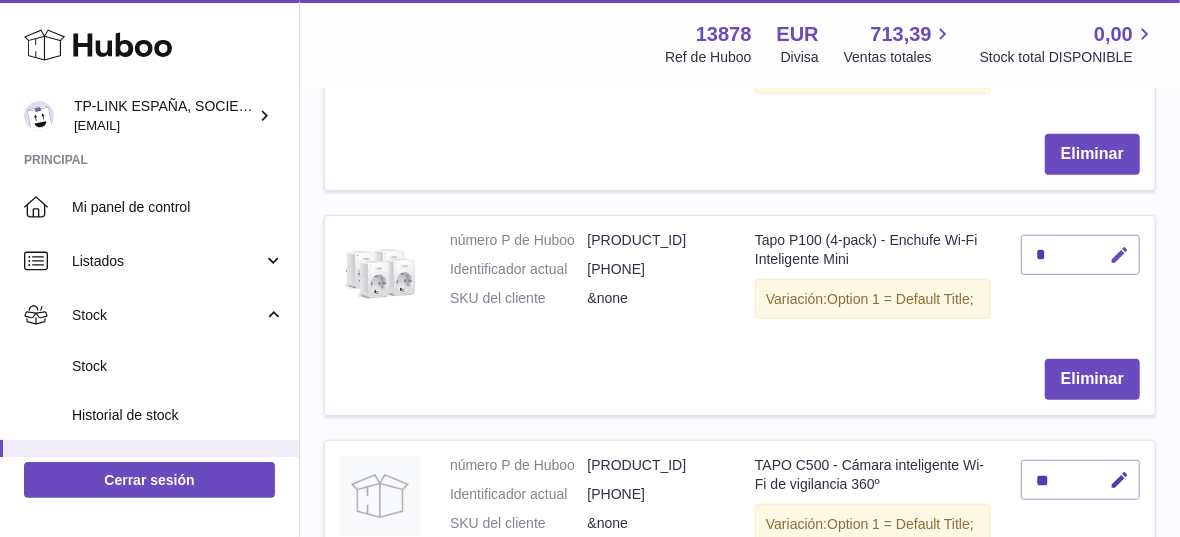 click at bounding box center (1116, 255) 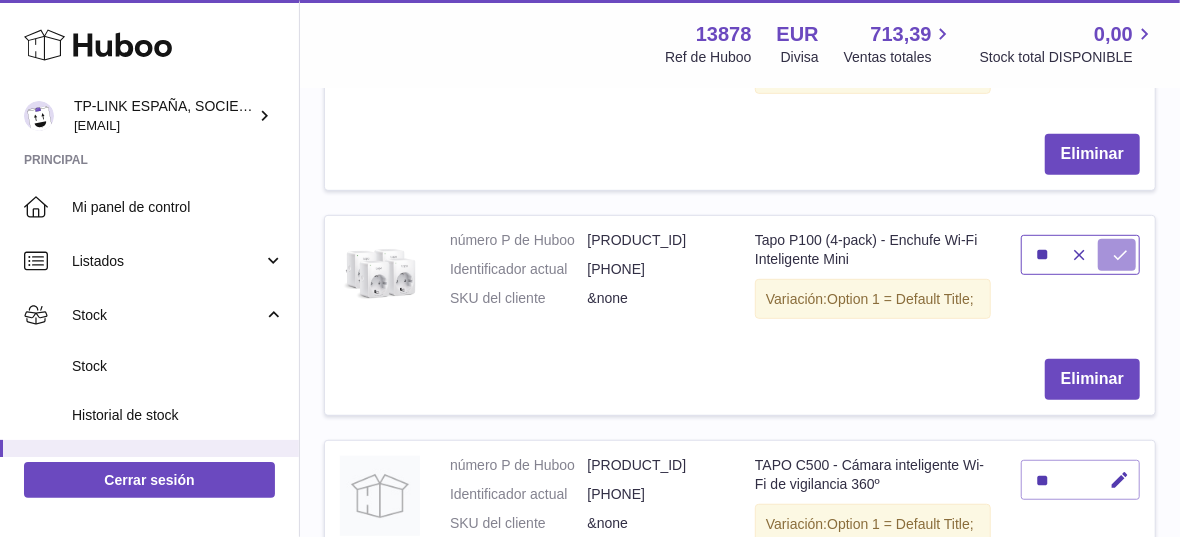 type on "**" 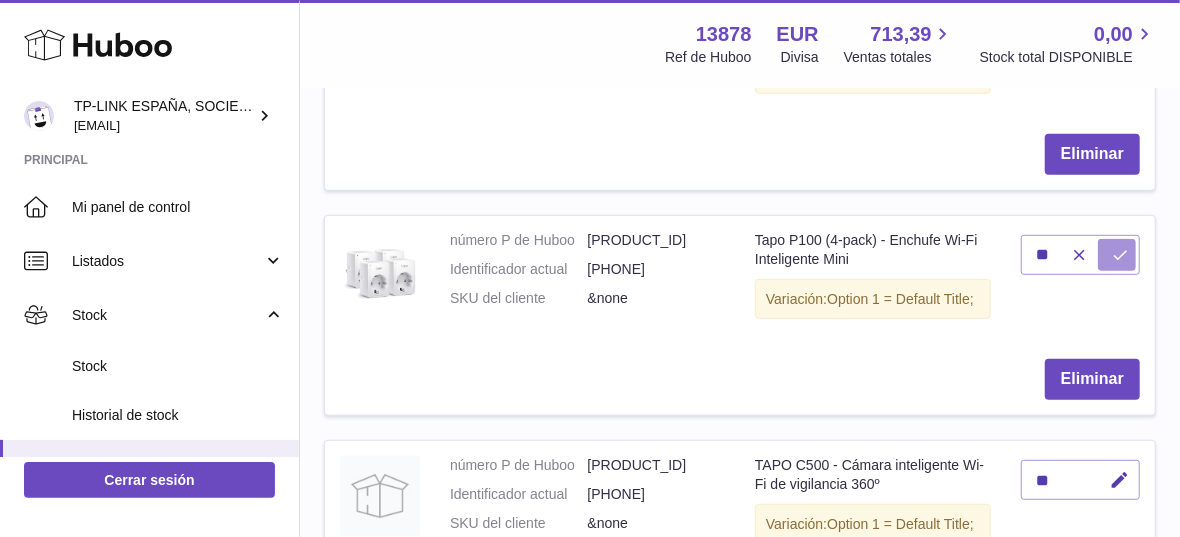 click at bounding box center [1120, 255] 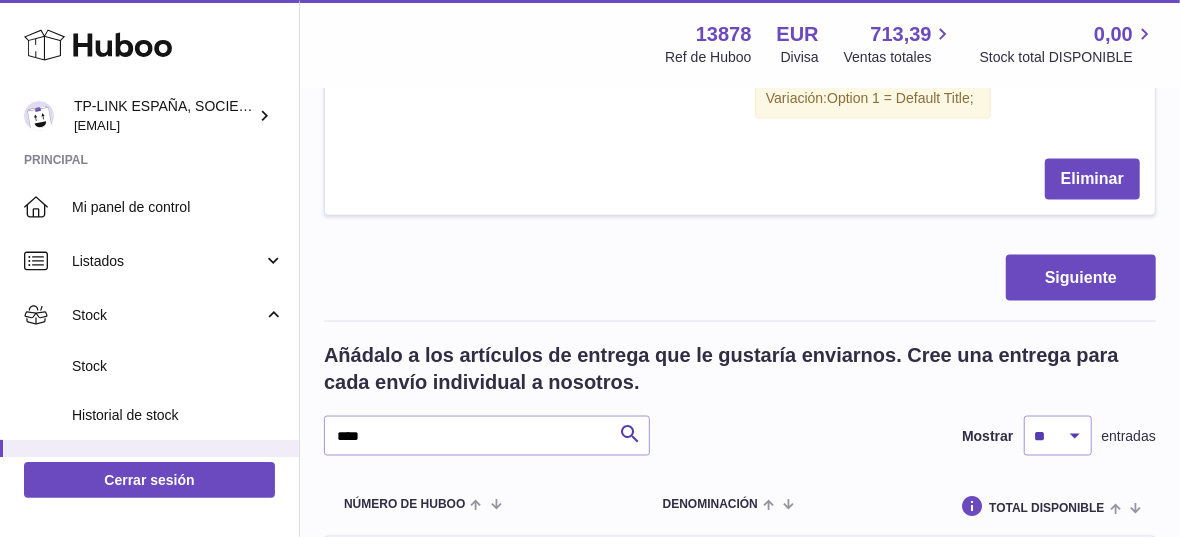 scroll, scrollTop: 1575, scrollLeft: 0, axis: vertical 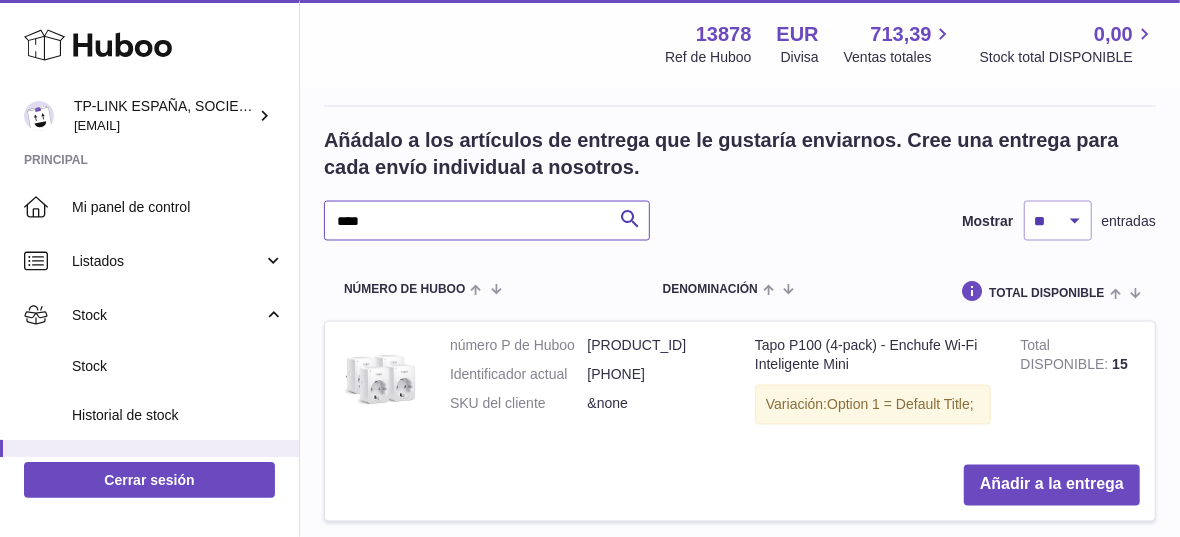 click on "****" at bounding box center (487, 221) 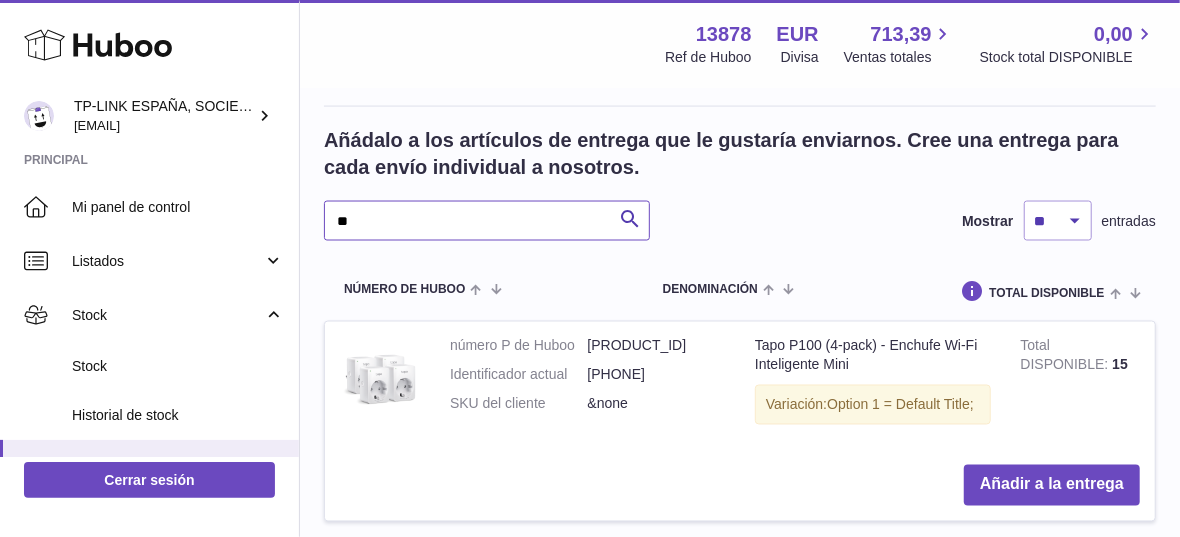 type on "*" 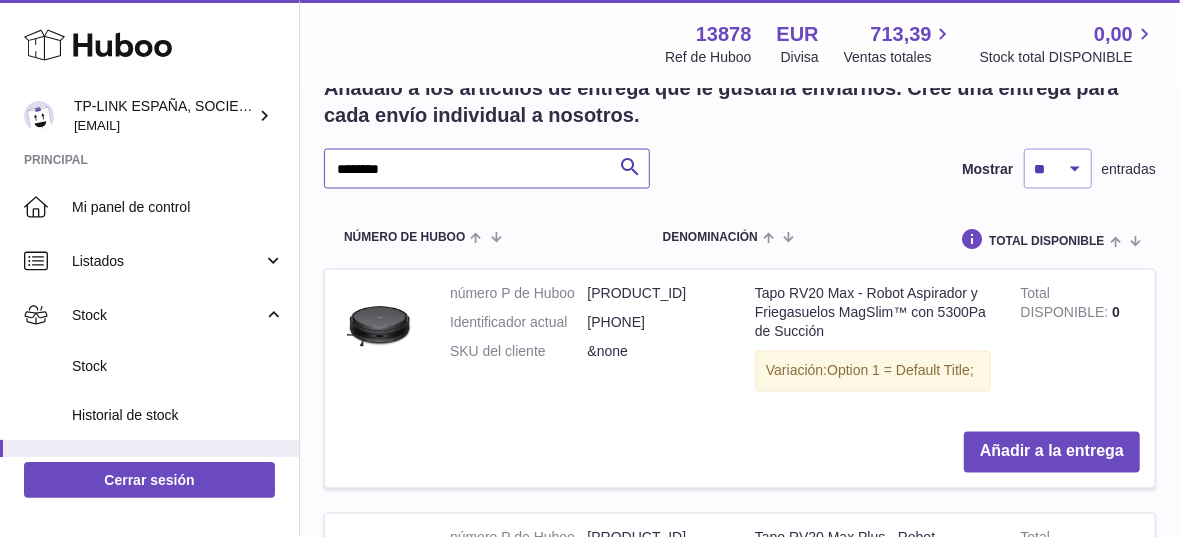 scroll, scrollTop: 1686, scrollLeft: 0, axis: vertical 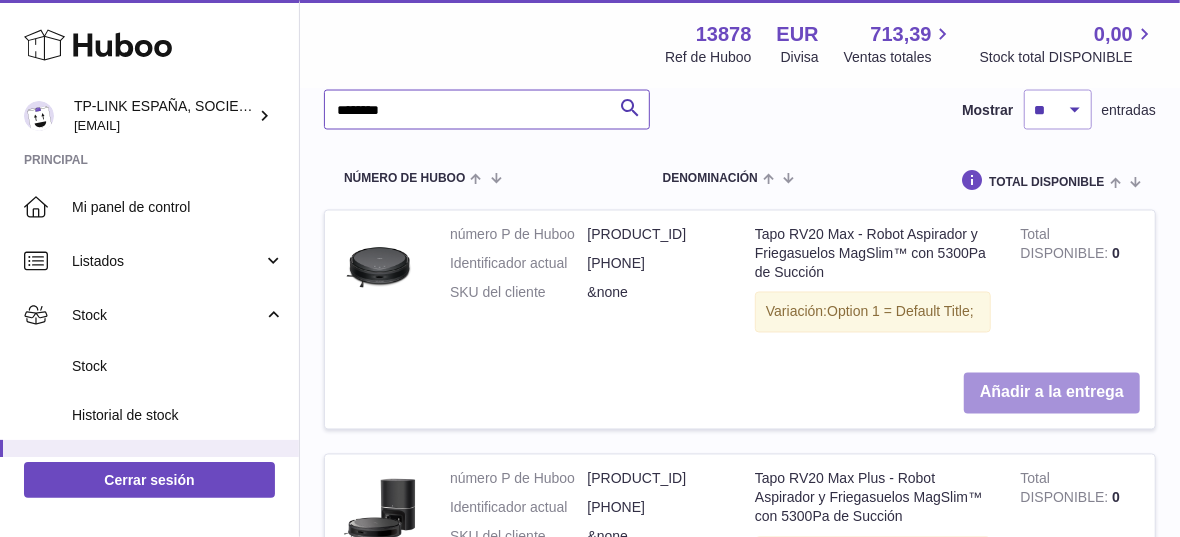 type on "********" 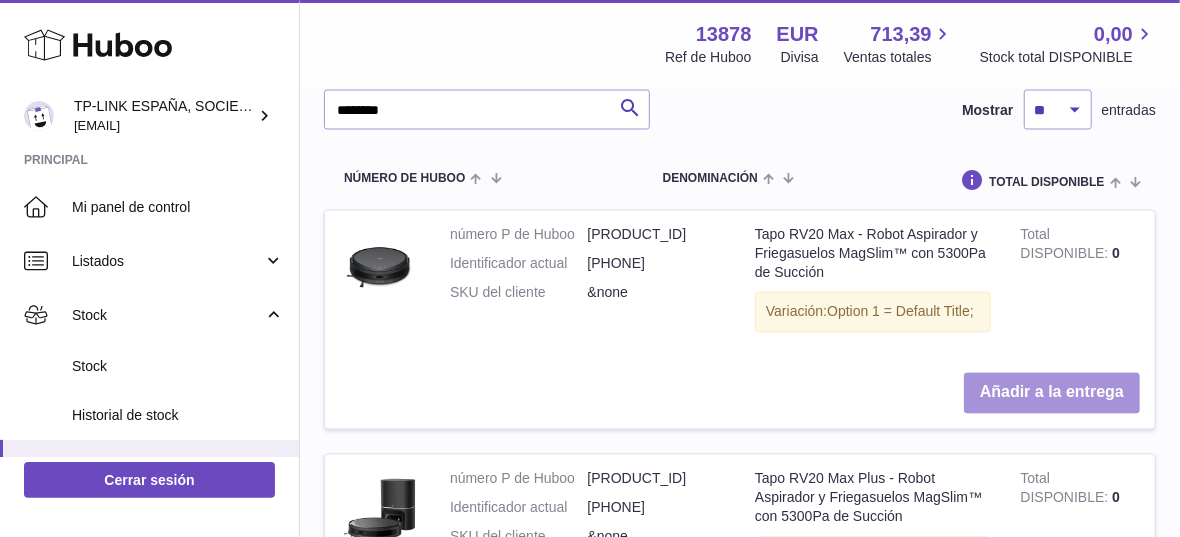 click on "Añadir a la entrega" at bounding box center (1052, 393) 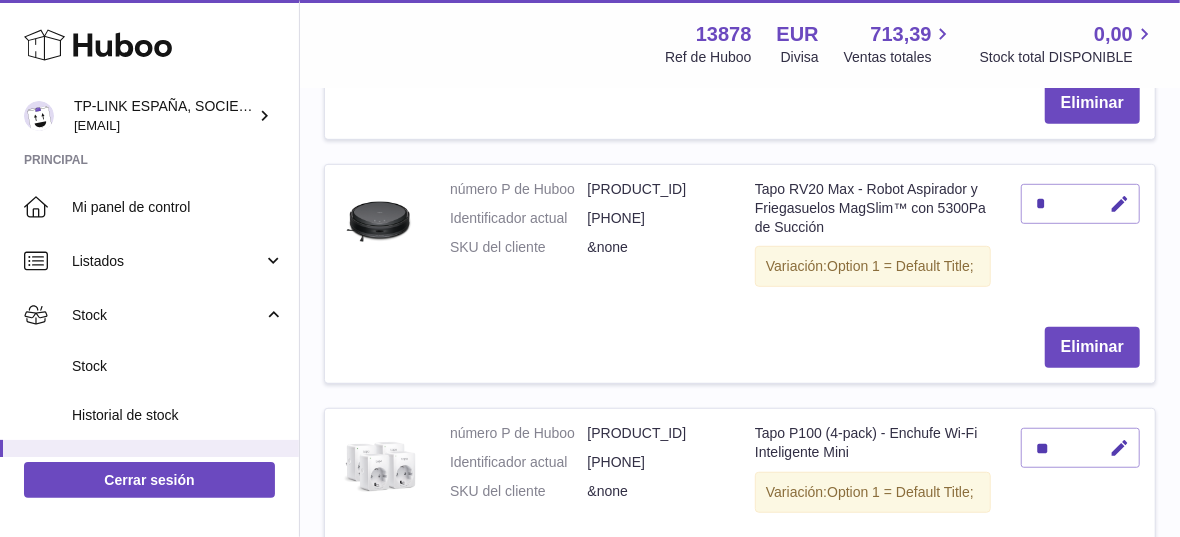 scroll, scrollTop: 484, scrollLeft: 0, axis: vertical 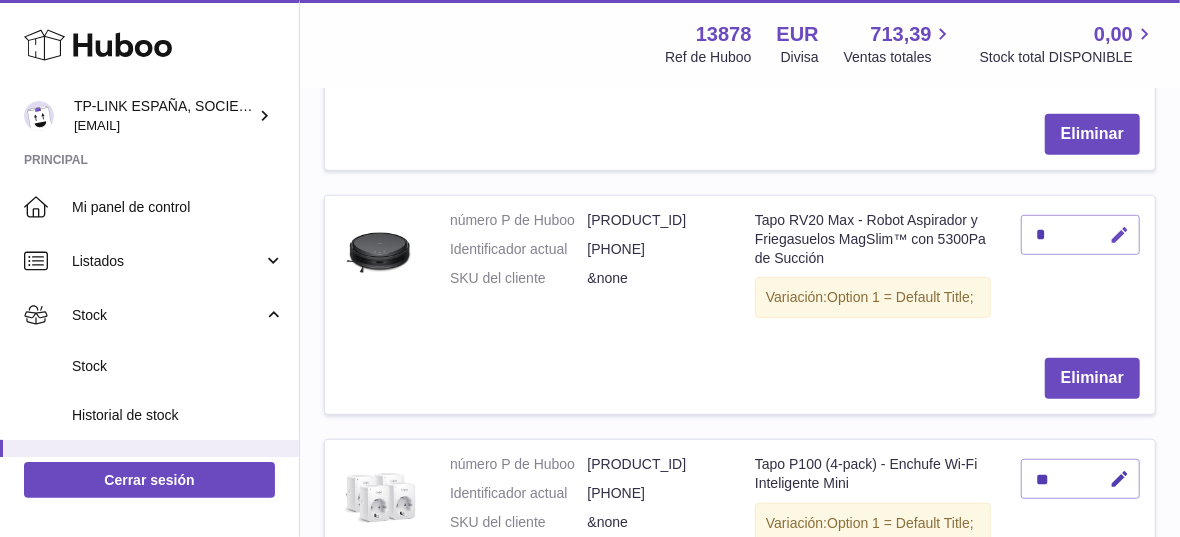 click at bounding box center [1119, 235] 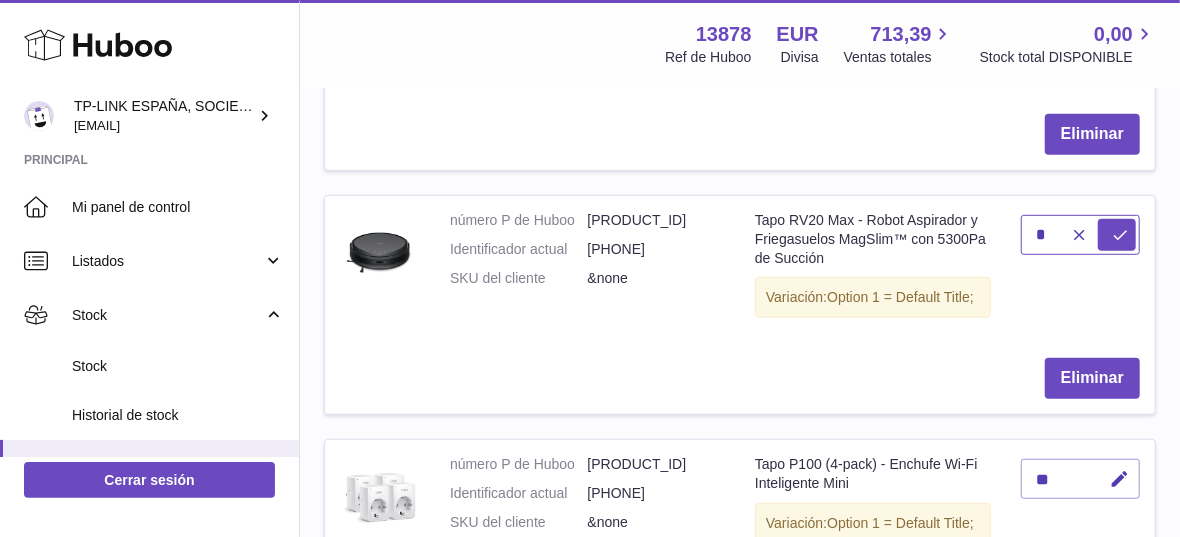 type on "*" 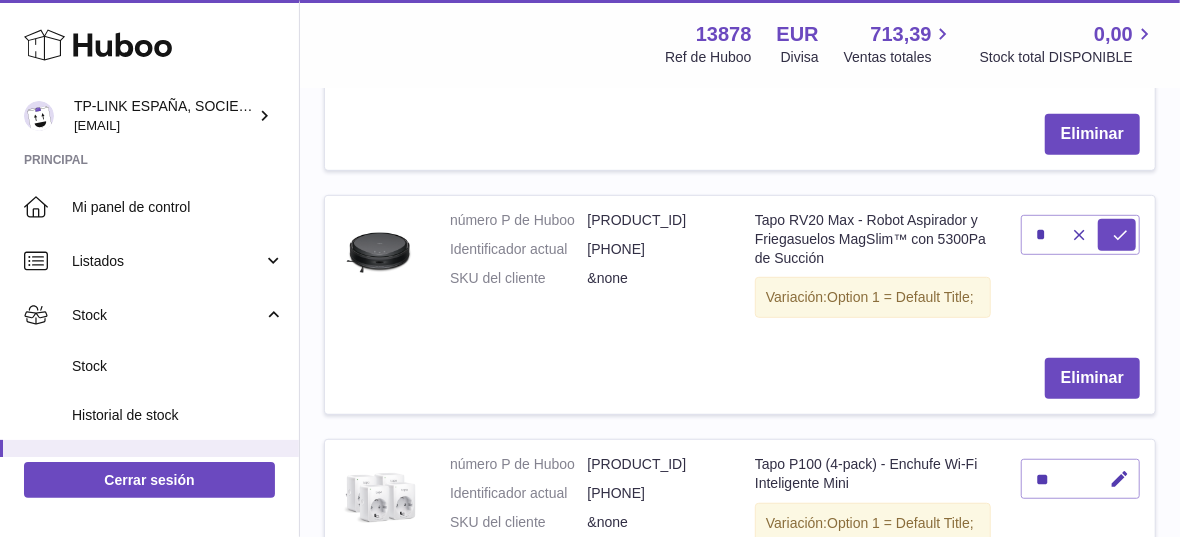 click on "Eliminar" at bounding box center (740, 378) 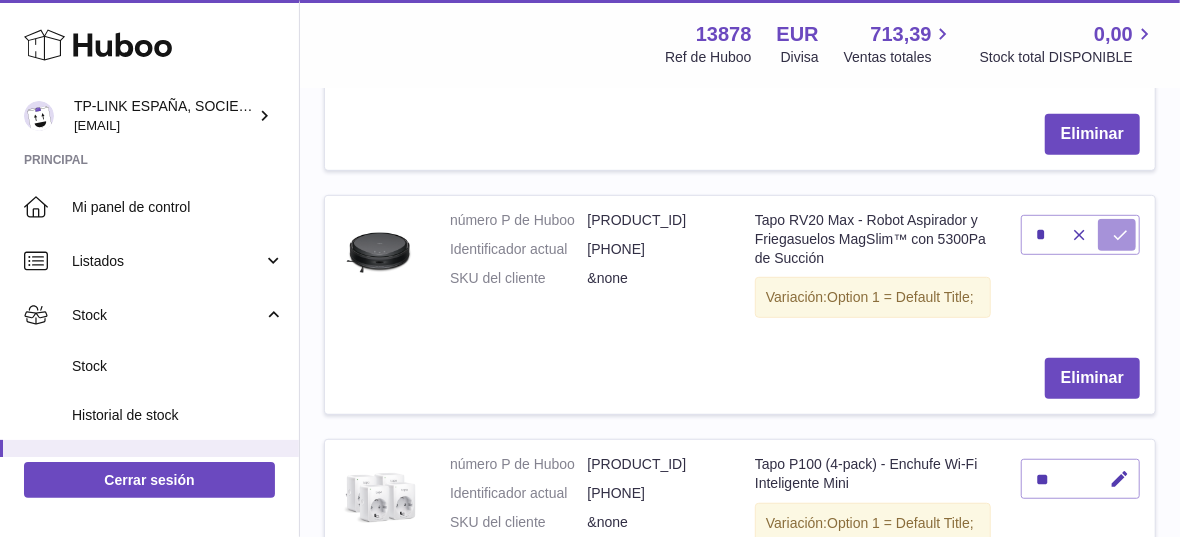 click at bounding box center (1120, 235) 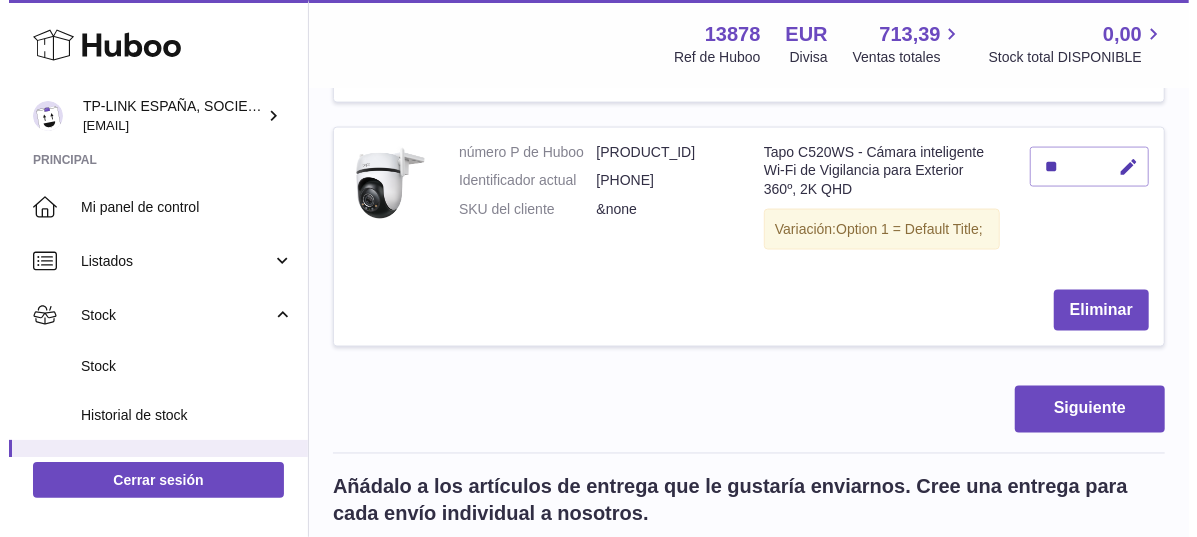scroll, scrollTop: 1484, scrollLeft: 0, axis: vertical 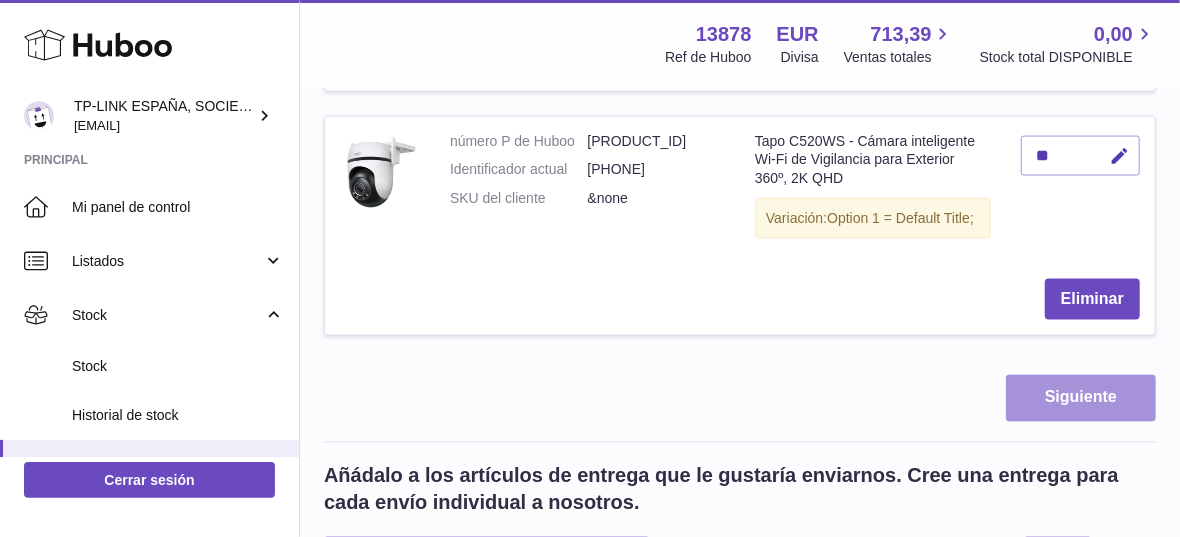 click on "Siguiente" at bounding box center [1081, 398] 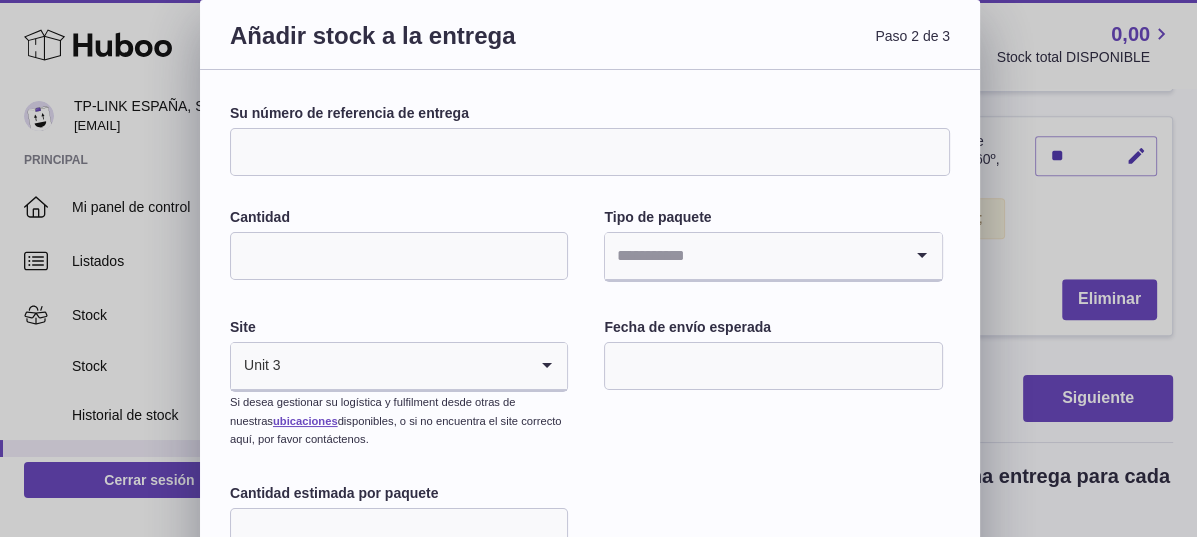 click on "Su número de referencia de entrega" at bounding box center [590, 152] 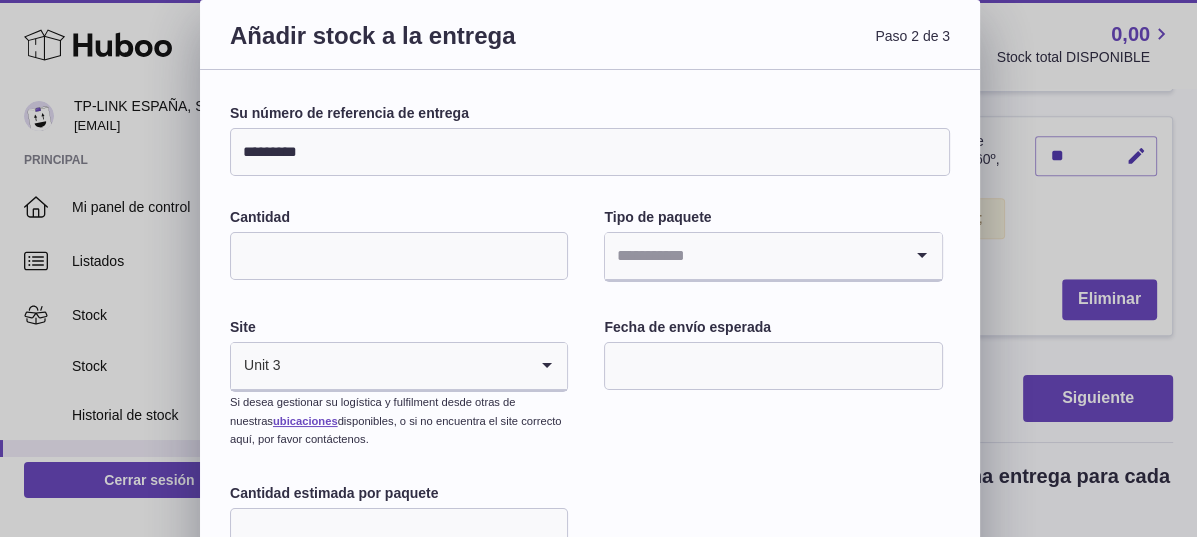 type on "*********" 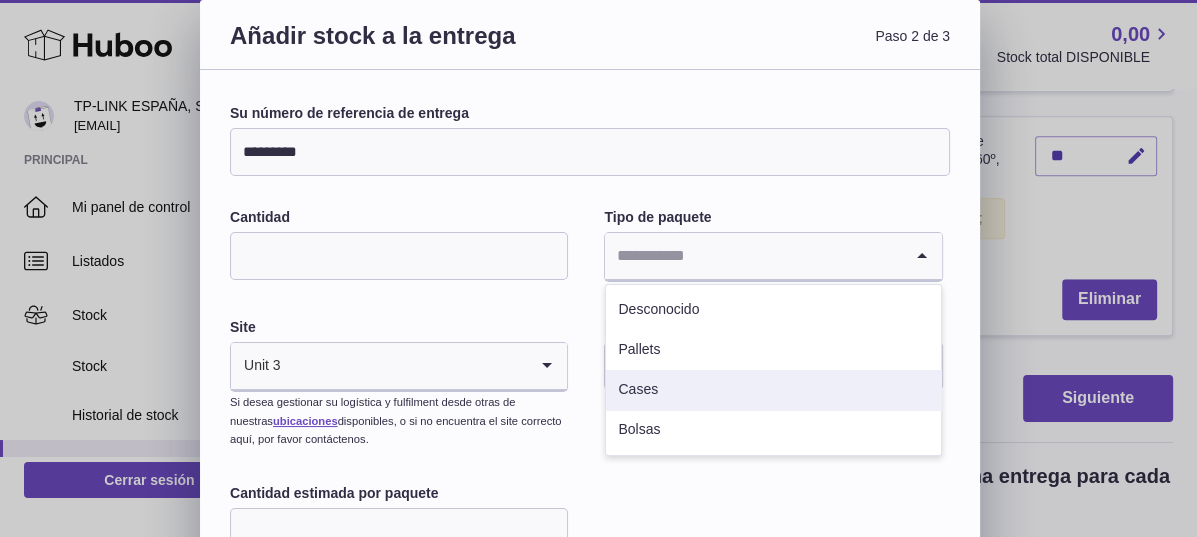 click on "Cases" at bounding box center [773, 390] 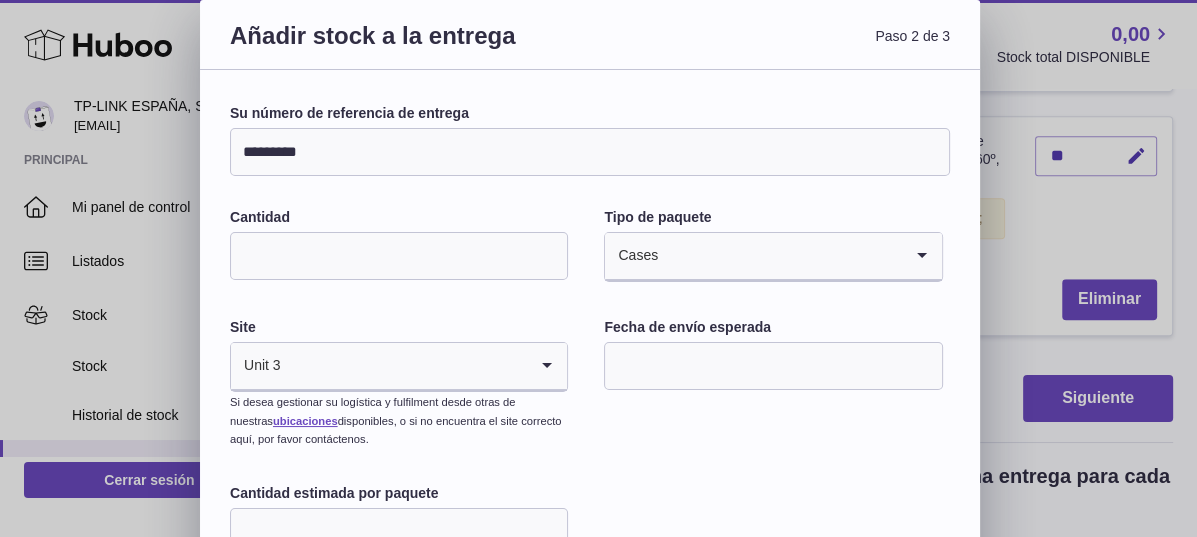 click at bounding box center [773, 366] 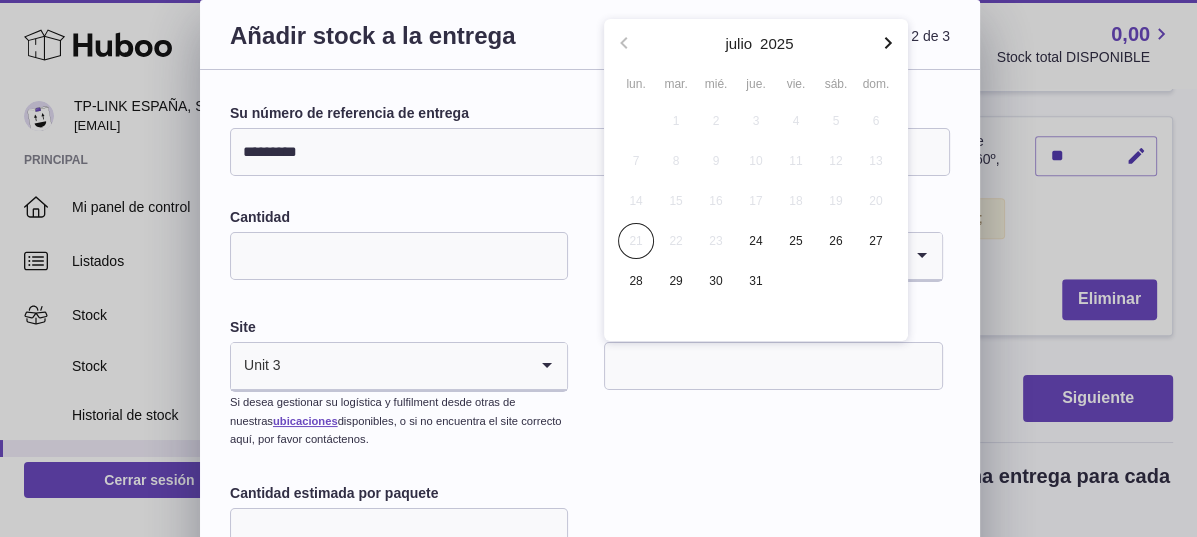 click 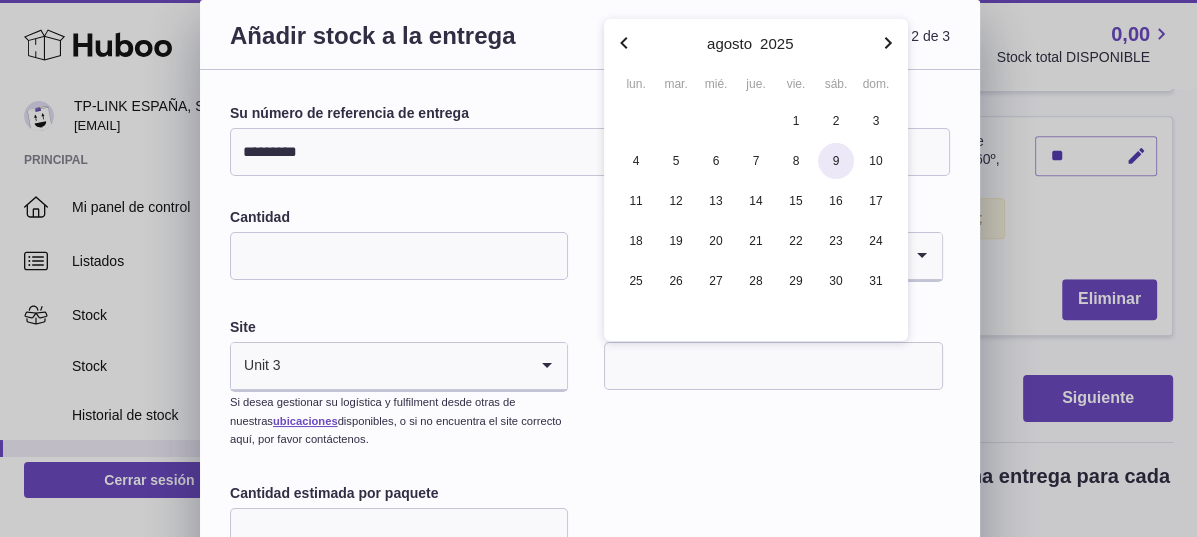click on "9" at bounding box center (836, 161) 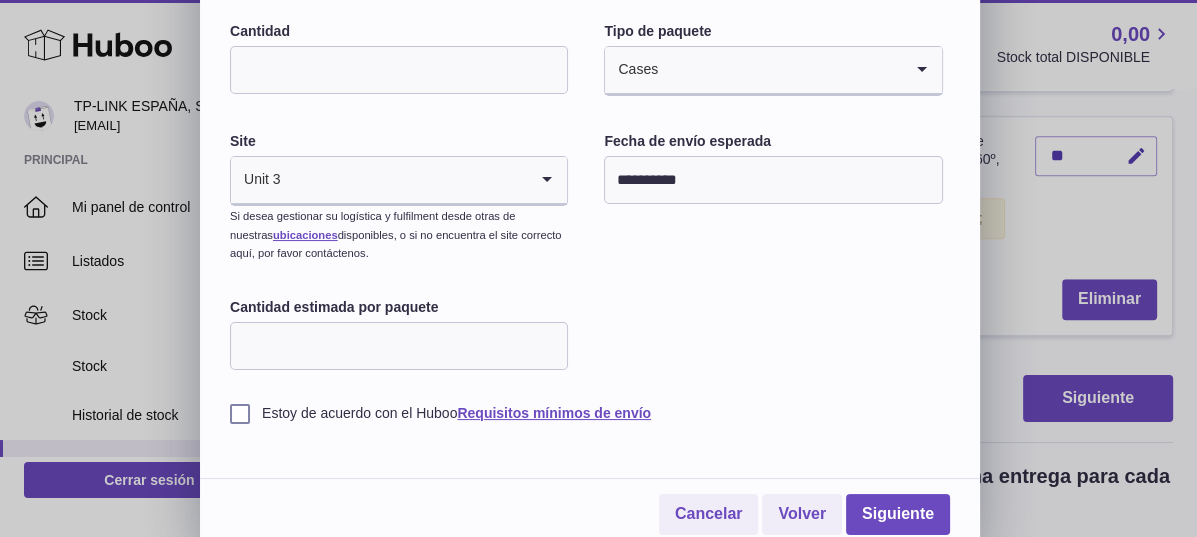 scroll, scrollTop: 193, scrollLeft: 0, axis: vertical 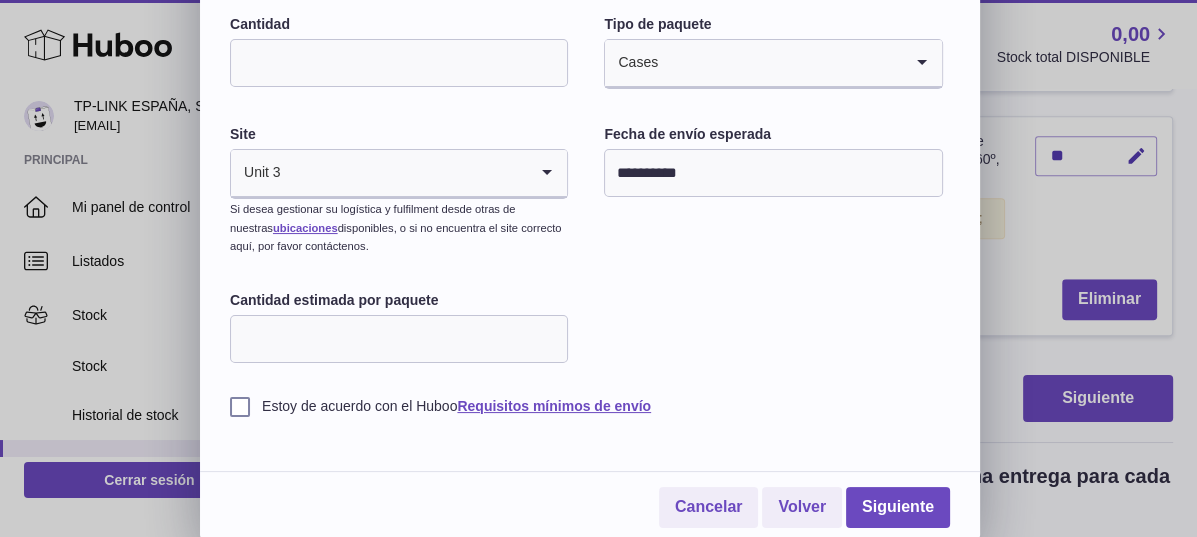 click on "Cantidad estimada por paquete" at bounding box center [399, 339] 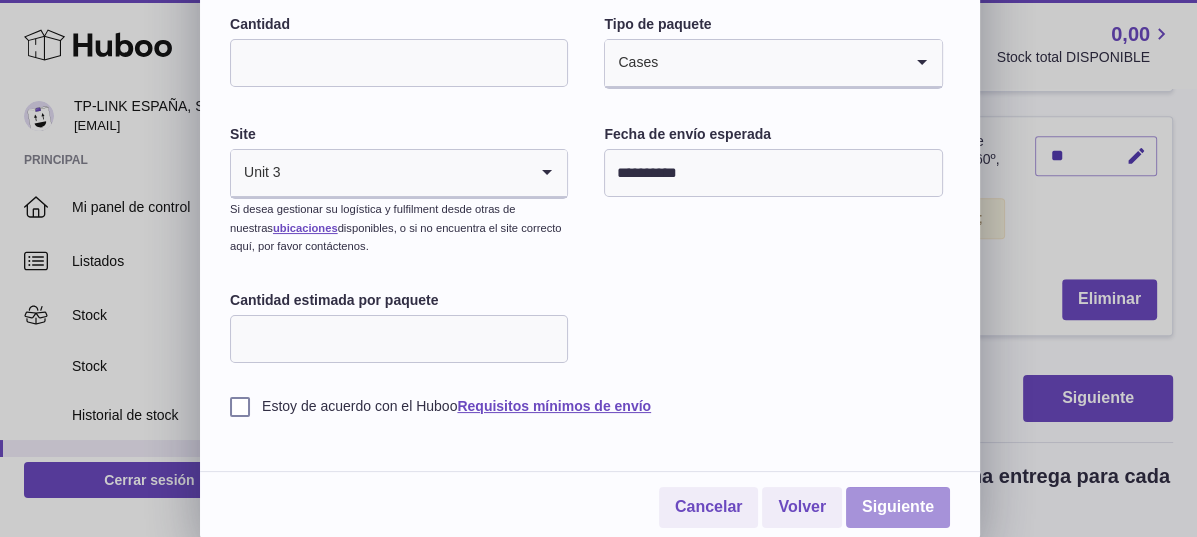 click on "Siguiente" at bounding box center [898, 507] 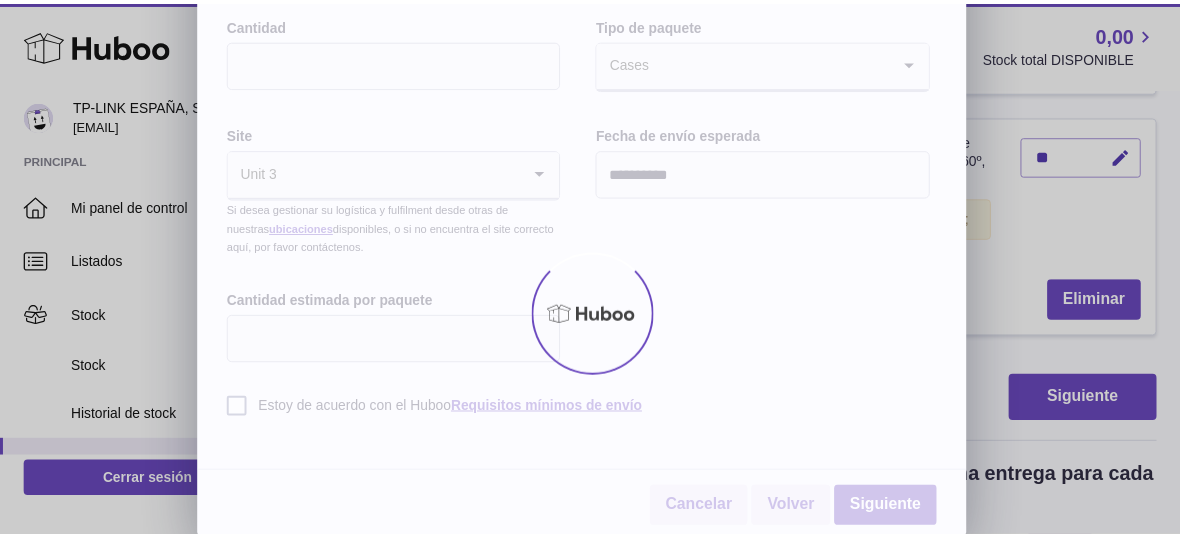 scroll, scrollTop: 849, scrollLeft: 0, axis: vertical 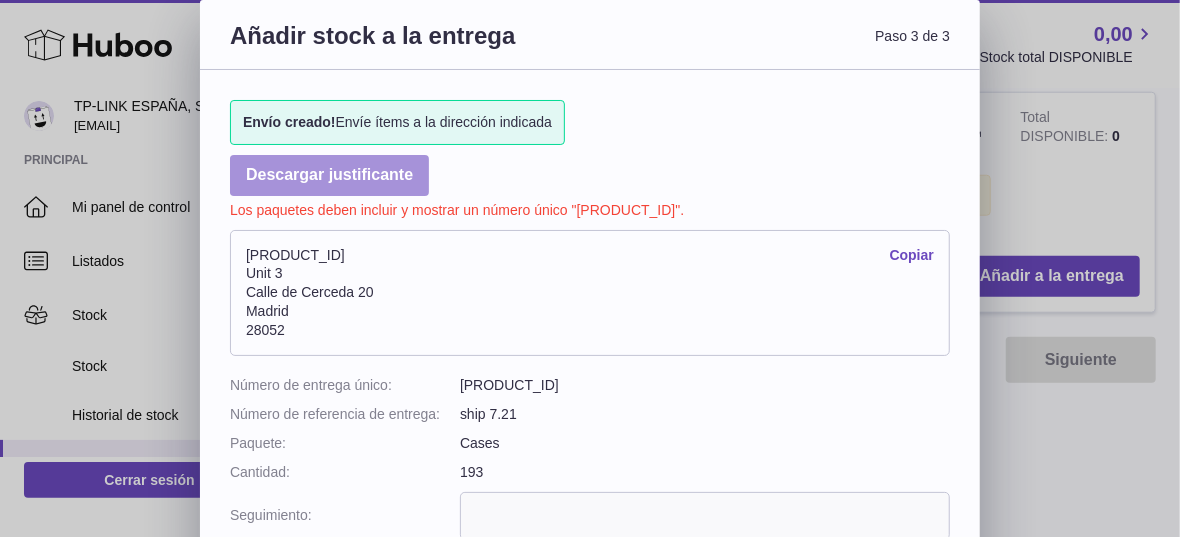 click on "Descargar justificante" at bounding box center [329, 175] 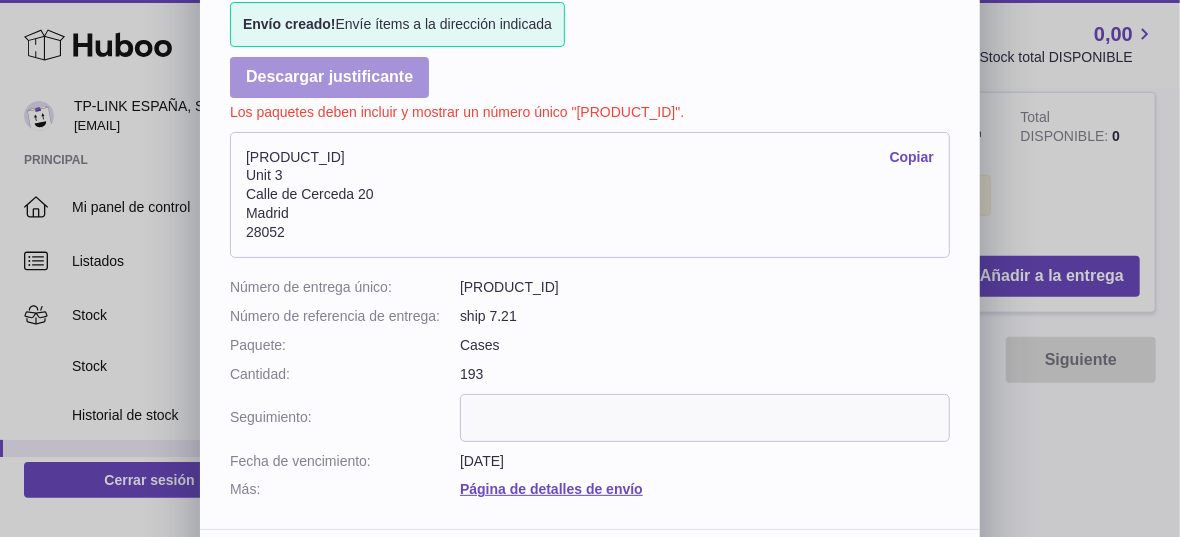 scroll, scrollTop: 161, scrollLeft: 0, axis: vertical 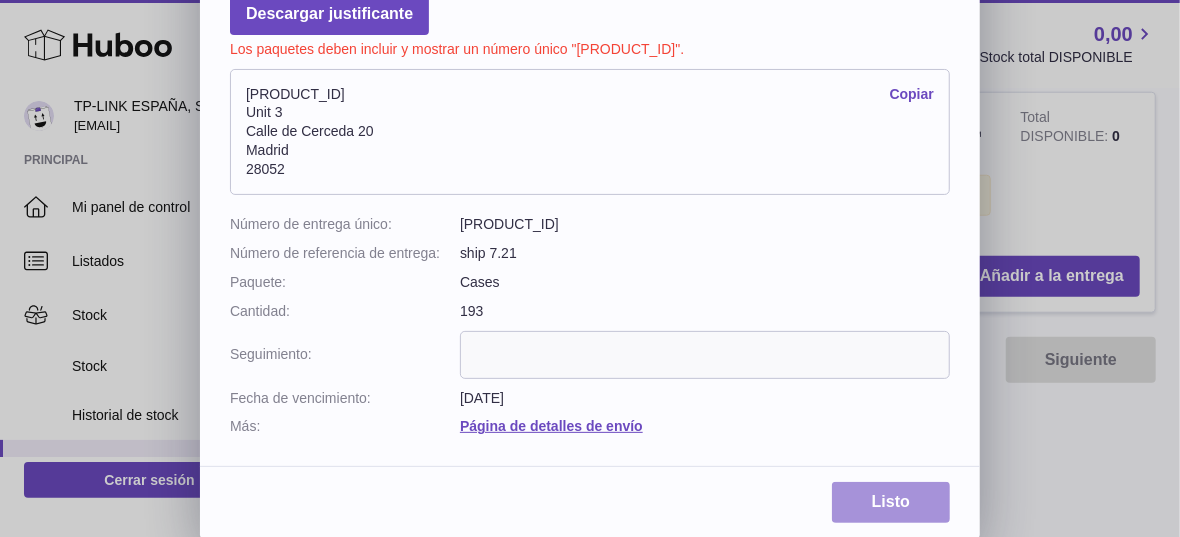 click on "Listo" at bounding box center (891, 502) 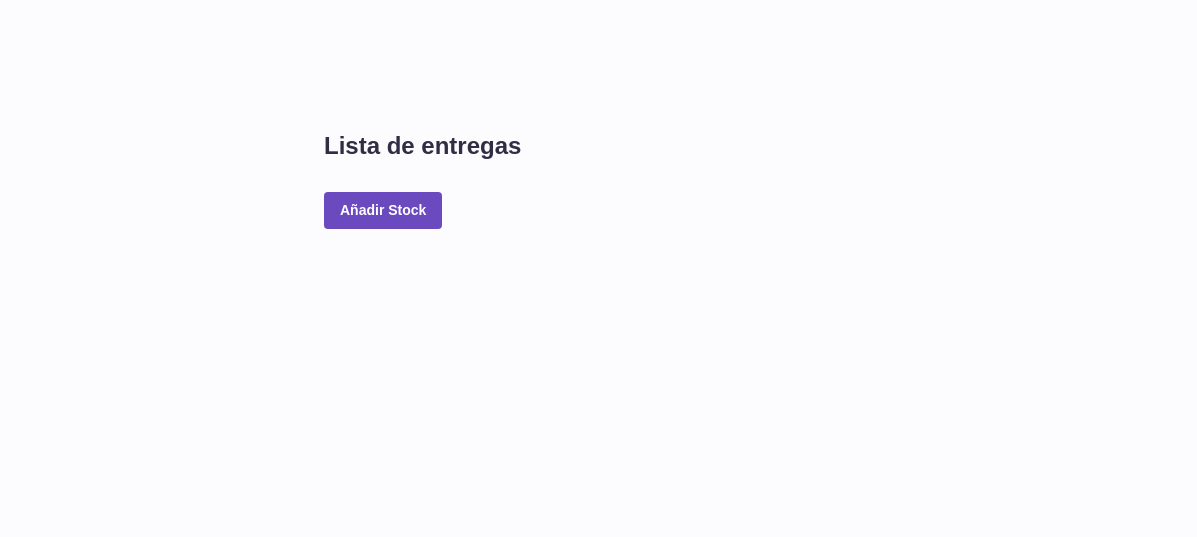 scroll, scrollTop: 0, scrollLeft: 0, axis: both 